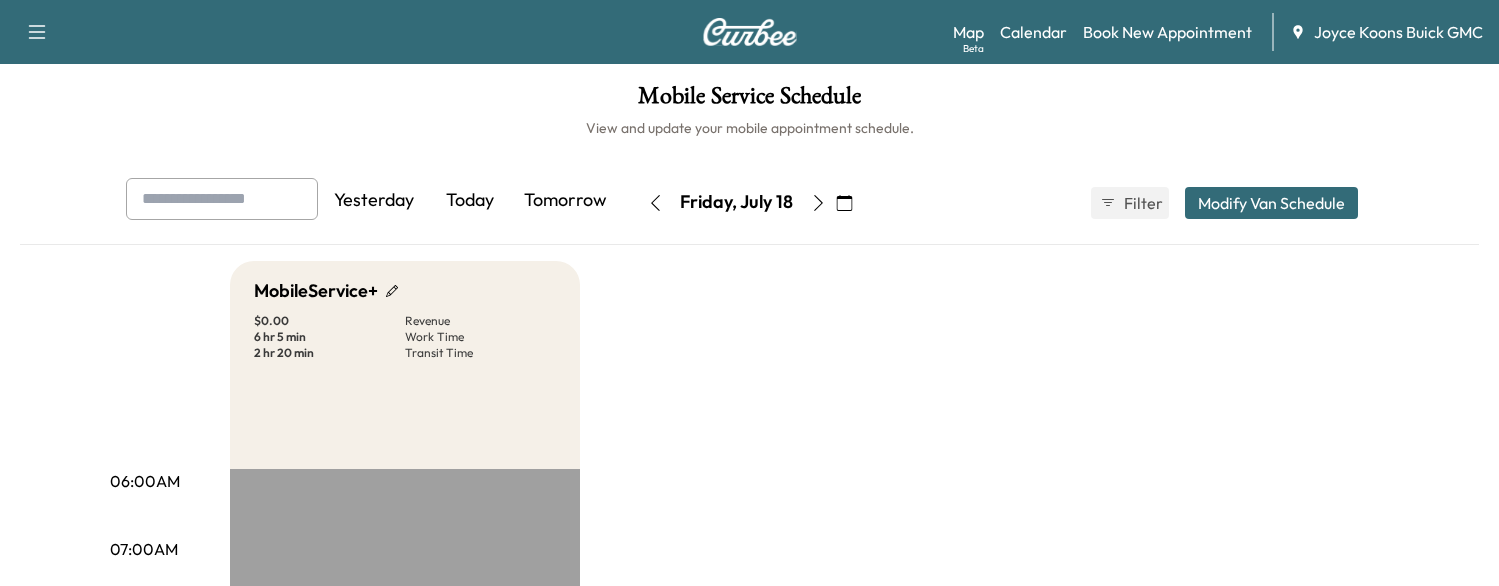 scroll, scrollTop: 303, scrollLeft: 0, axis: vertical 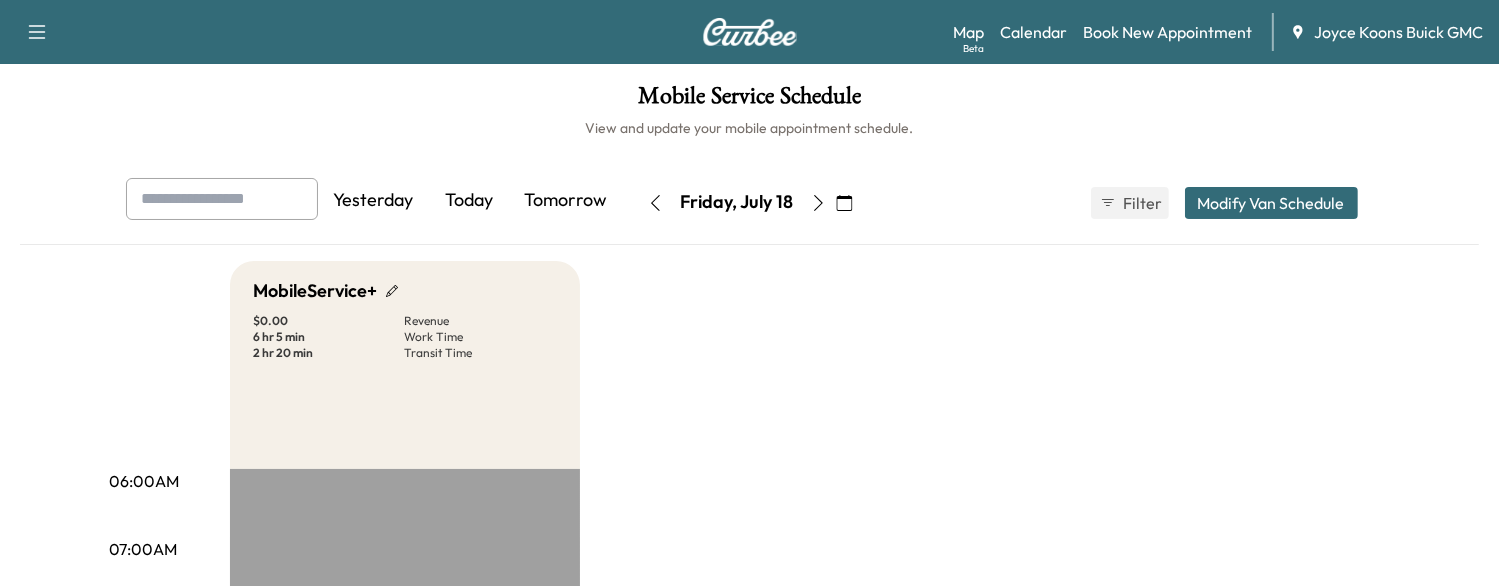 click on "Today" at bounding box center [470, 201] 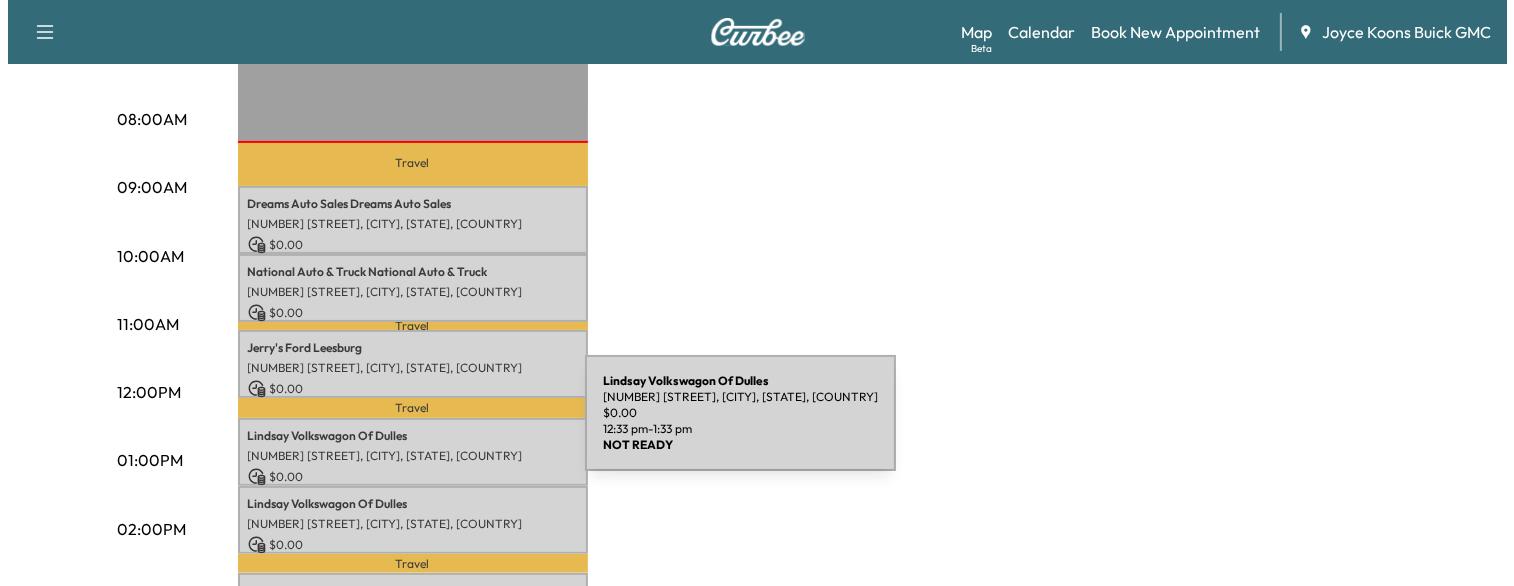 scroll, scrollTop: 496, scrollLeft: 0, axis: vertical 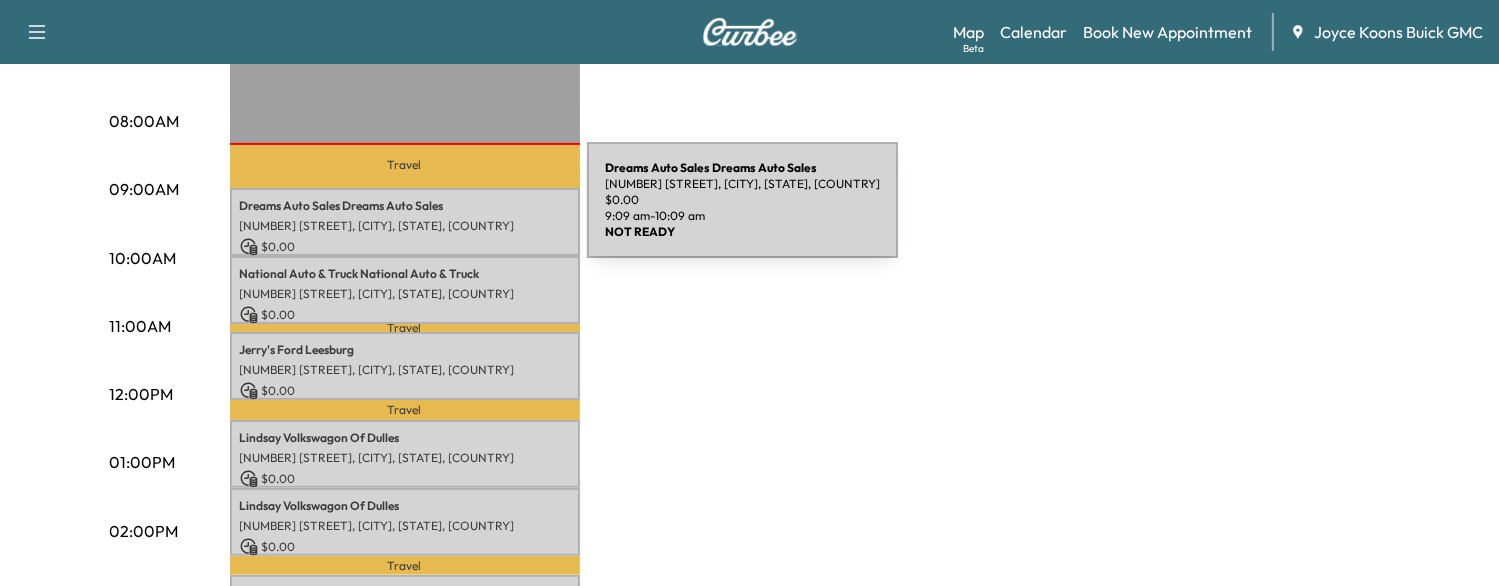 click on "Dreams Auto Sales    Dreams Auto Sales" at bounding box center [405, 206] 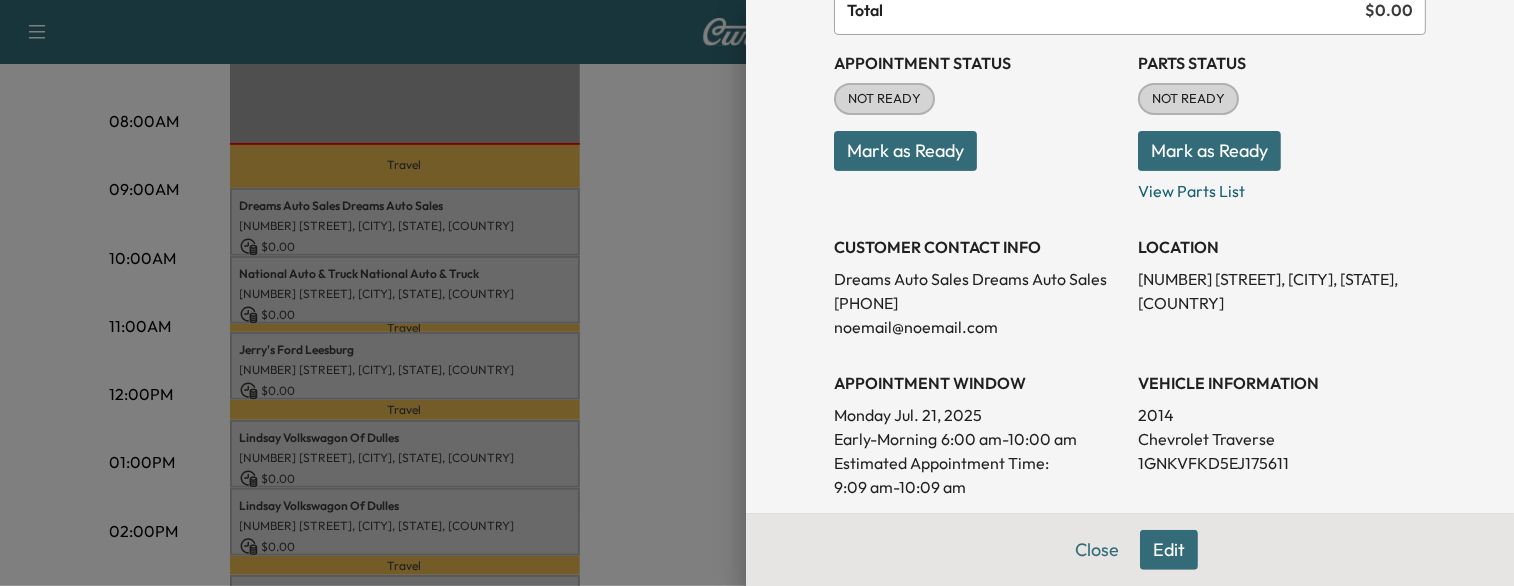scroll, scrollTop: 206, scrollLeft: 0, axis: vertical 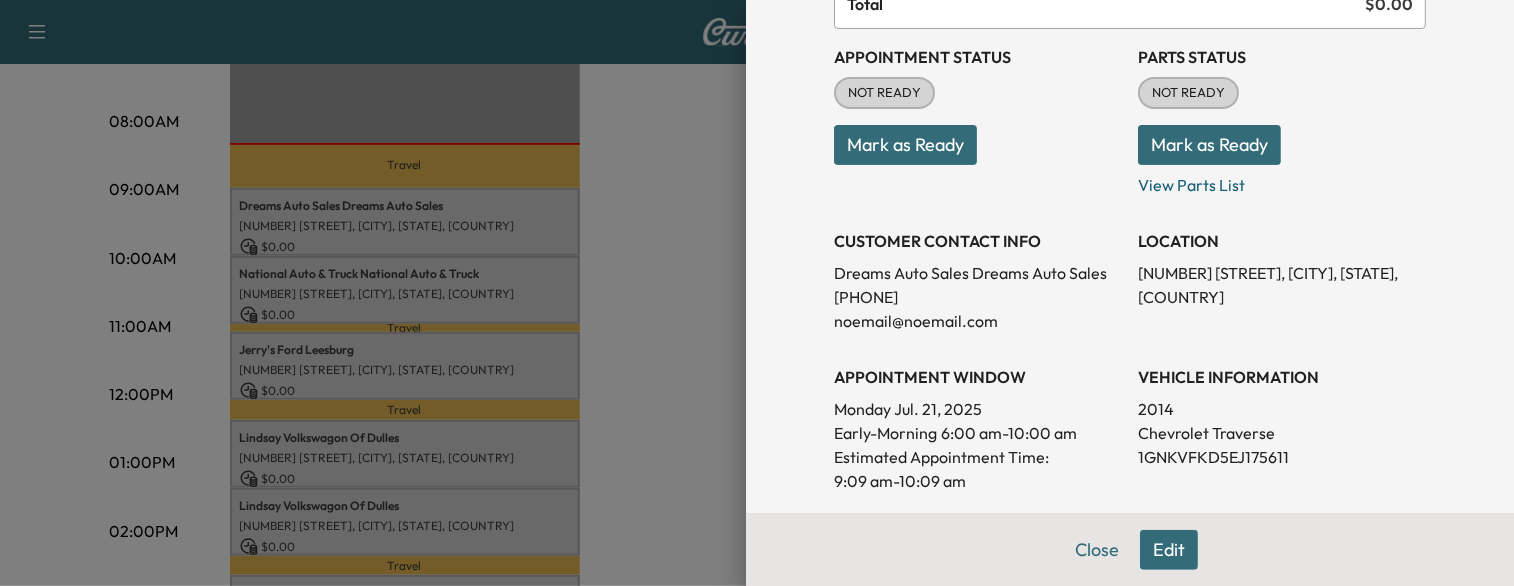 click at bounding box center [757, 293] 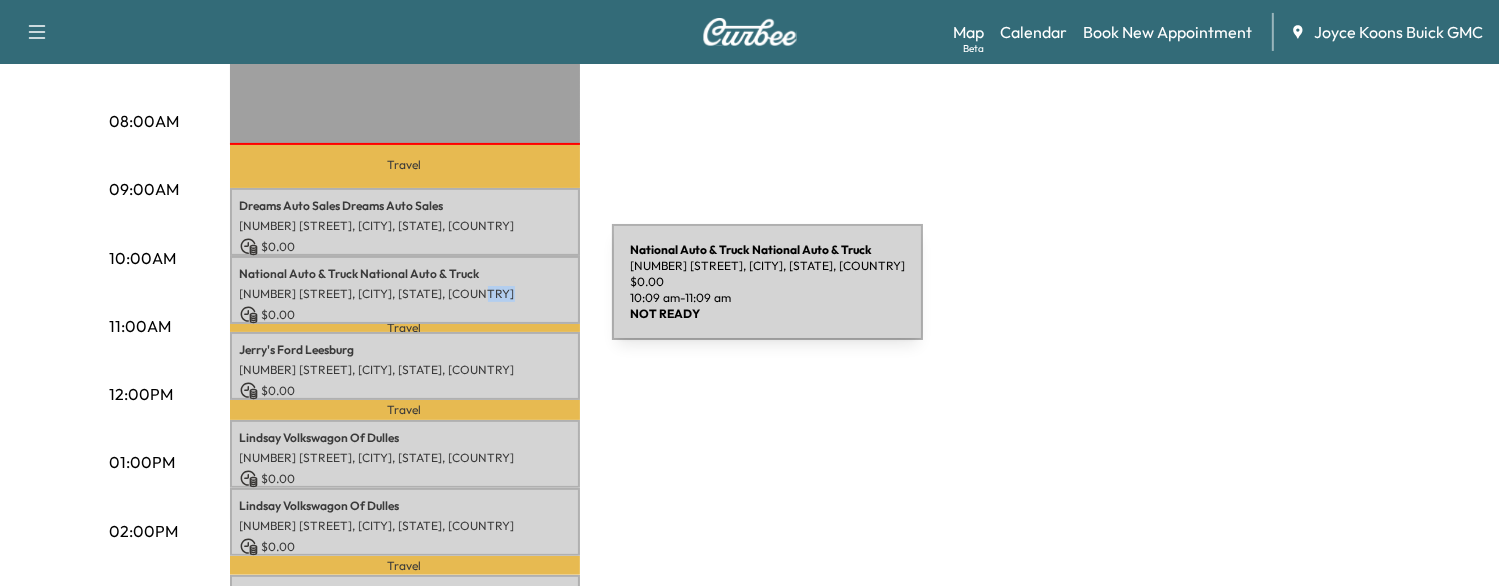 click on "[NUMBER] [STREET], [CITY], [STATE], USA" at bounding box center (405, 294) 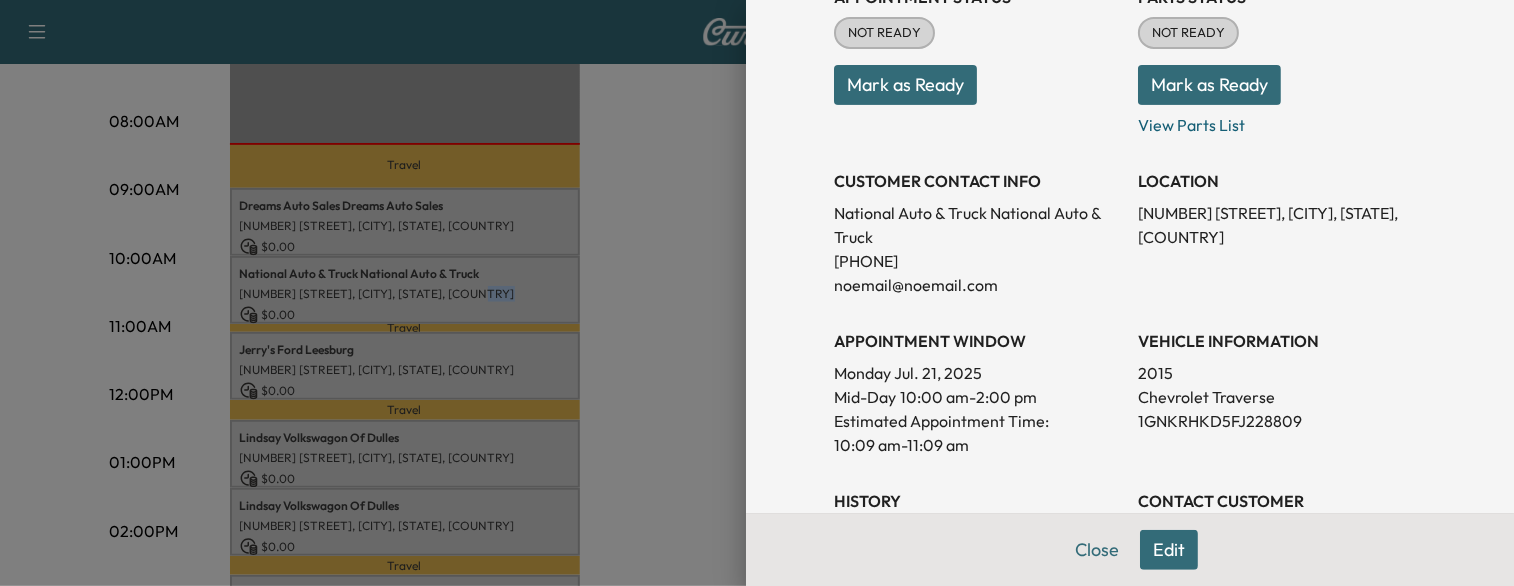 scroll, scrollTop: 336, scrollLeft: 0, axis: vertical 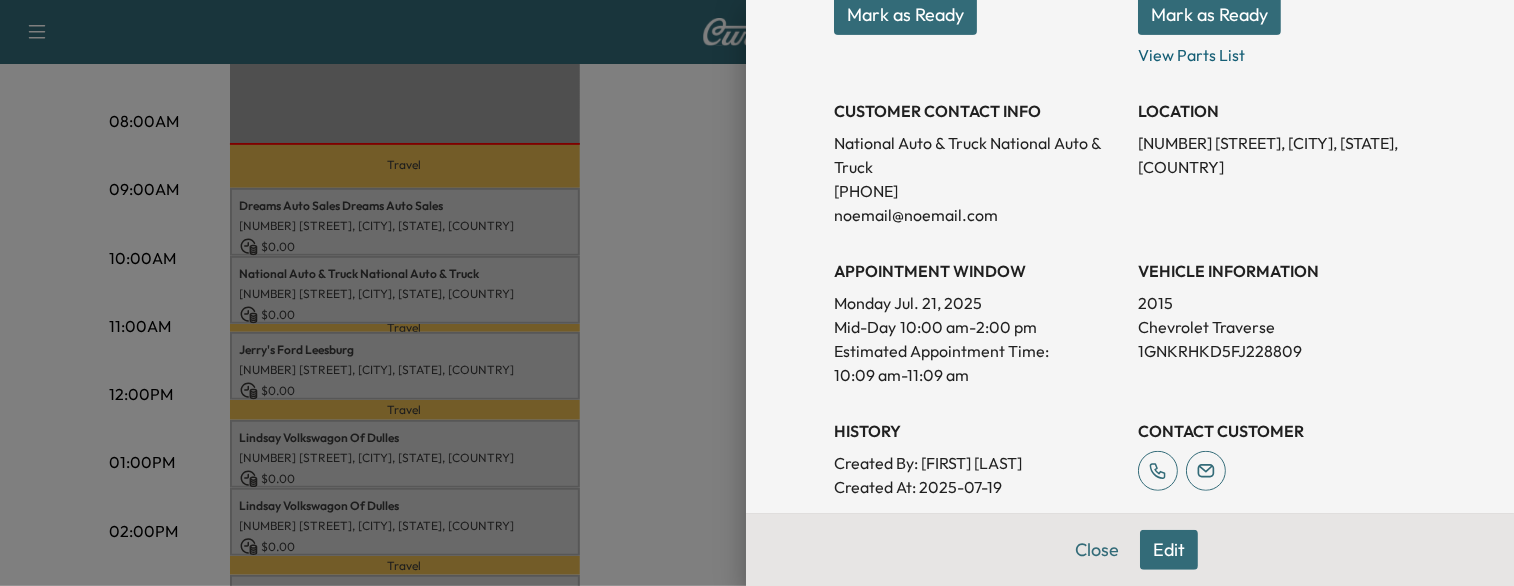click at bounding box center [757, 293] 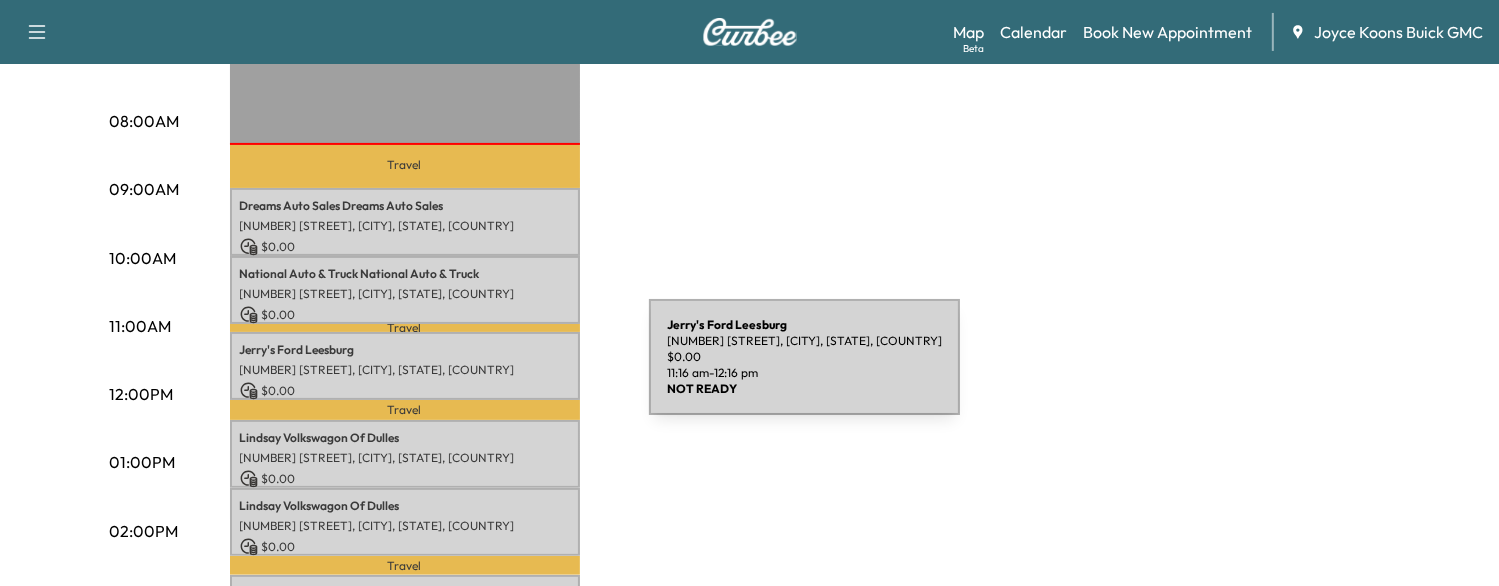 click on "[NUMBER] [STREET], [CITY], [STATE], USA" at bounding box center [405, 370] 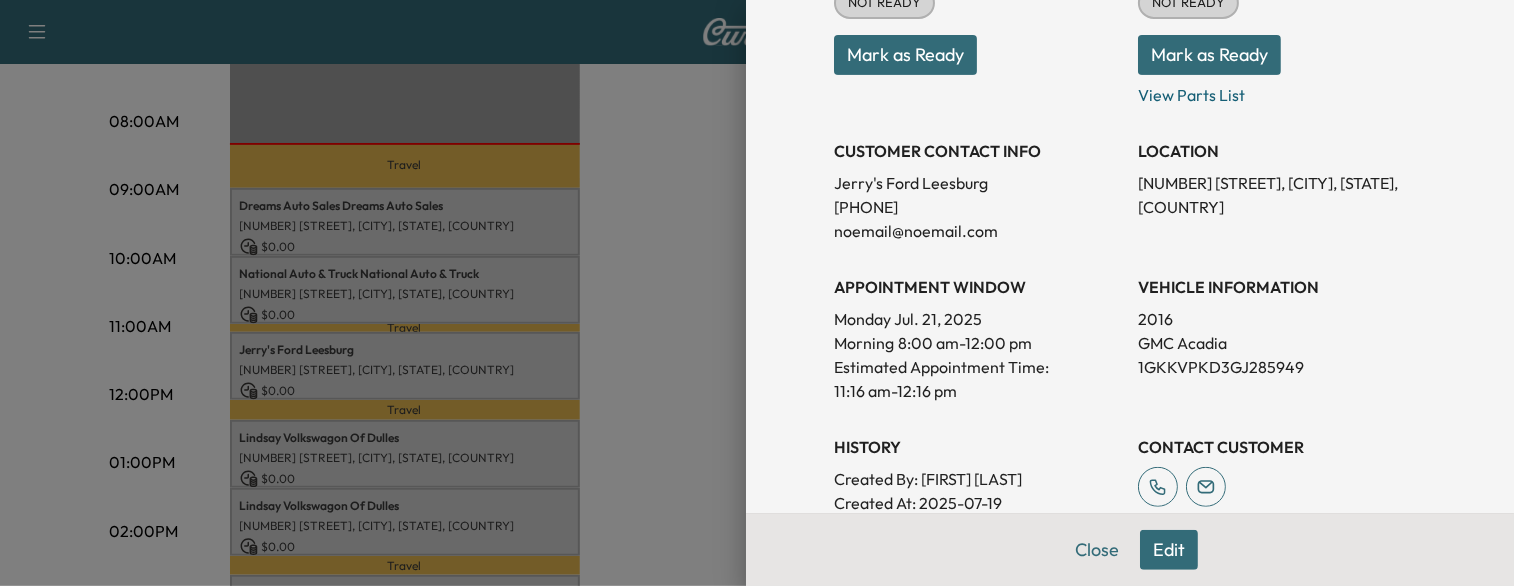 scroll, scrollTop: 299, scrollLeft: 0, axis: vertical 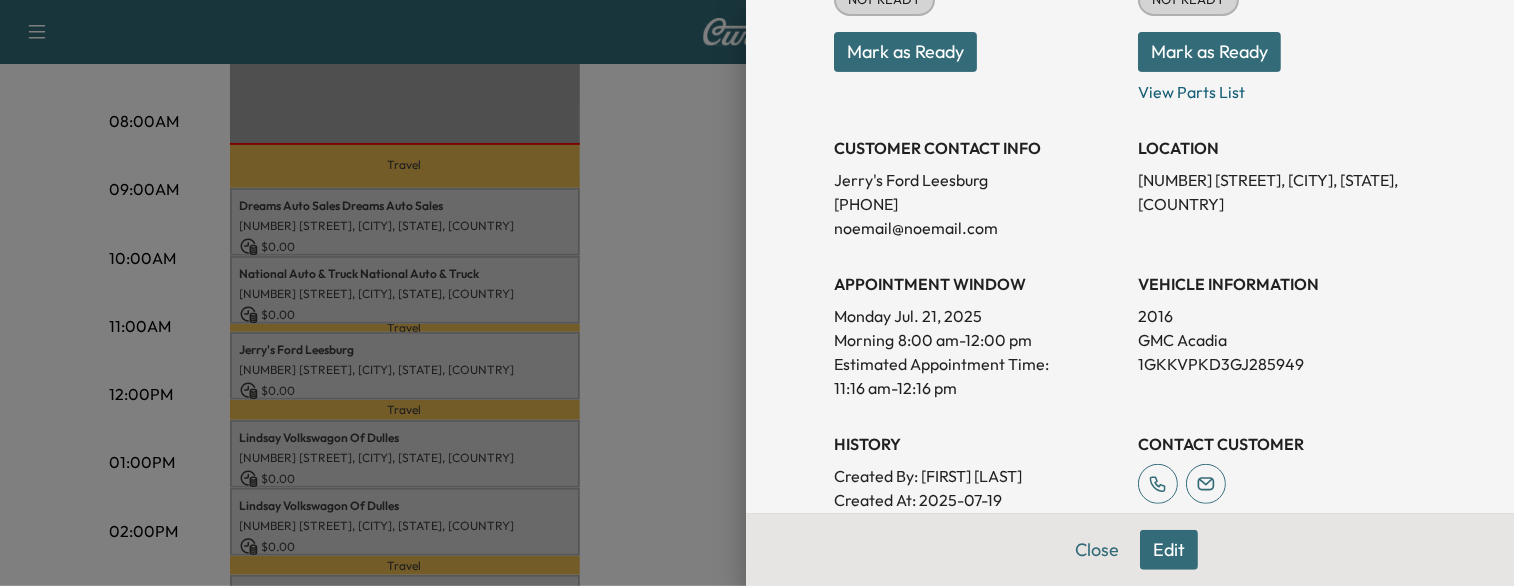 click at bounding box center (757, 293) 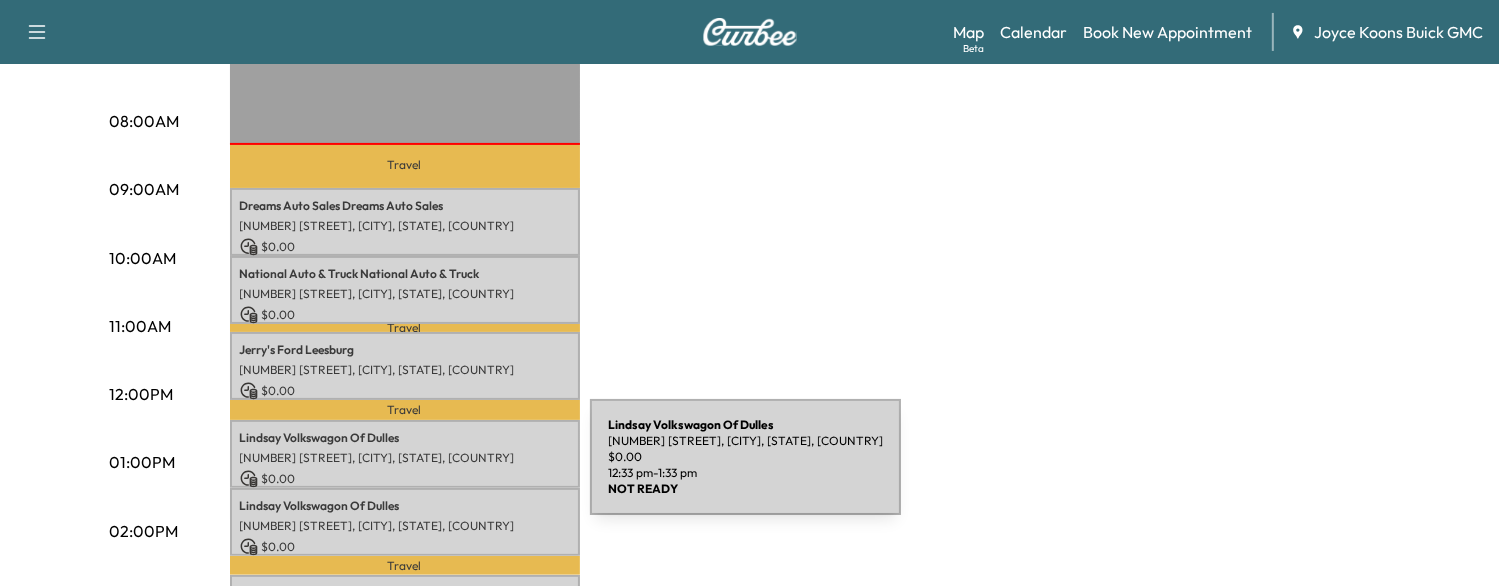 click on "$ 0.00" at bounding box center [405, 479] 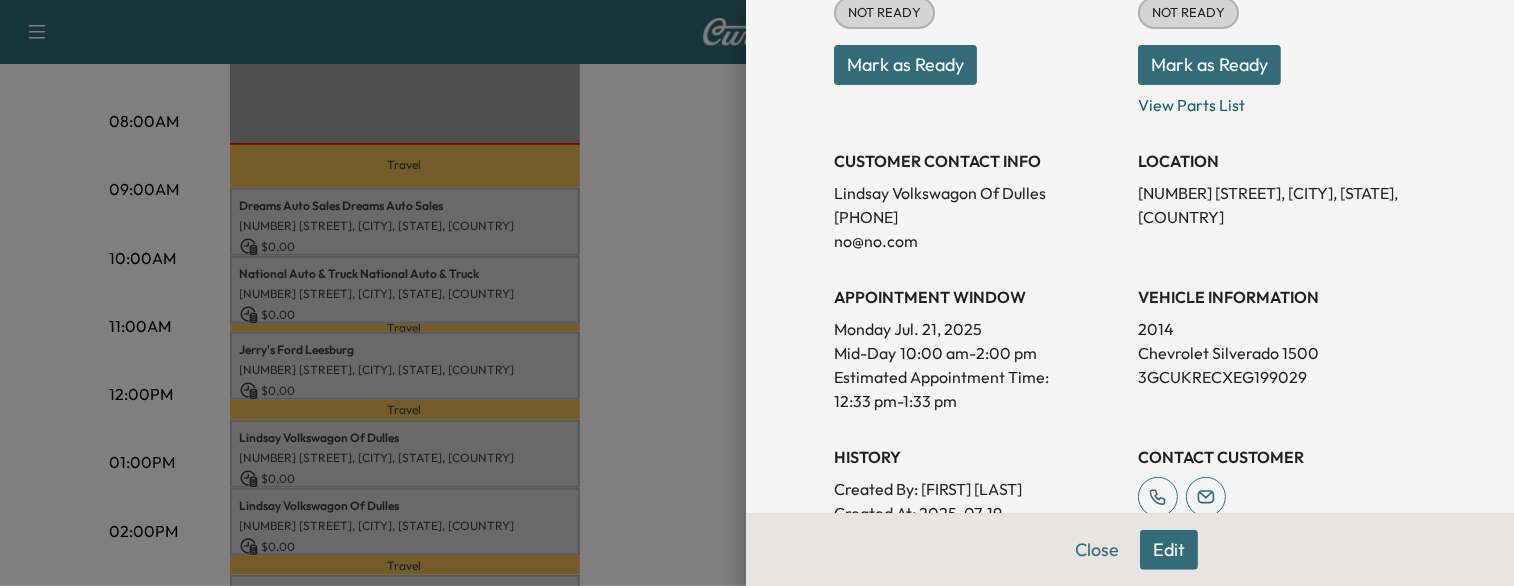 scroll, scrollTop: 328, scrollLeft: 0, axis: vertical 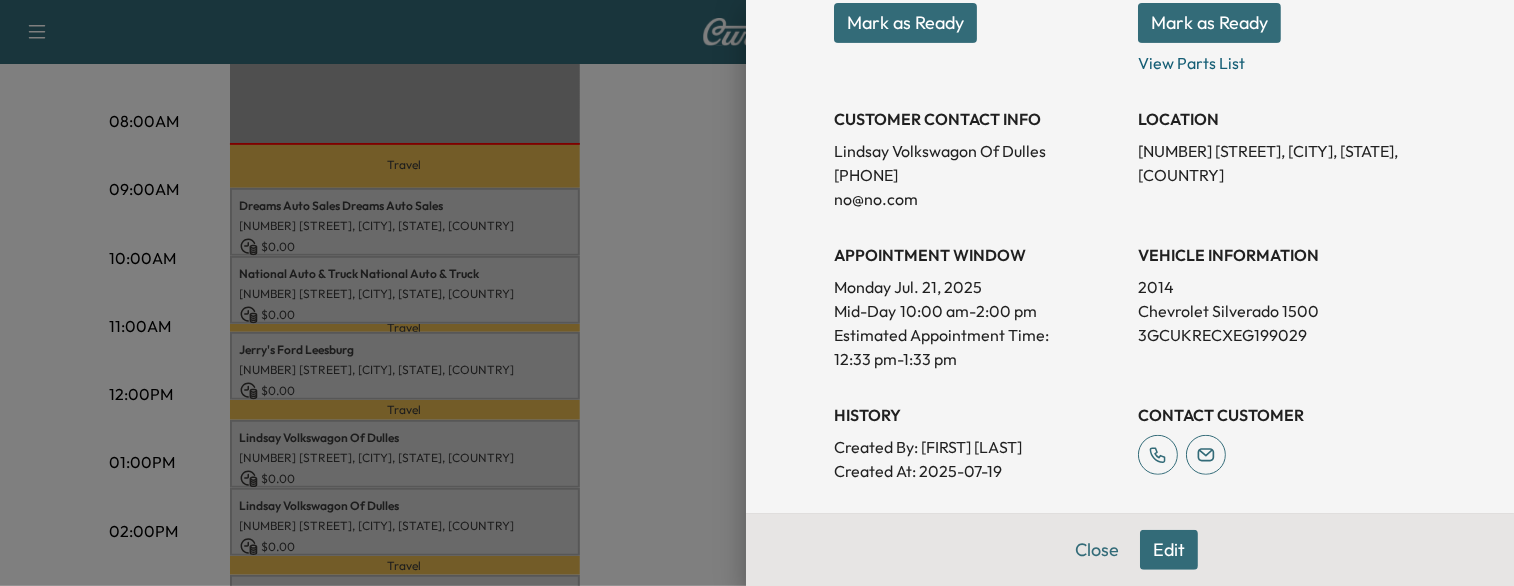 click at bounding box center (757, 293) 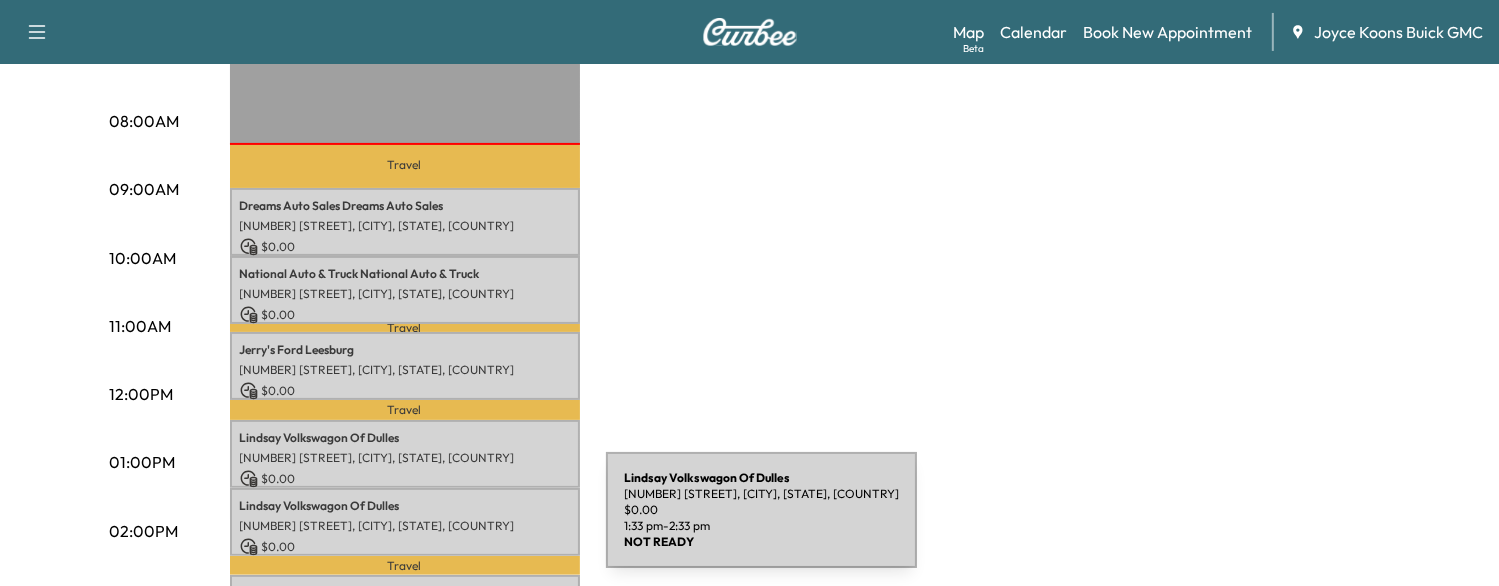 click on "[NUMBER] [STREET], [CITY], [STATE], USA" at bounding box center [405, 526] 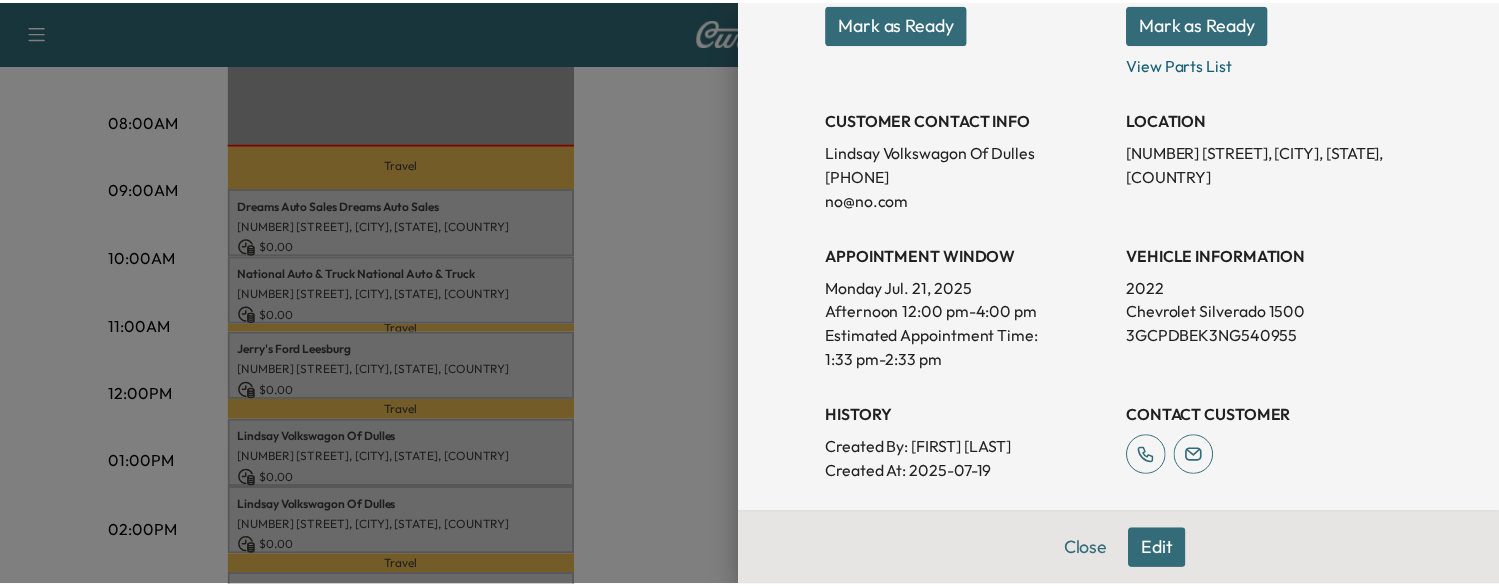 scroll, scrollTop: 328, scrollLeft: 0, axis: vertical 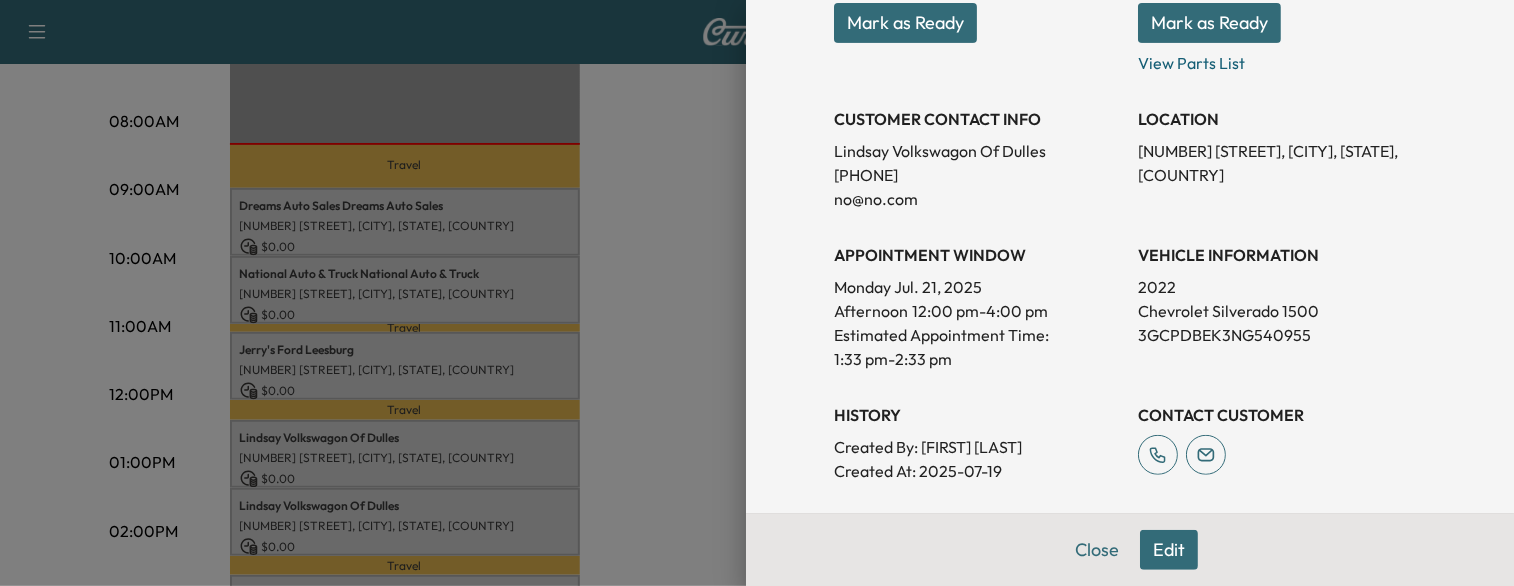 click at bounding box center (757, 293) 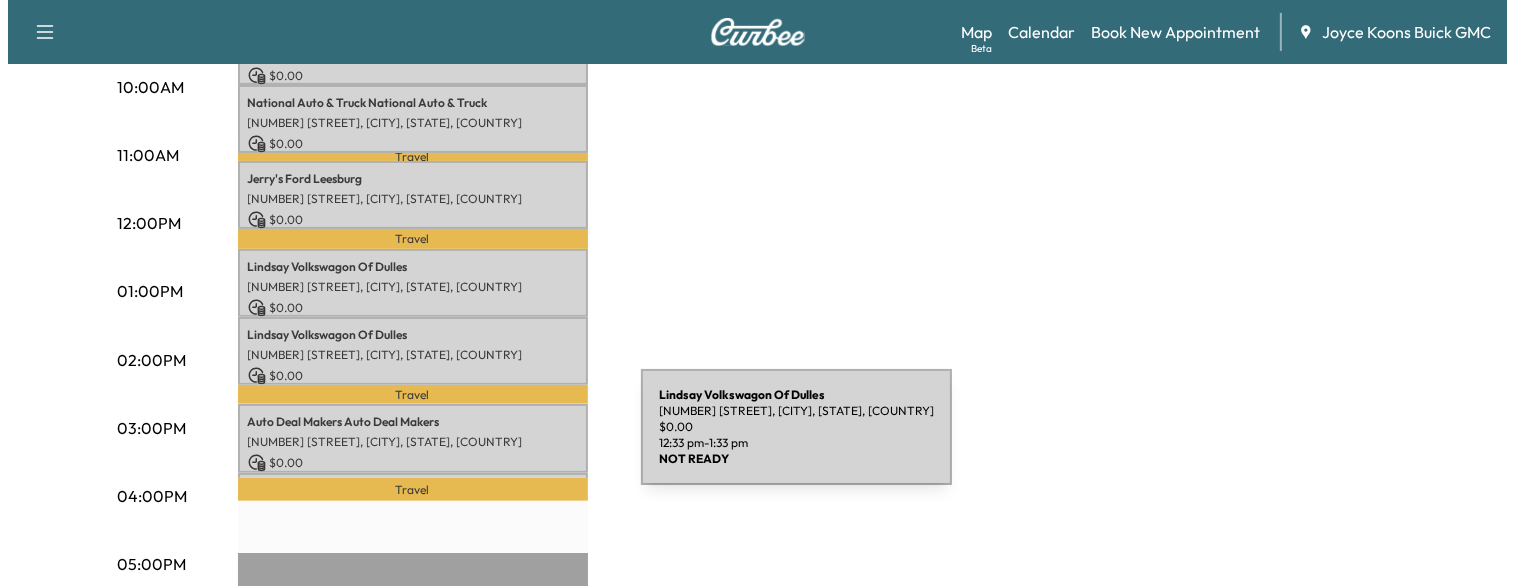 scroll, scrollTop: 671, scrollLeft: 0, axis: vertical 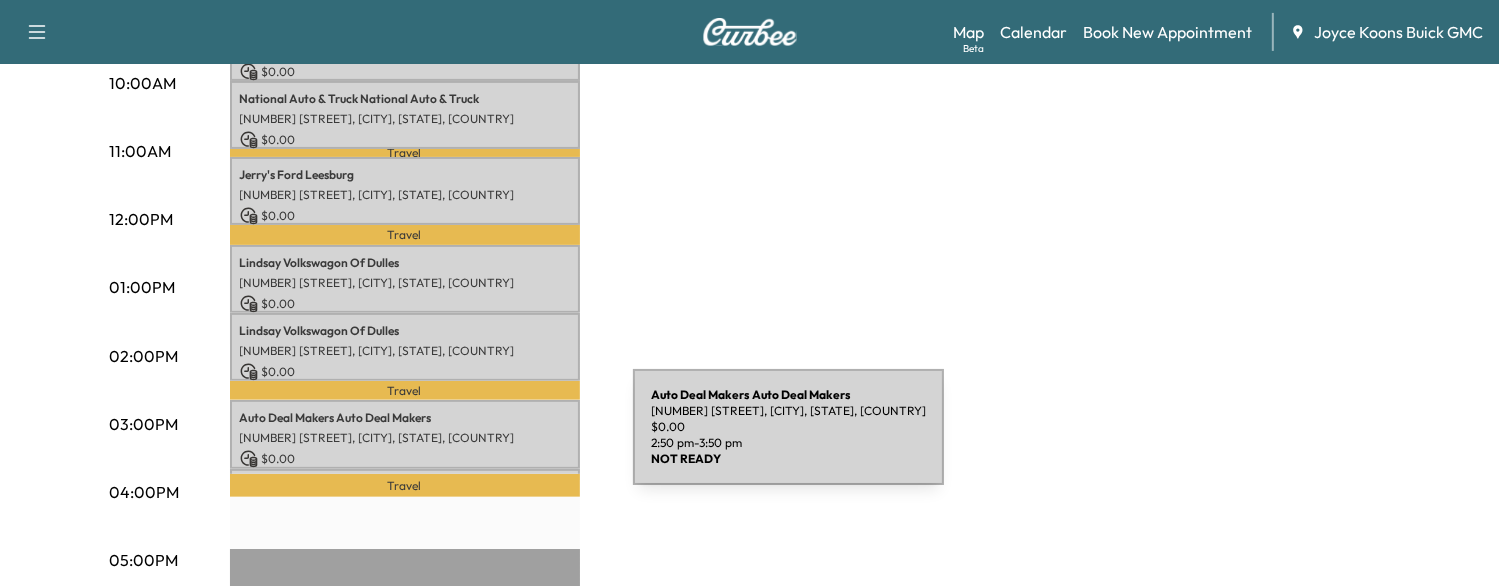 click on "[NUMBER] [STREET], [CITY], [STATE], USA" at bounding box center [405, 438] 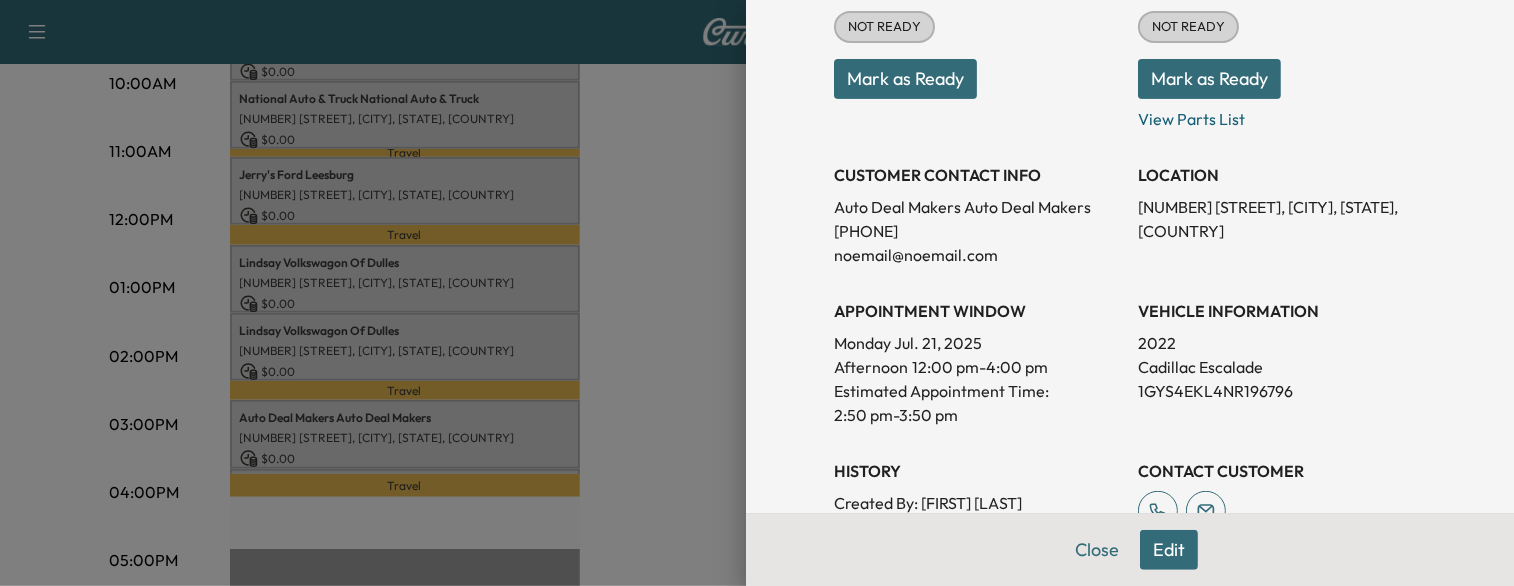 scroll, scrollTop: 275, scrollLeft: 0, axis: vertical 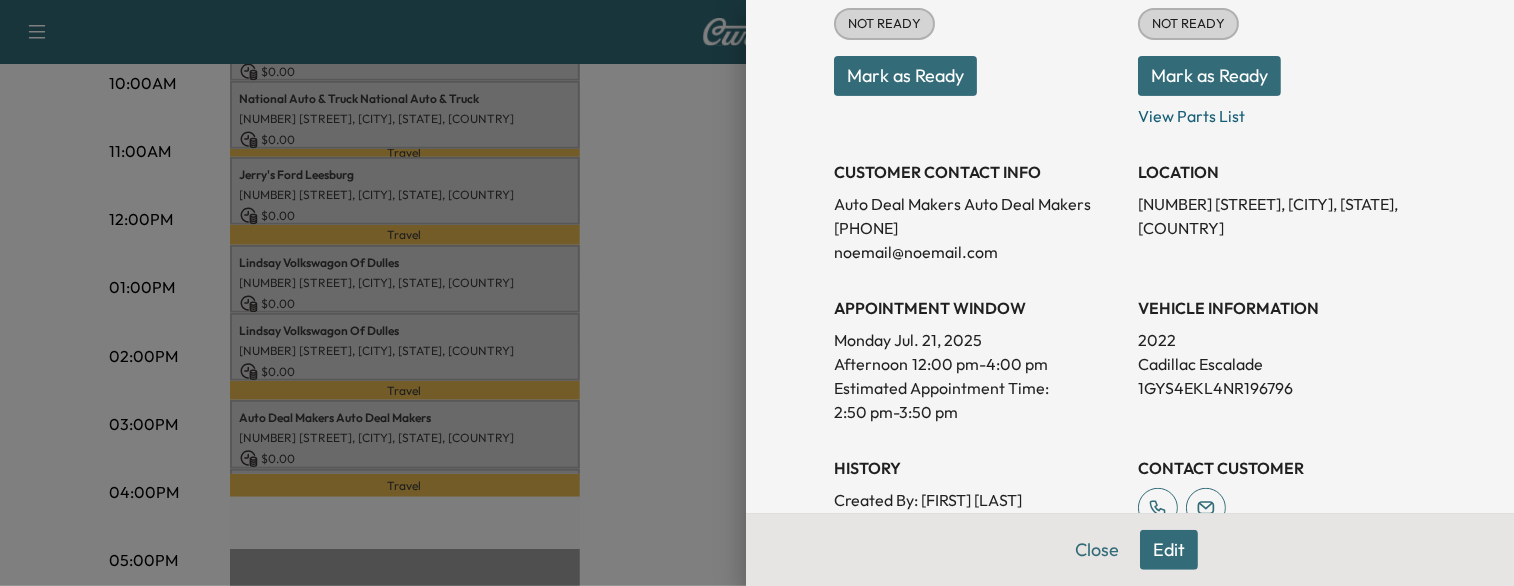click at bounding box center (757, 293) 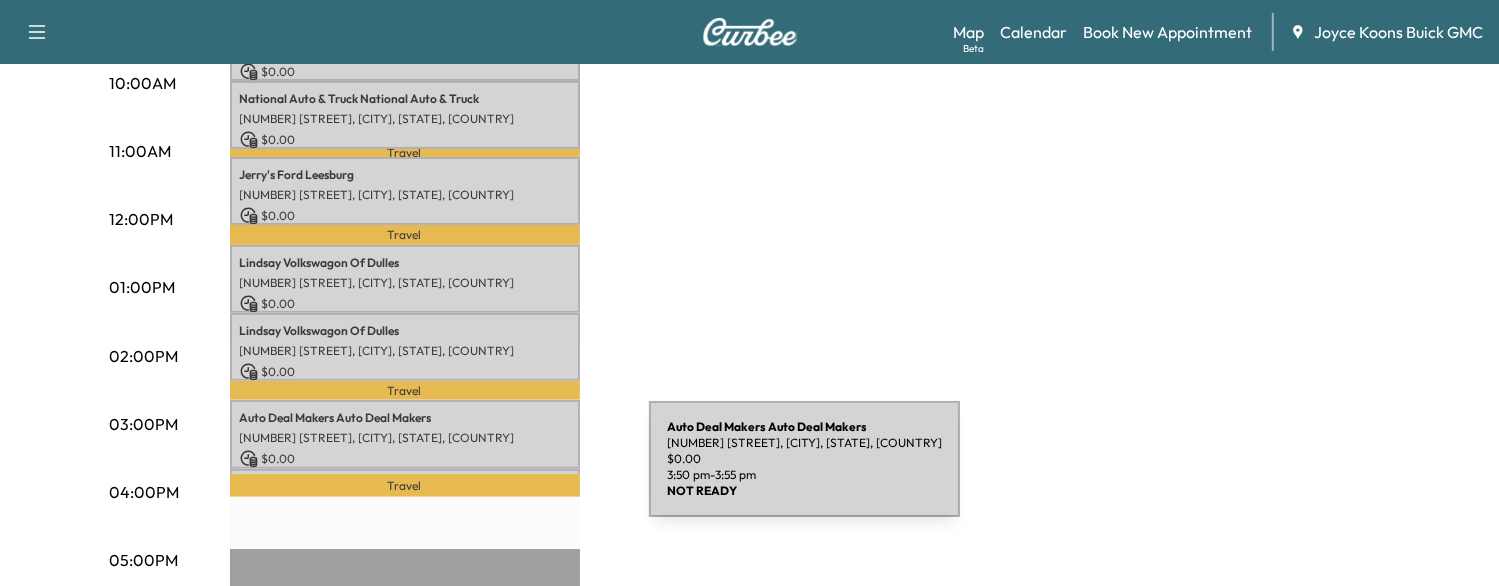 click on "Auto Deal Makers   Auto Deal Makers 25350 Pleasant Valley Rd, Chantilly, VA 20152, USA   $ 0.00 3:50 pm  -  3:55 pm" at bounding box center [405, 479] 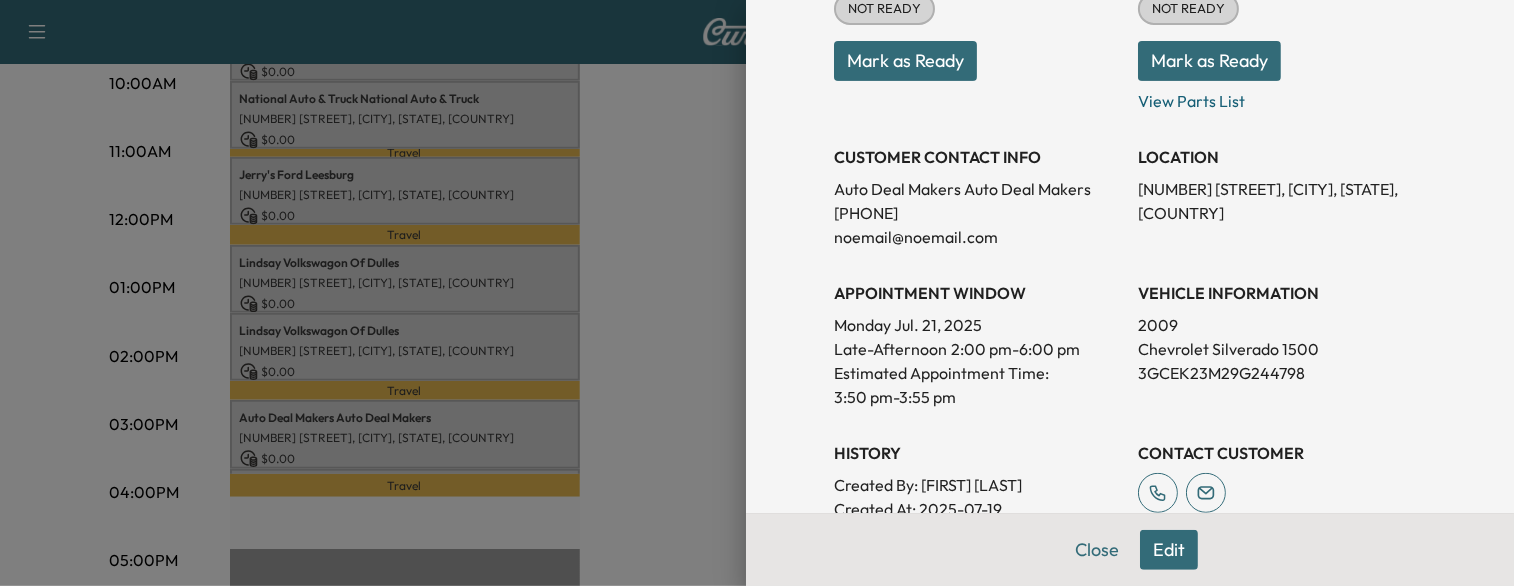 scroll, scrollTop: 288, scrollLeft: 0, axis: vertical 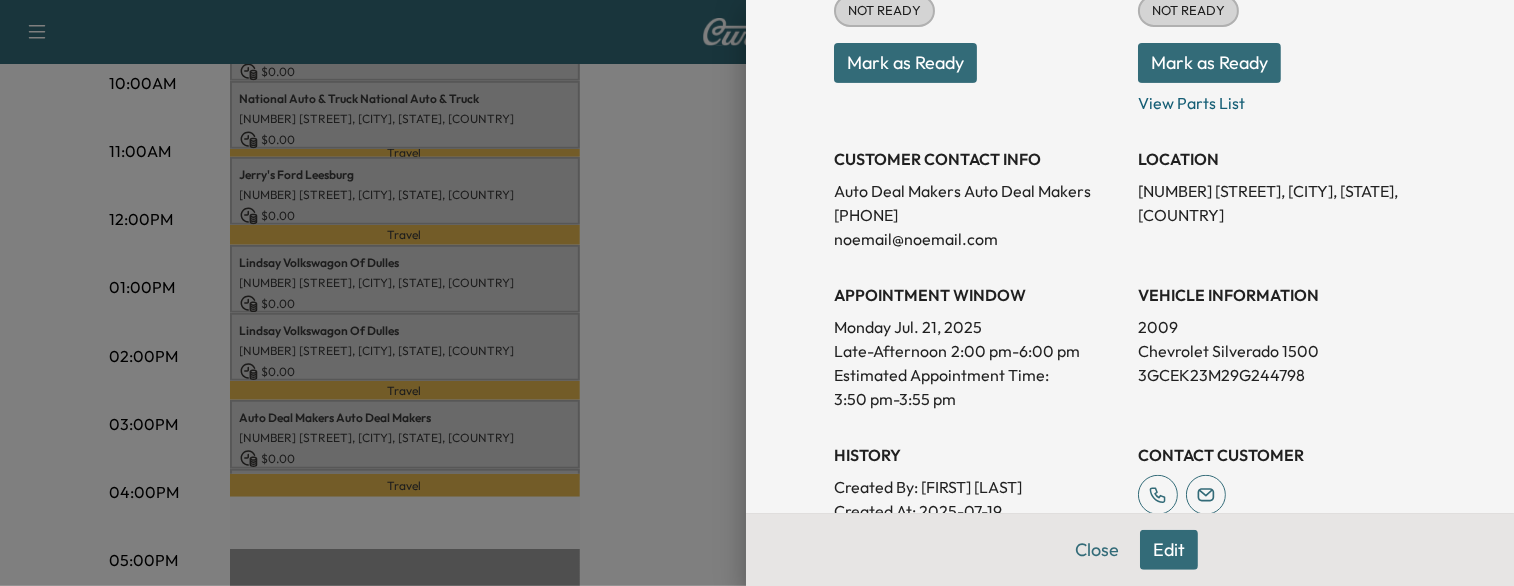 click on "3GCEK23M29G244798" at bounding box center (1282, 375) 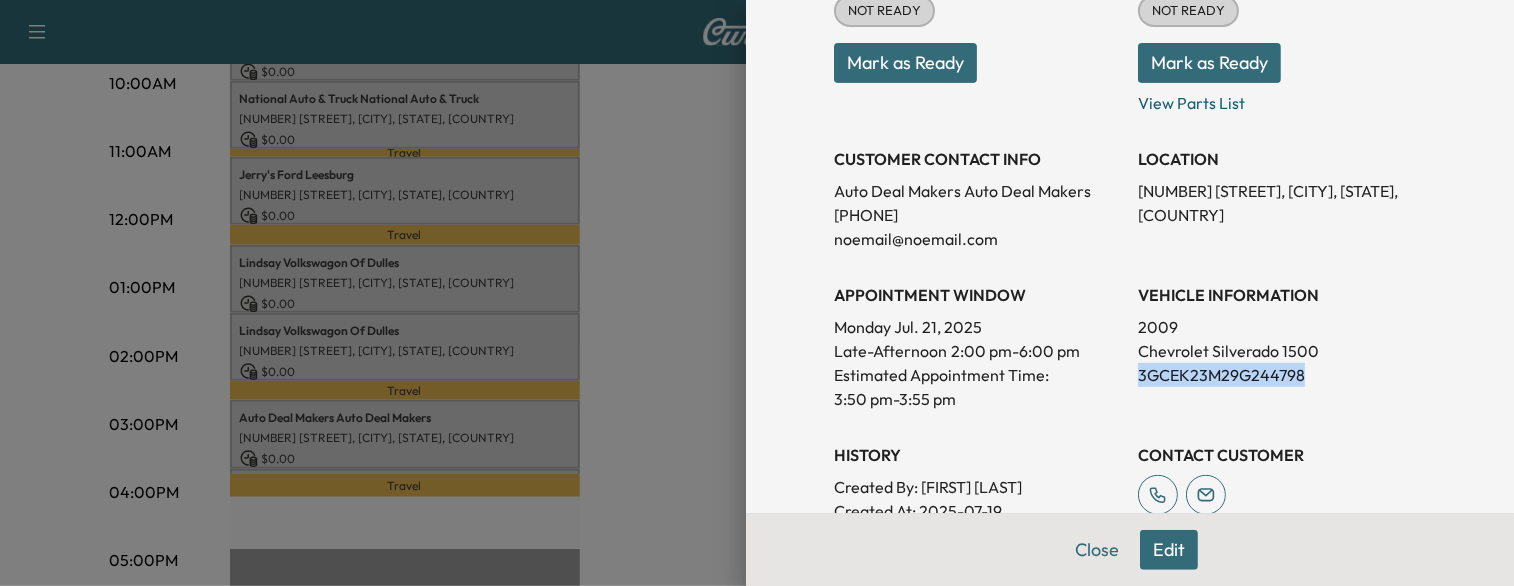 click on "3GCEK23M29G244798" at bounding box center (1282, 375) 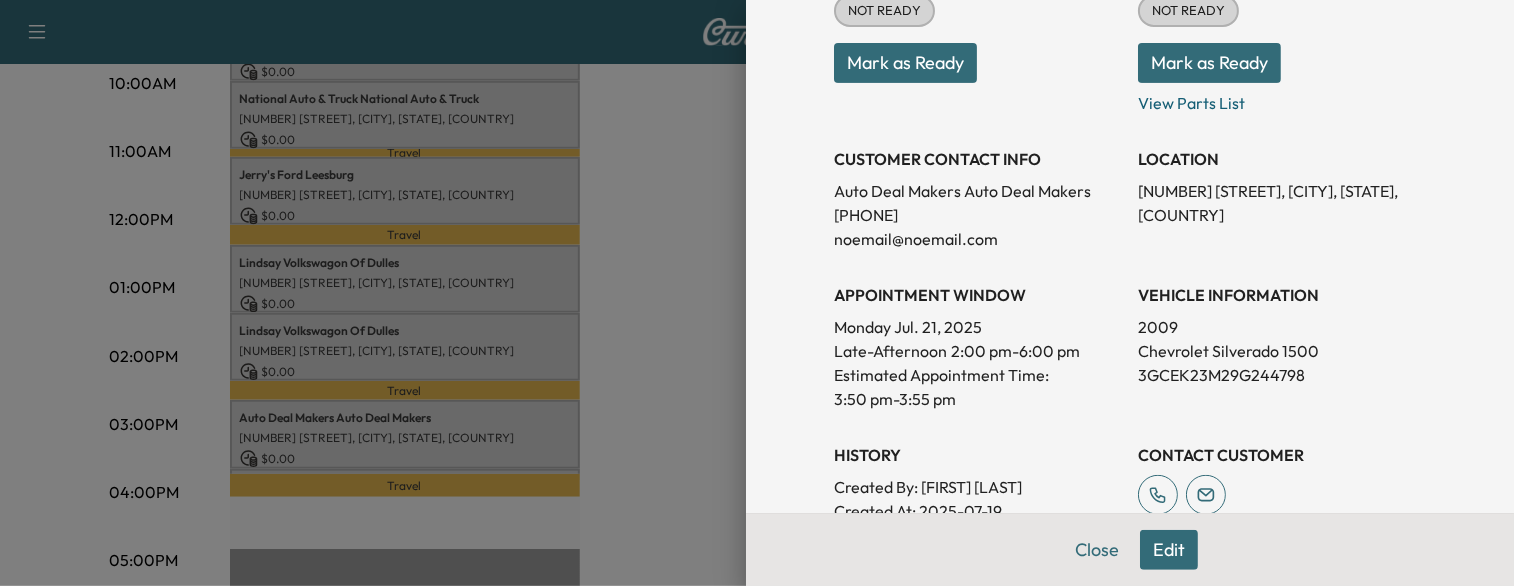 click at bounding box center [757, 293] 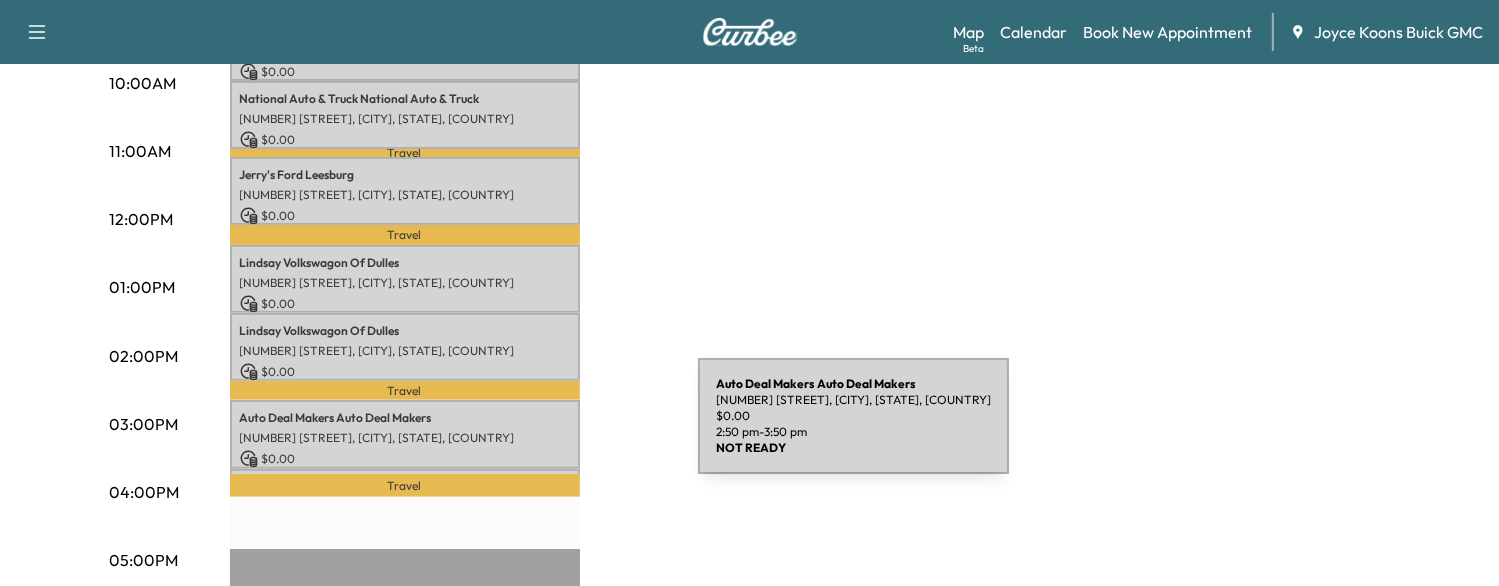 click on "Auto Deal Makers   Auto Deal Makers 25350 Pleasant Valley Rd, Chantilly, VA 20152, USA   $ 0.00 2:50 pm  -  3:50 pm" at bounding box center (405, 434) 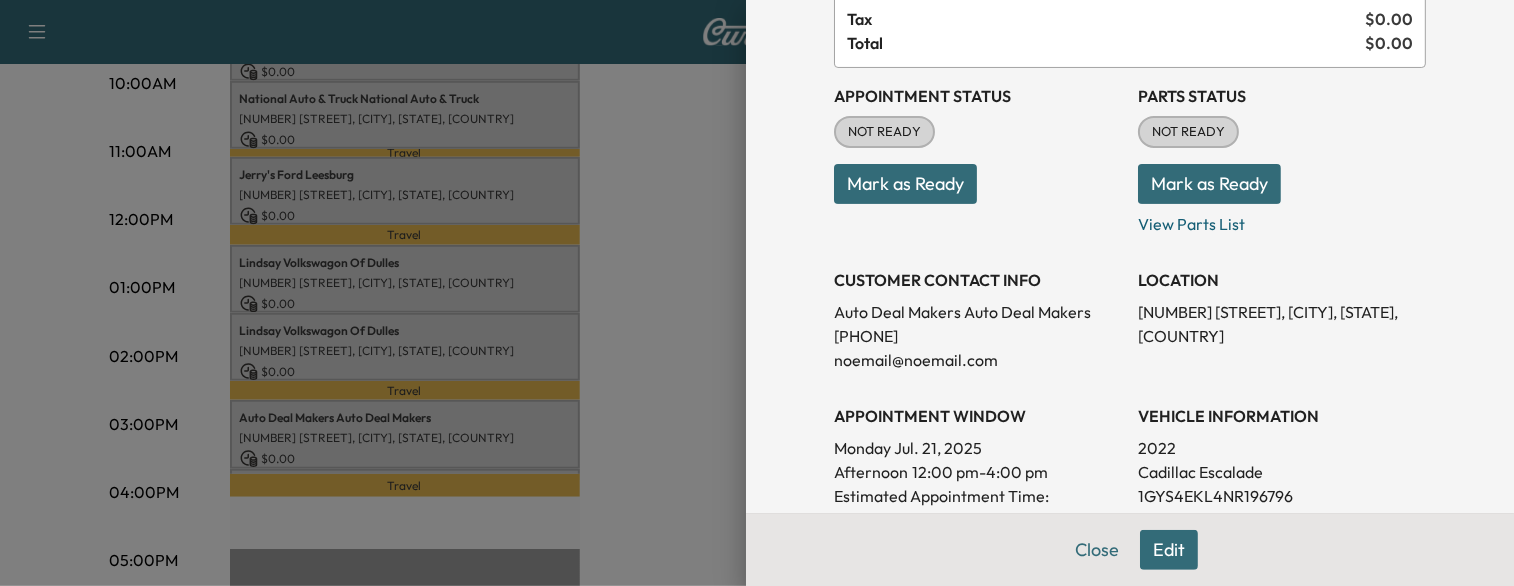 scroll, scrollTop: 263, scrollLeft: 0, axis: vertical 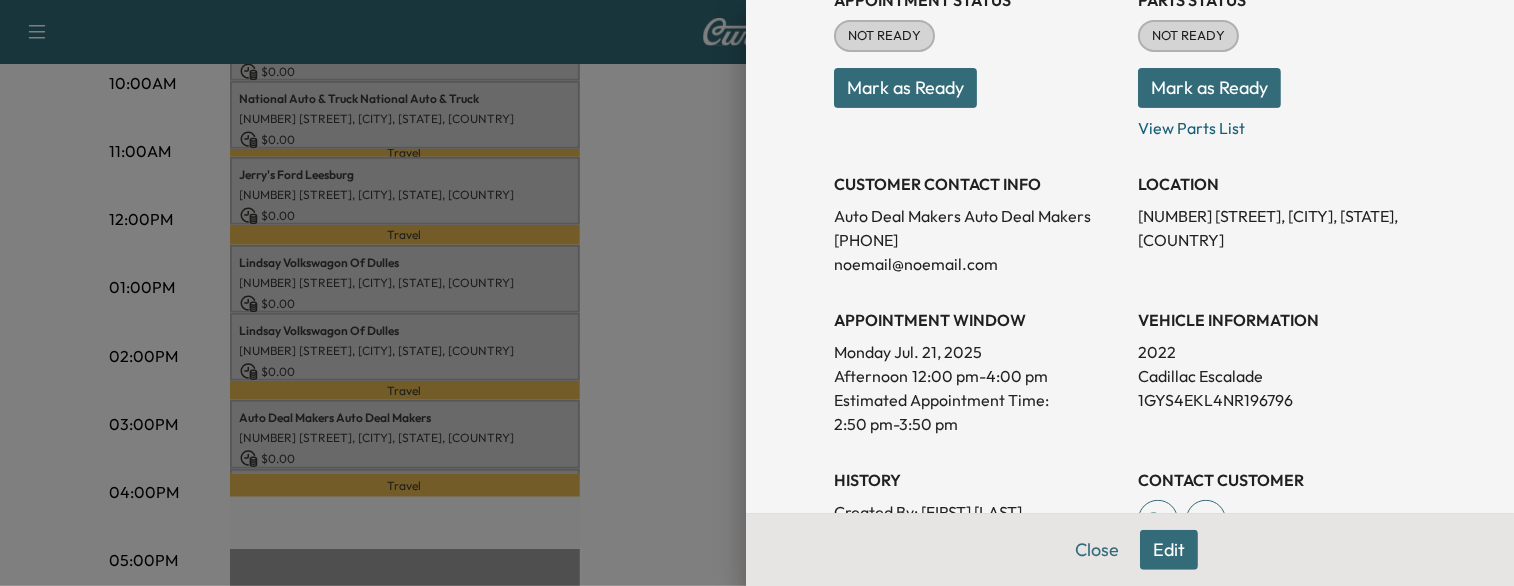 click on "1GYS4EKL4NR196796" at bounding box center [1282, 400] 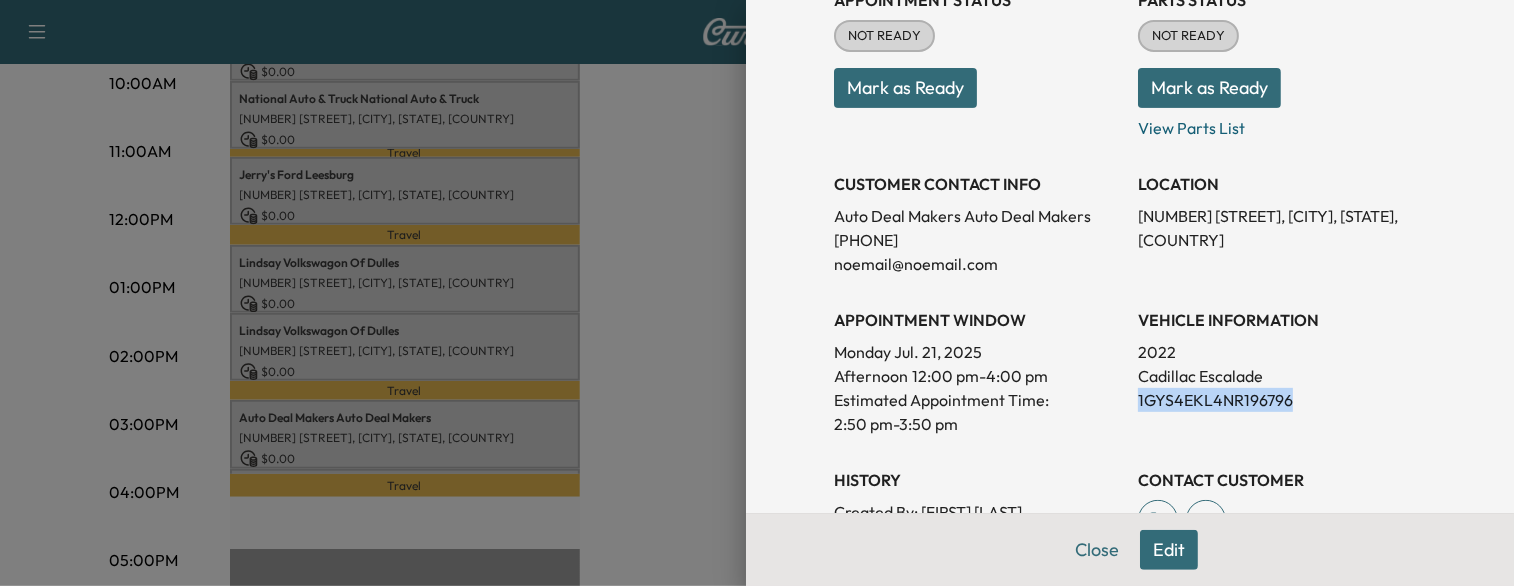 click on "1GYS4EKL4NR196796" at bounding box center [1282, 400] 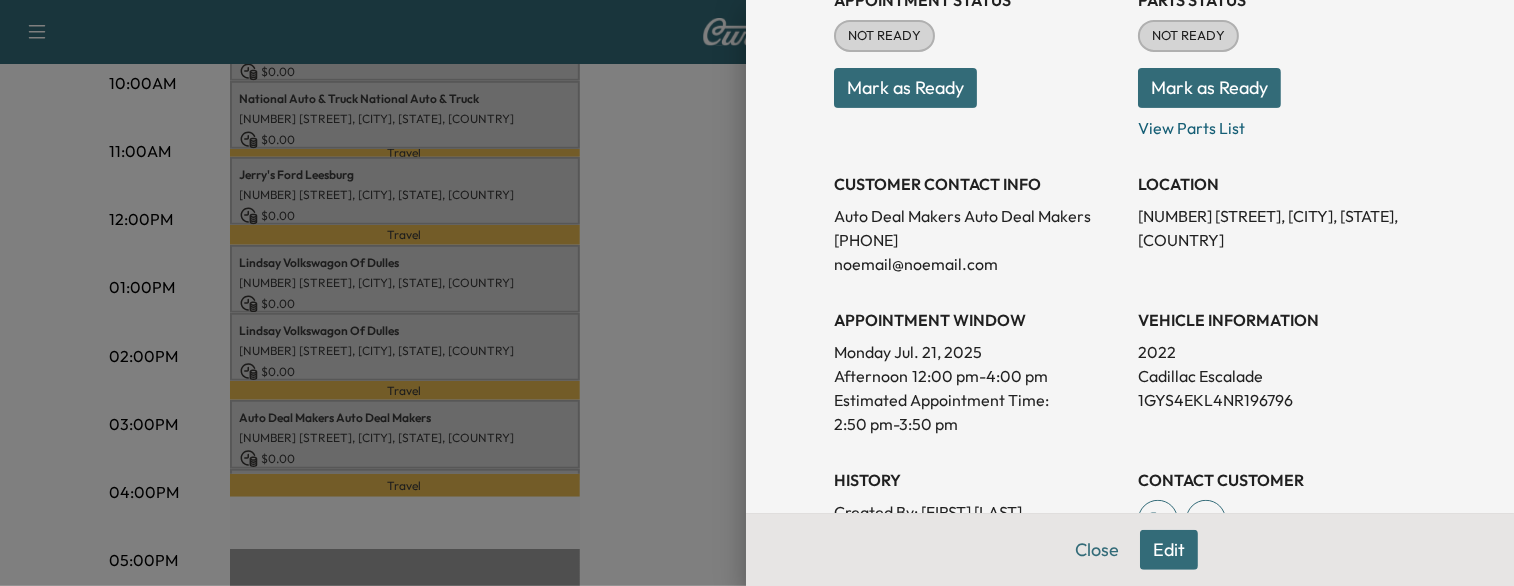 click at bounding box center (757, 293) 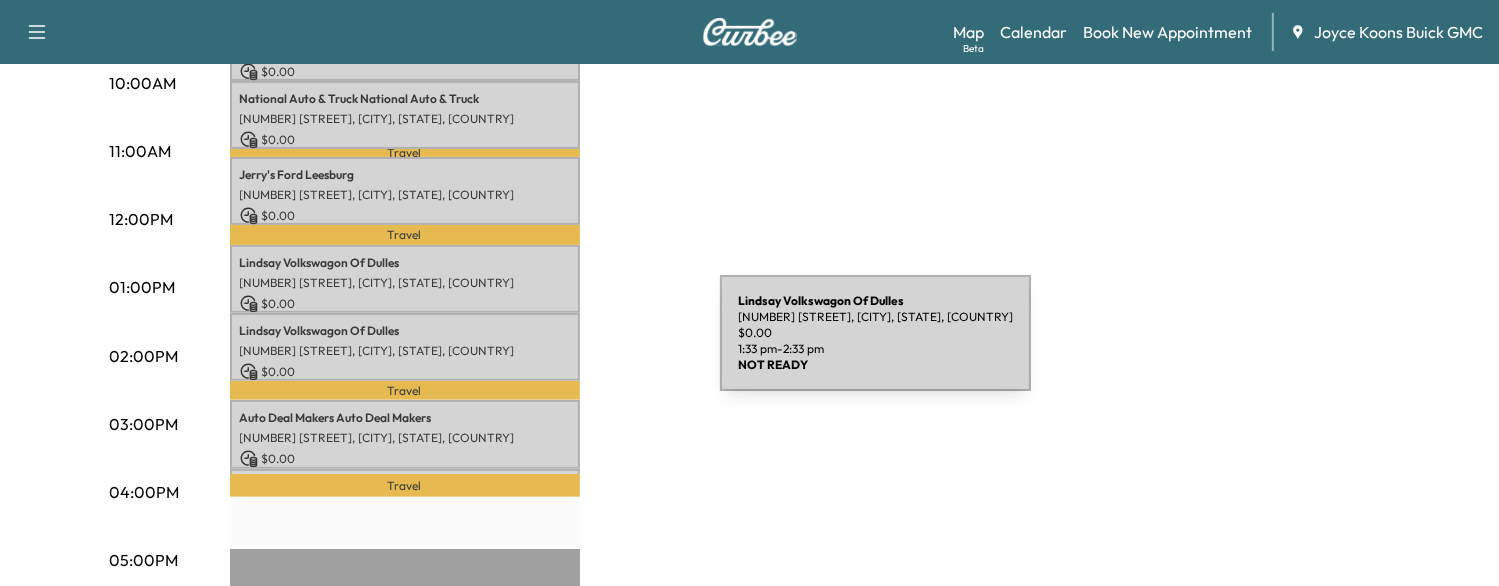click on "Lindsay Volkswagon Of Dulles 22455 Lindsay Cars Ct, Sterling, VA 20166, USA   $ 0.00 1:33 pm  -  2:33 pm" at bounding box center (405, 347) 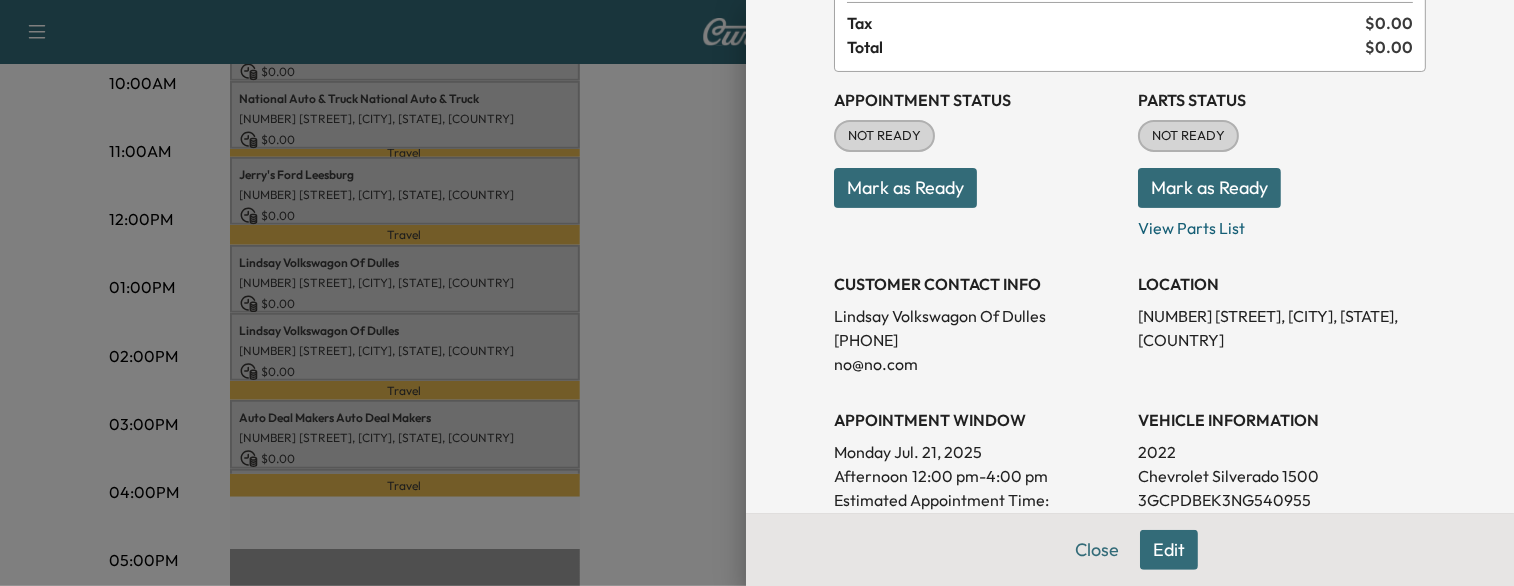 scroll, scrollTop: 264, scrollLeft: 0, axis: vertical 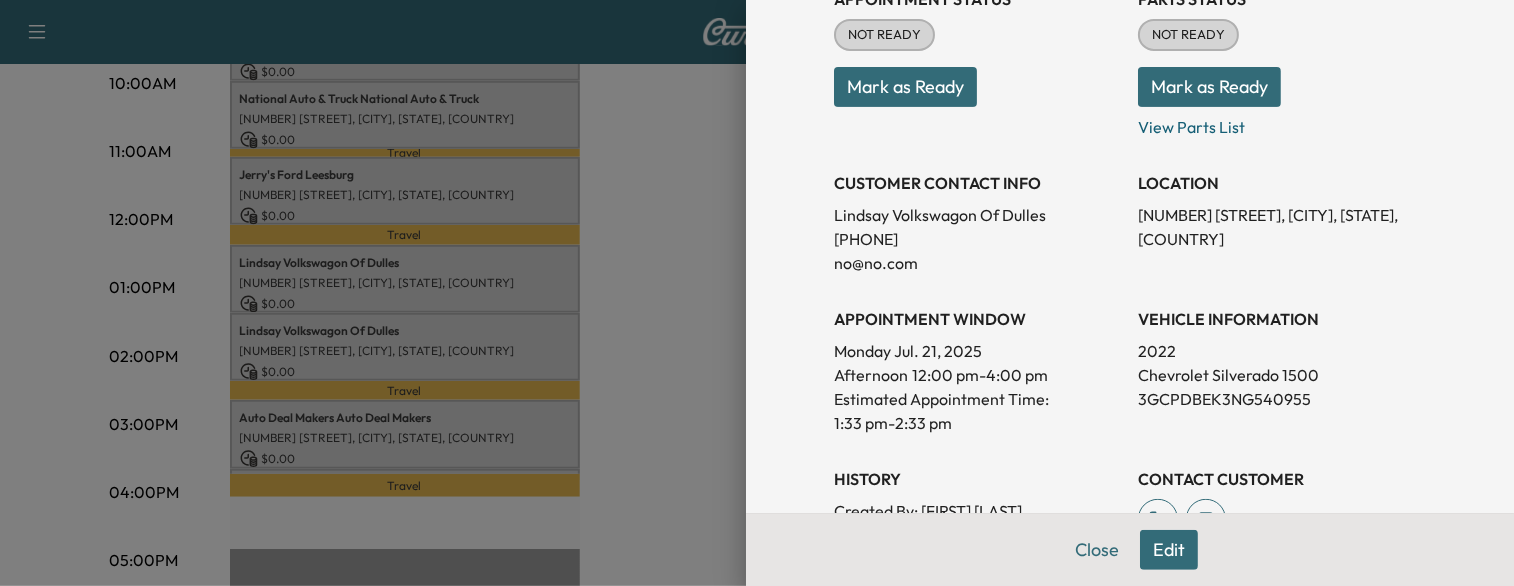 click on "3GCPDBEK3NG540955" at bounding box center (1282, 399) 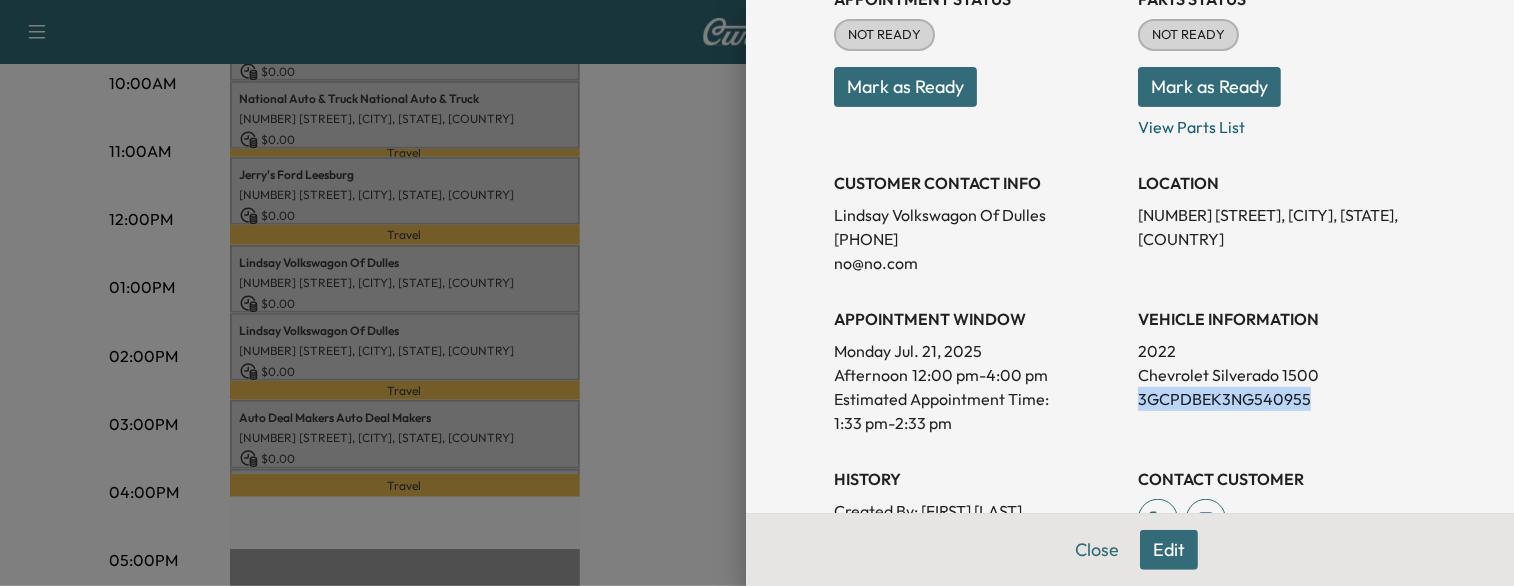 click on "3GCPDBEK3NG540955" at bounding box center [1282, 399] 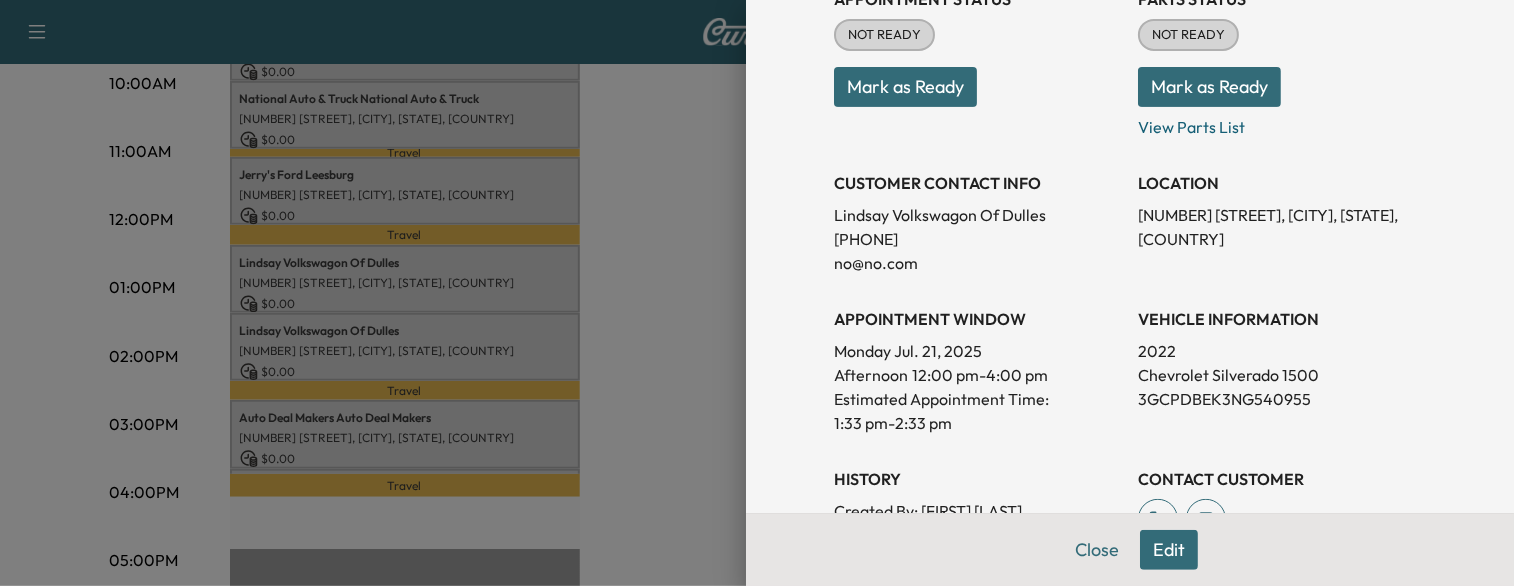 click at bounding box center (757, 293) 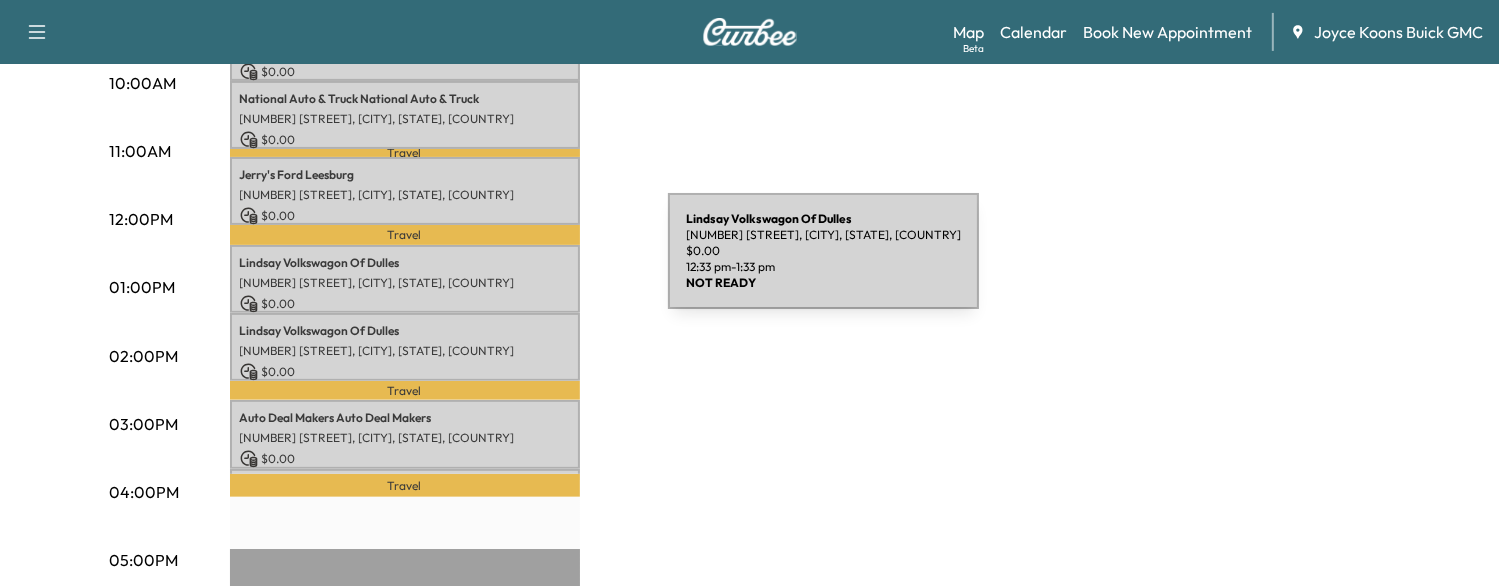 click on "Lindsay Volkswagon Of Dulles" at bounding box center [405, 263] 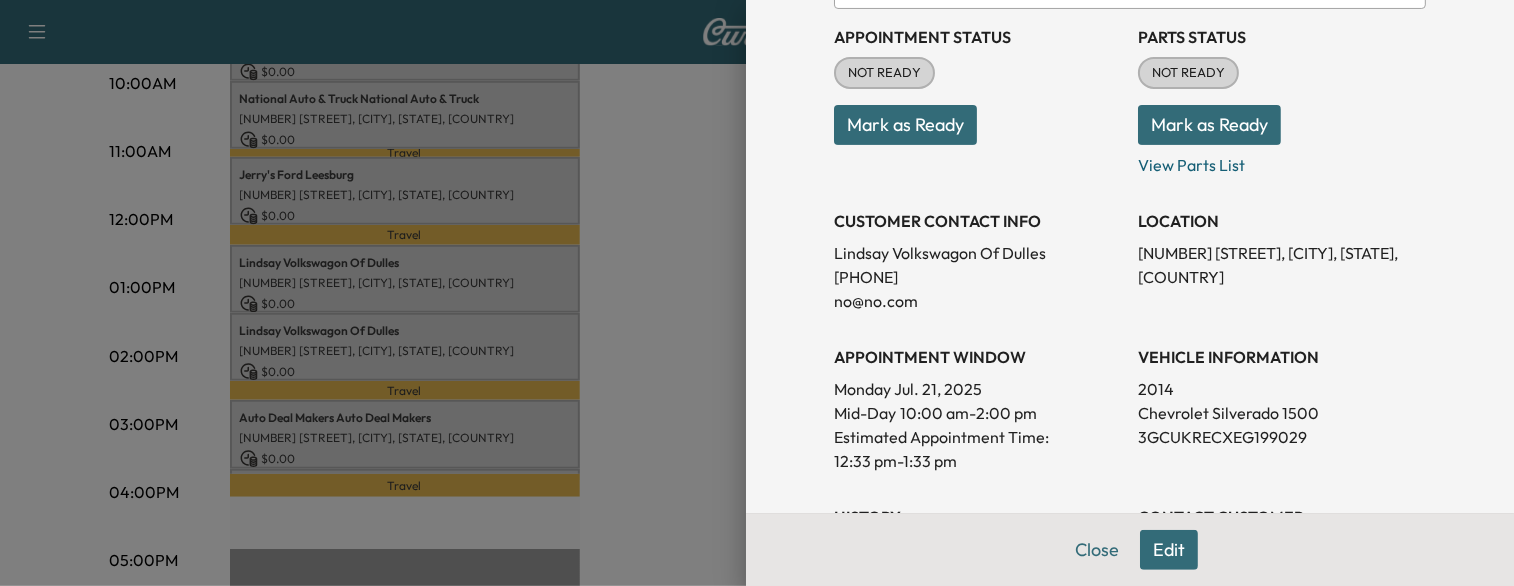 scroll, scrollTop: 232, scrollLeft: 0, axis: vertical 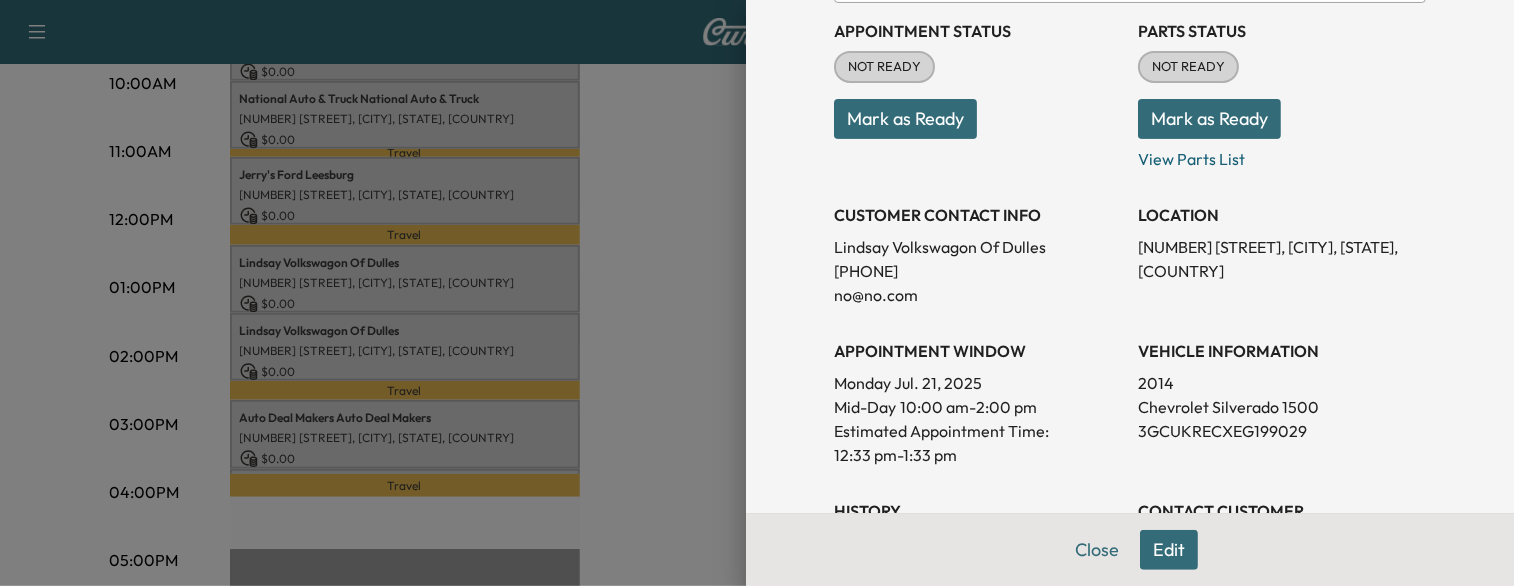 click on "3GCUKRECXEG199029" at bounding box center (1282, 431) 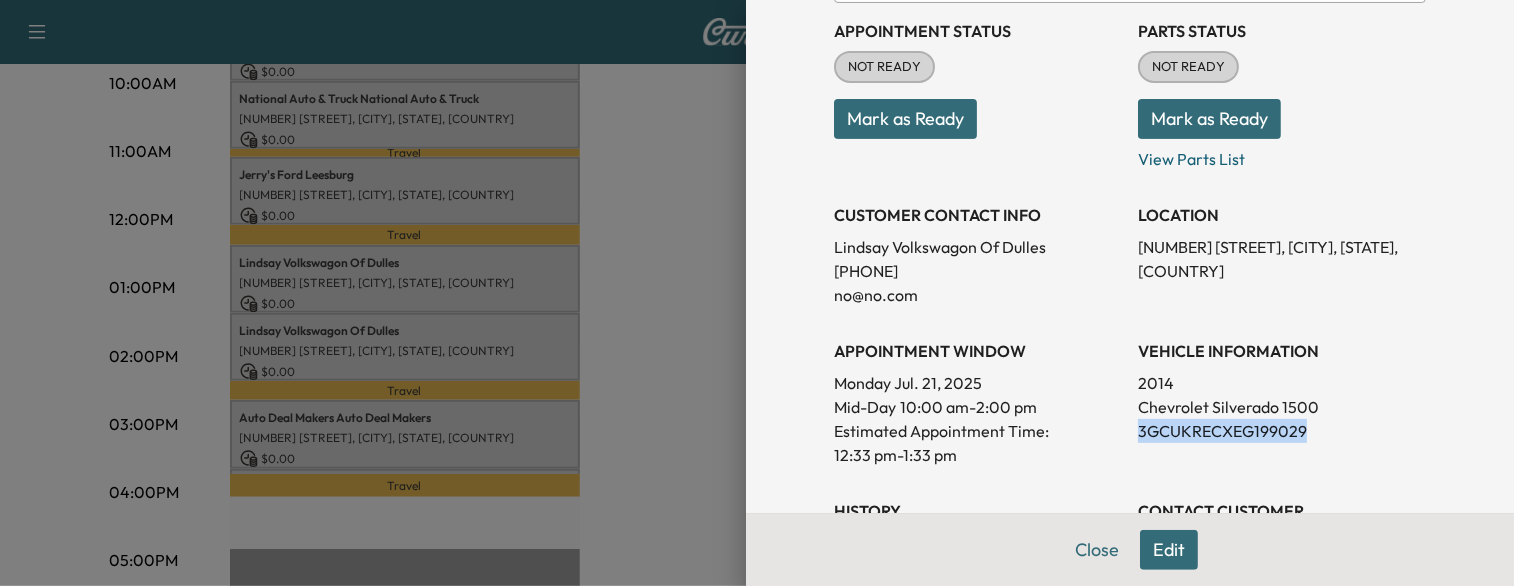click on "3GCUKRECXEG199029" at bounding box center [1282, 431] 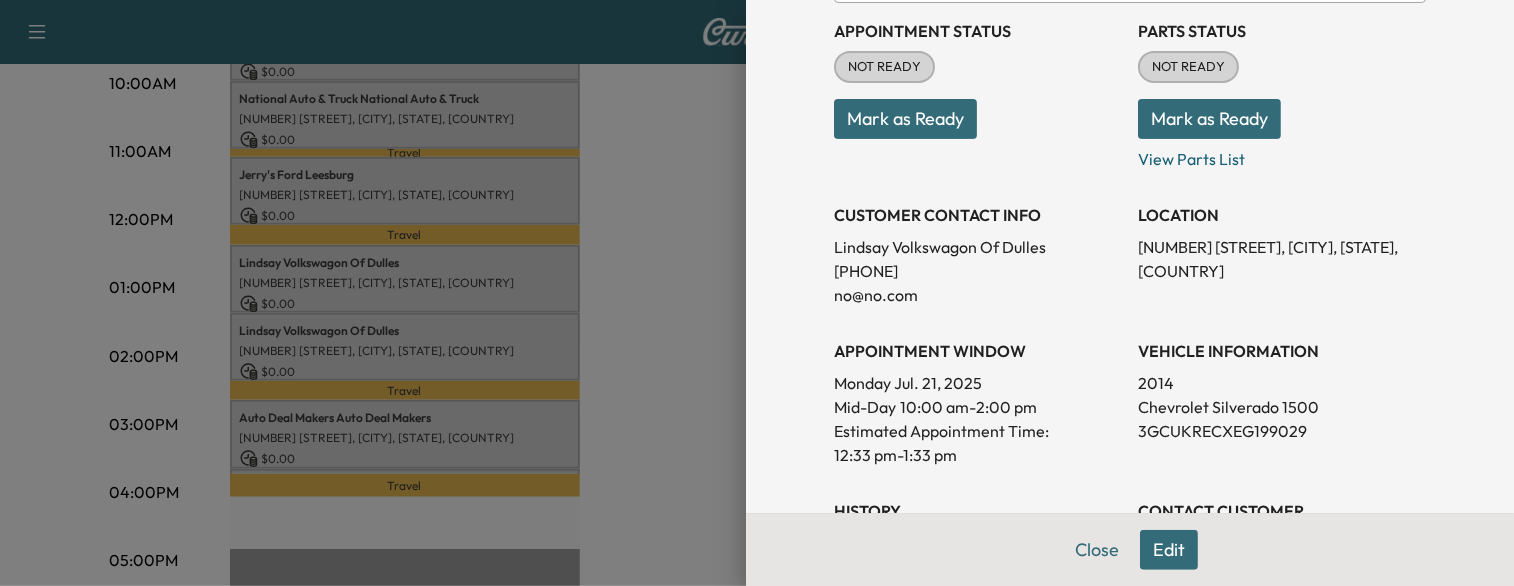 click at bounding box center [757, 293] 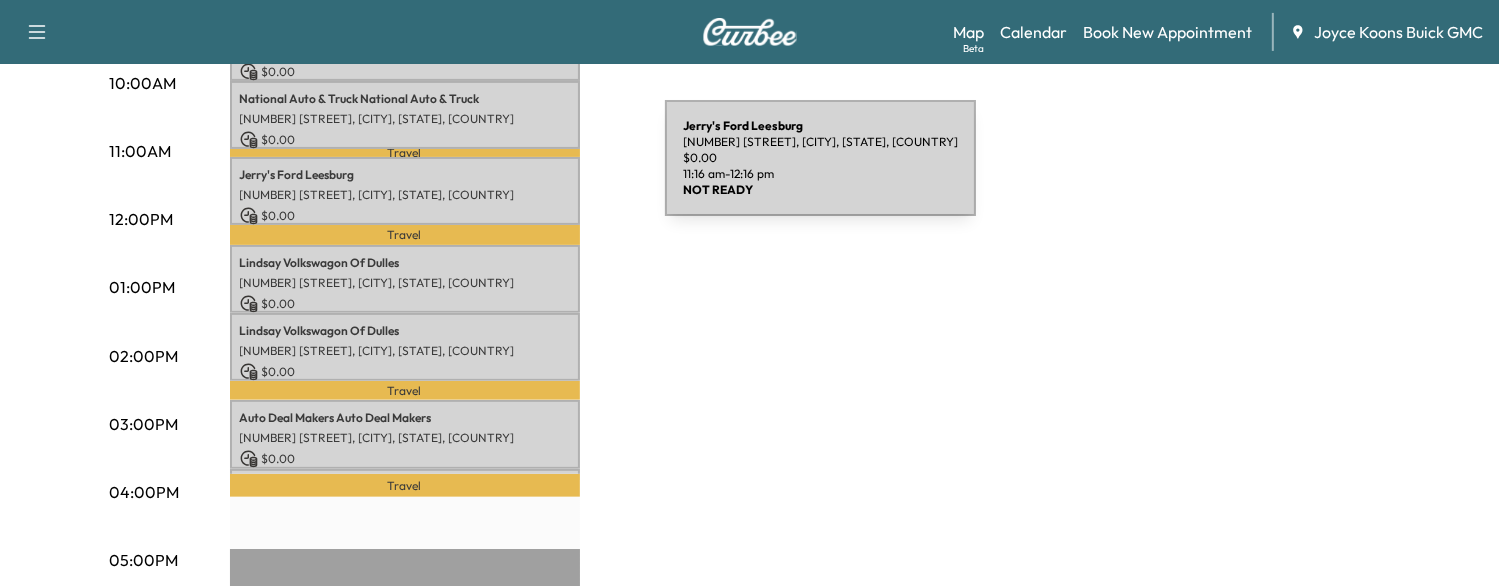 click on "Jerry's Ford    Leesburg" at bounding box center (405, 175) 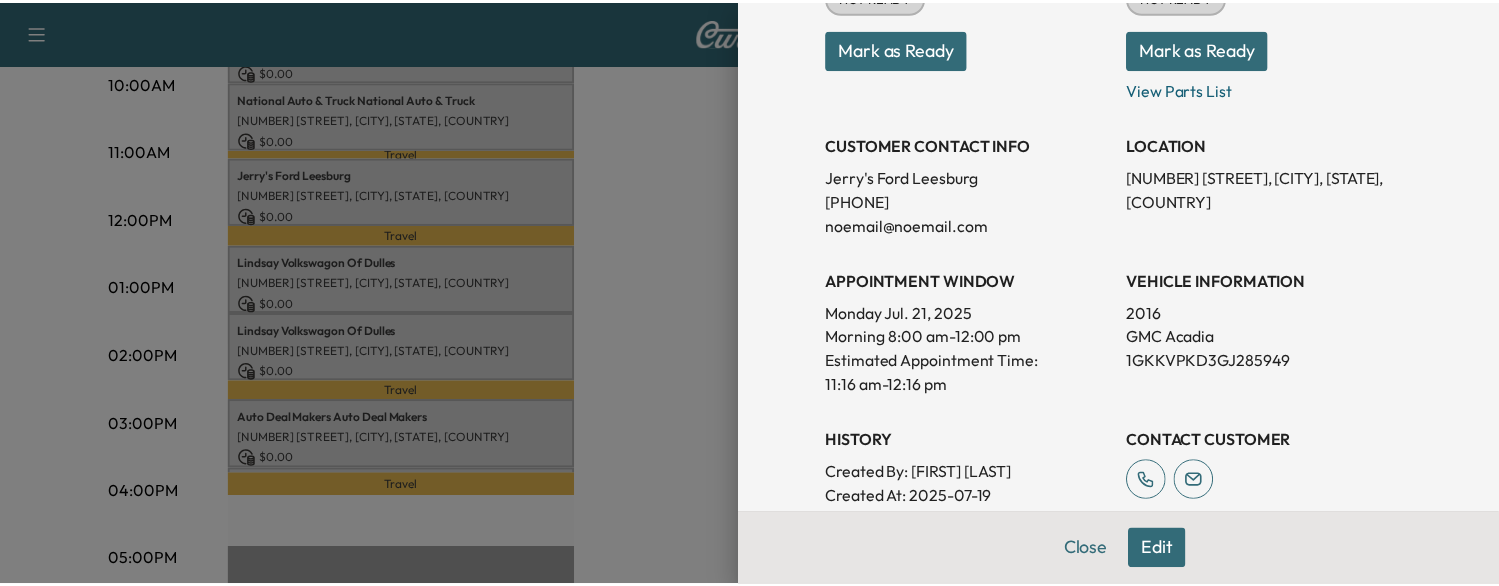 scroll, scrollTop: 303, scrollLeft: 0, axis: vertical 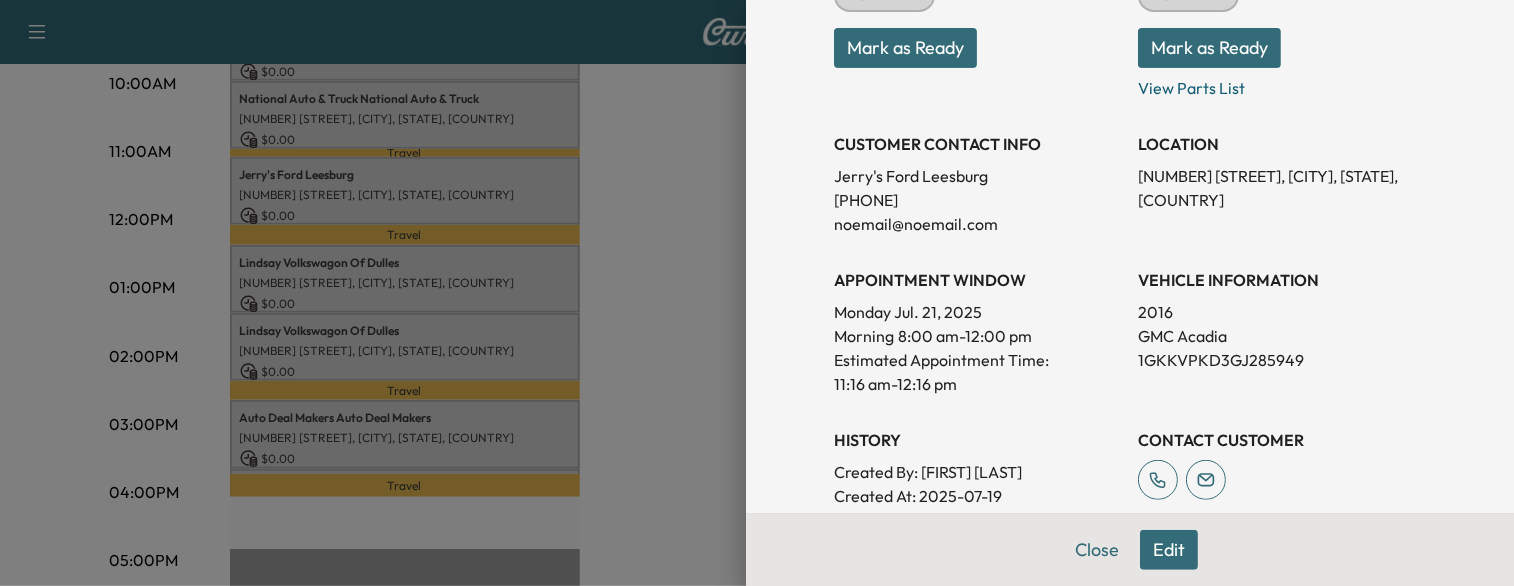click on "1GKKVPKD3GJ285949" at bounding box center (1282, 360) 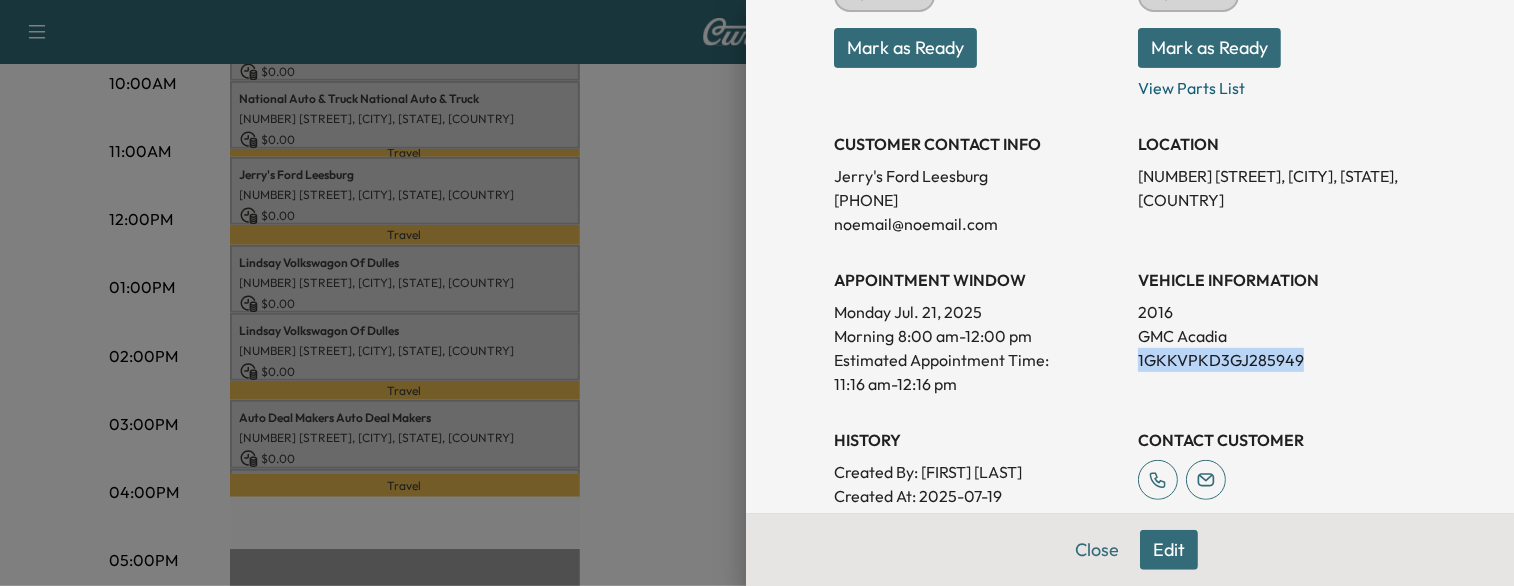 click on "1GKKVPKD3GJ285949" at bounding box center [1282, 360] 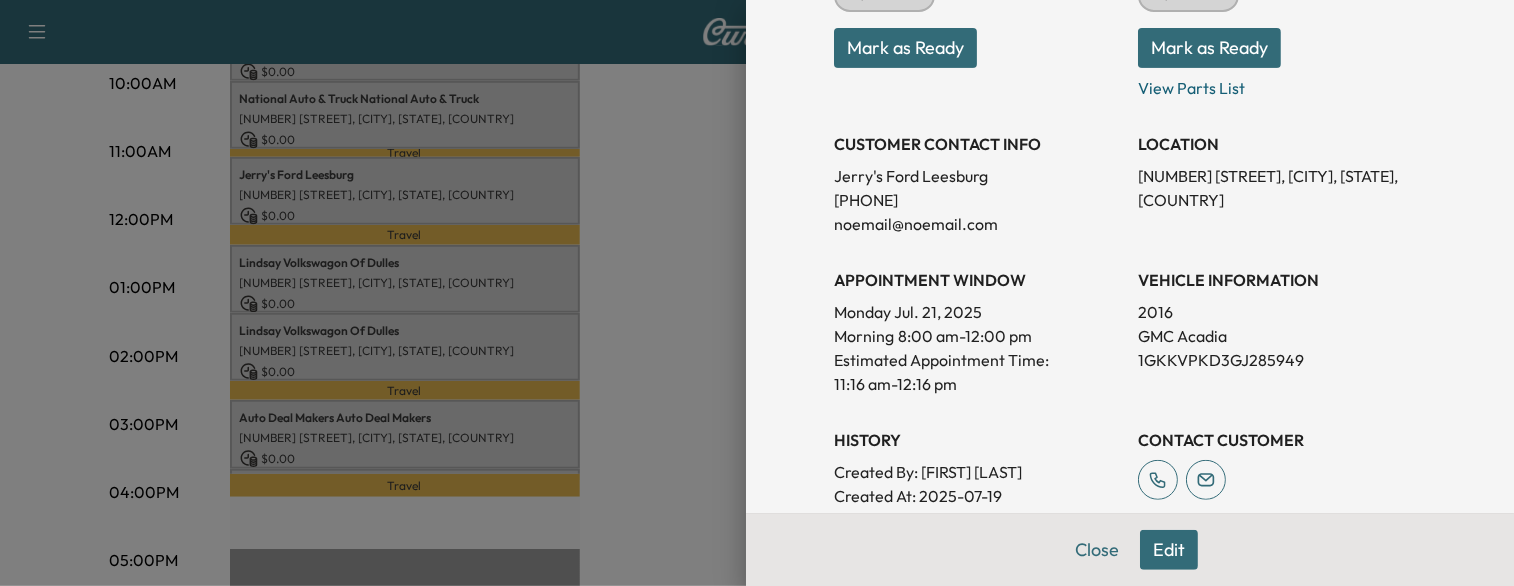 click at bounding box center (757, 293) 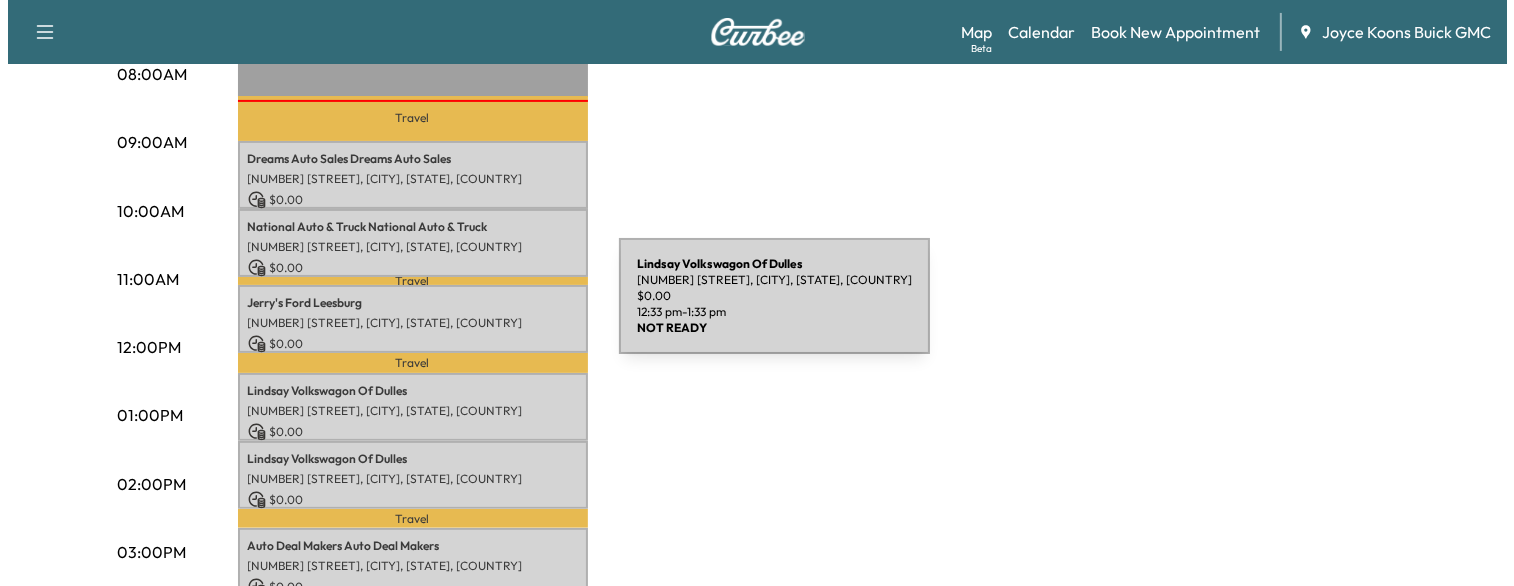 scroll, scrollTop: 534, scrollLeft: 0, axis: vertical 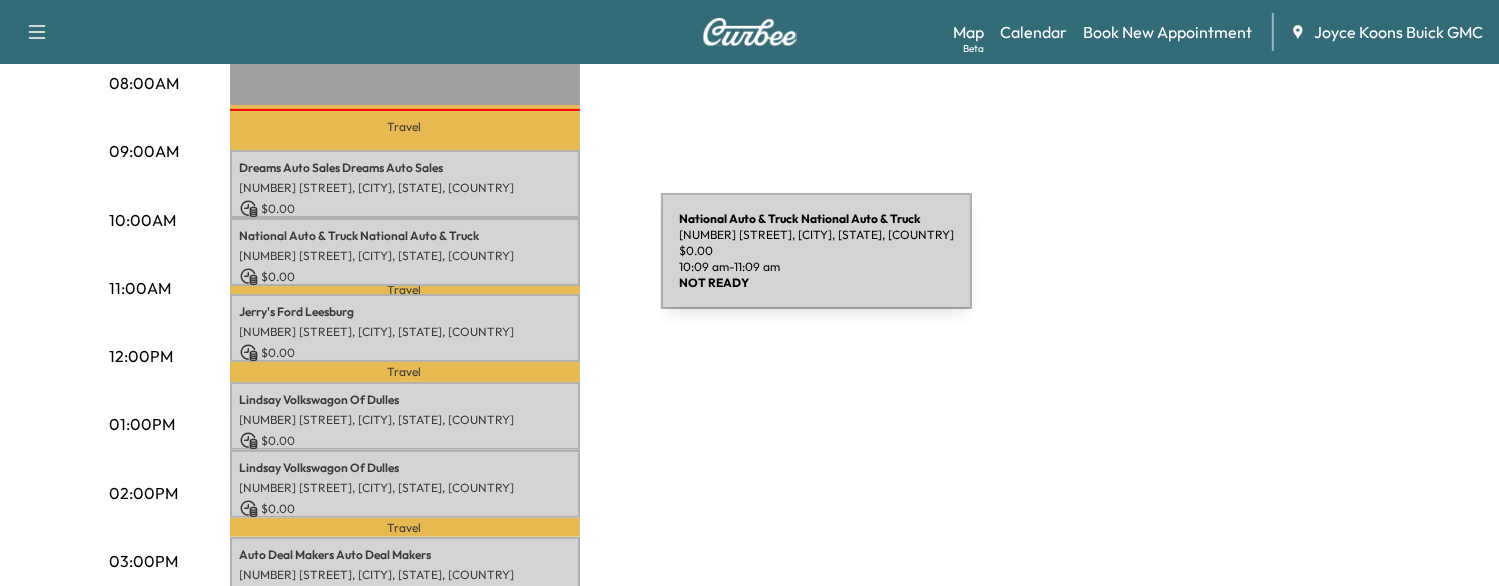 click on "National Auto & Truck   National Auto & Truck 19 E First St SE, Leesburg, VA 20175, USA   $ 0.00 10:09 am  -  11:09 am" at bounding box center (405, 252) 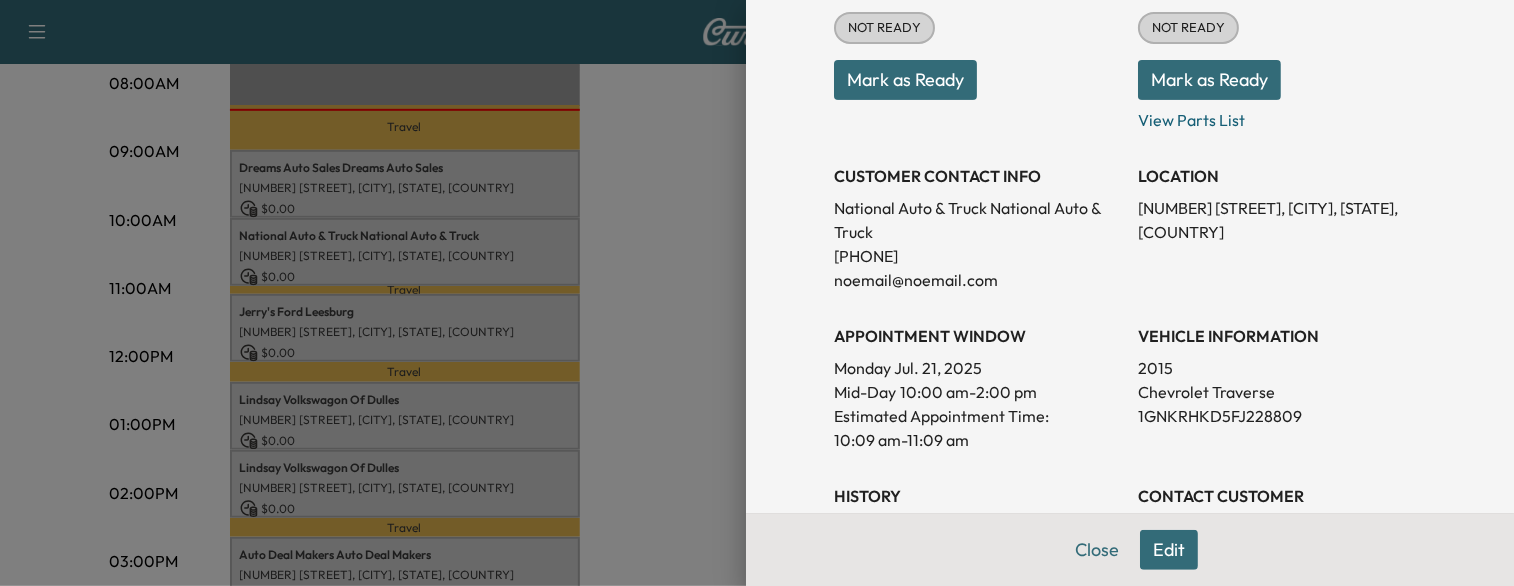 scroll, scrollTop: 272, scrollLeft: 0, axis: vertical 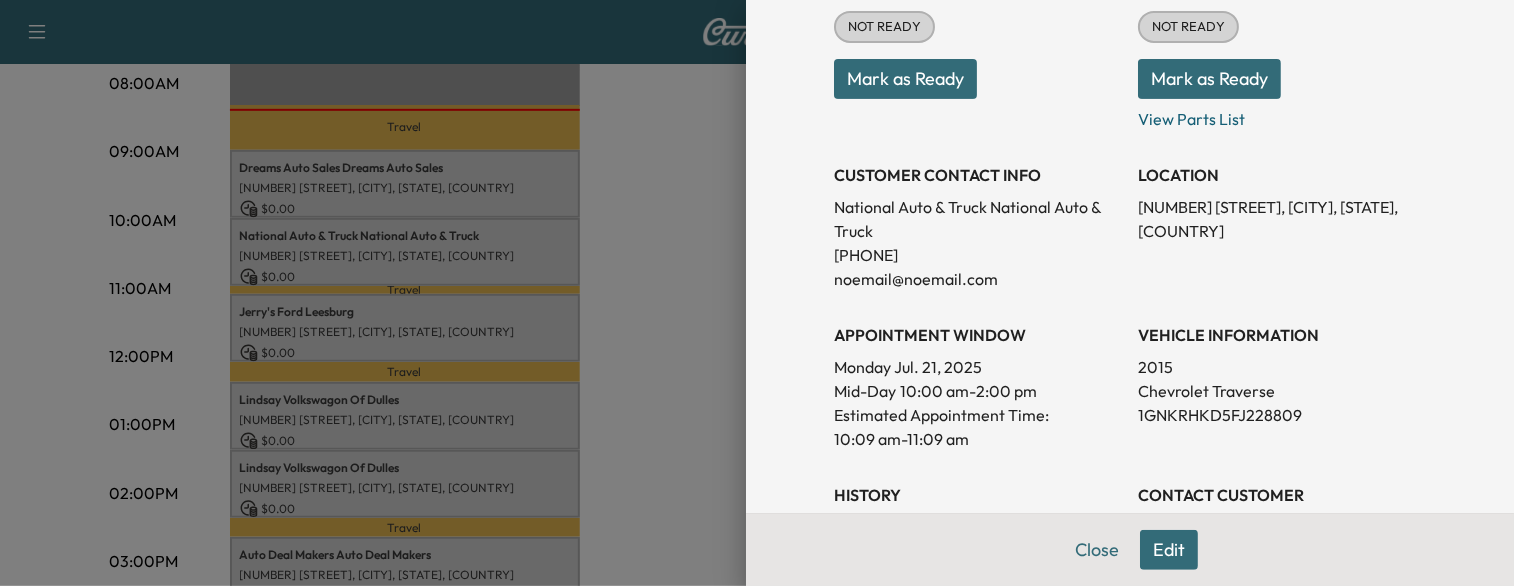 click on "1GNKRHKD5FJ228809" at bounding box center (1282, 415) 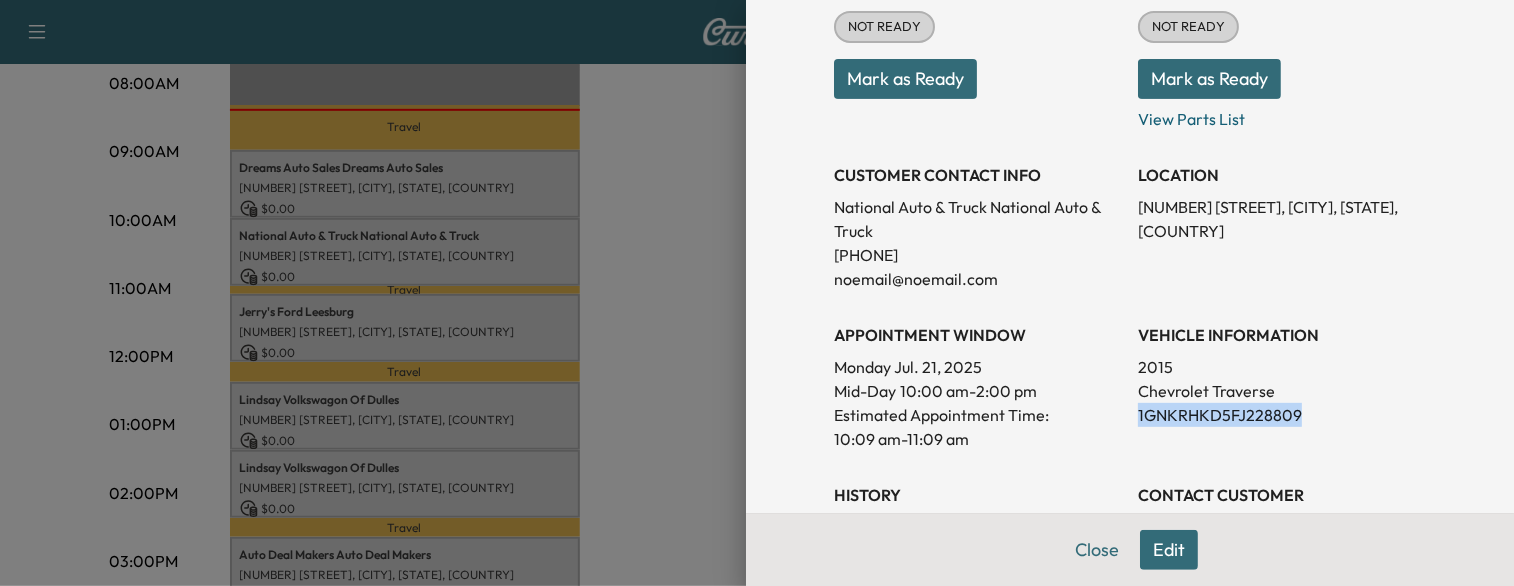 click on "1GNKRHKD5FJ228809" at bounding box center (1282, 415) 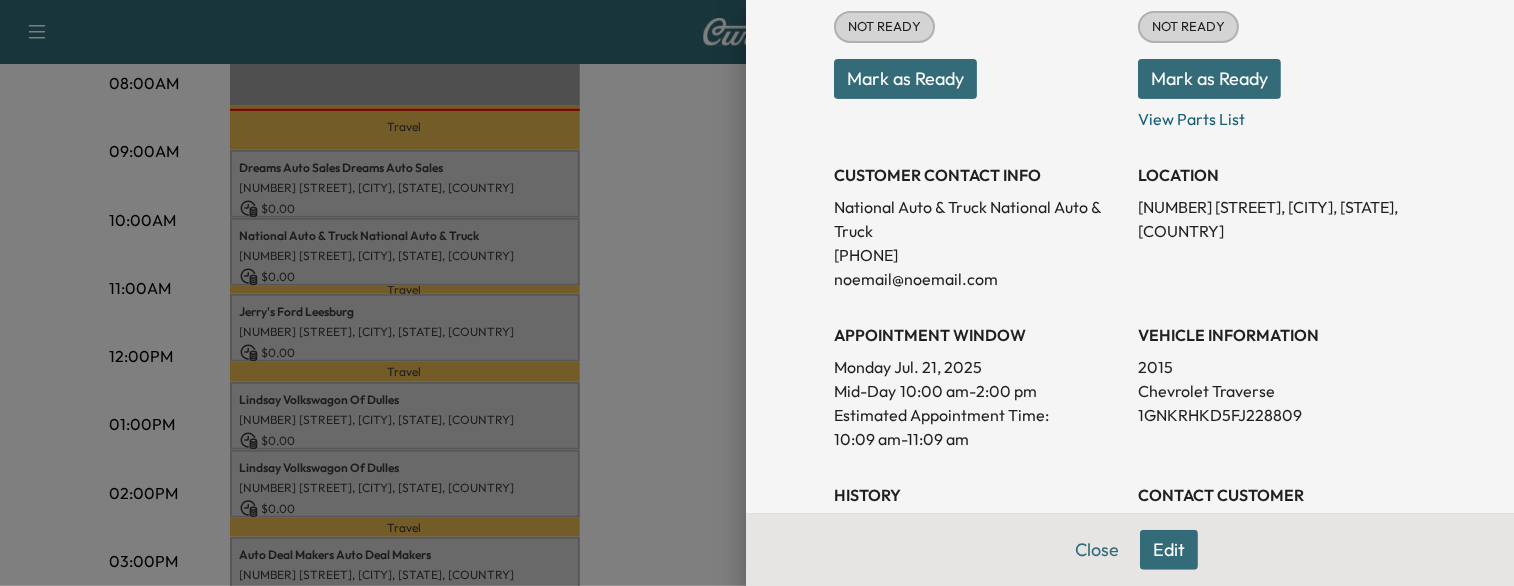 click at bounding box center [757, 293] 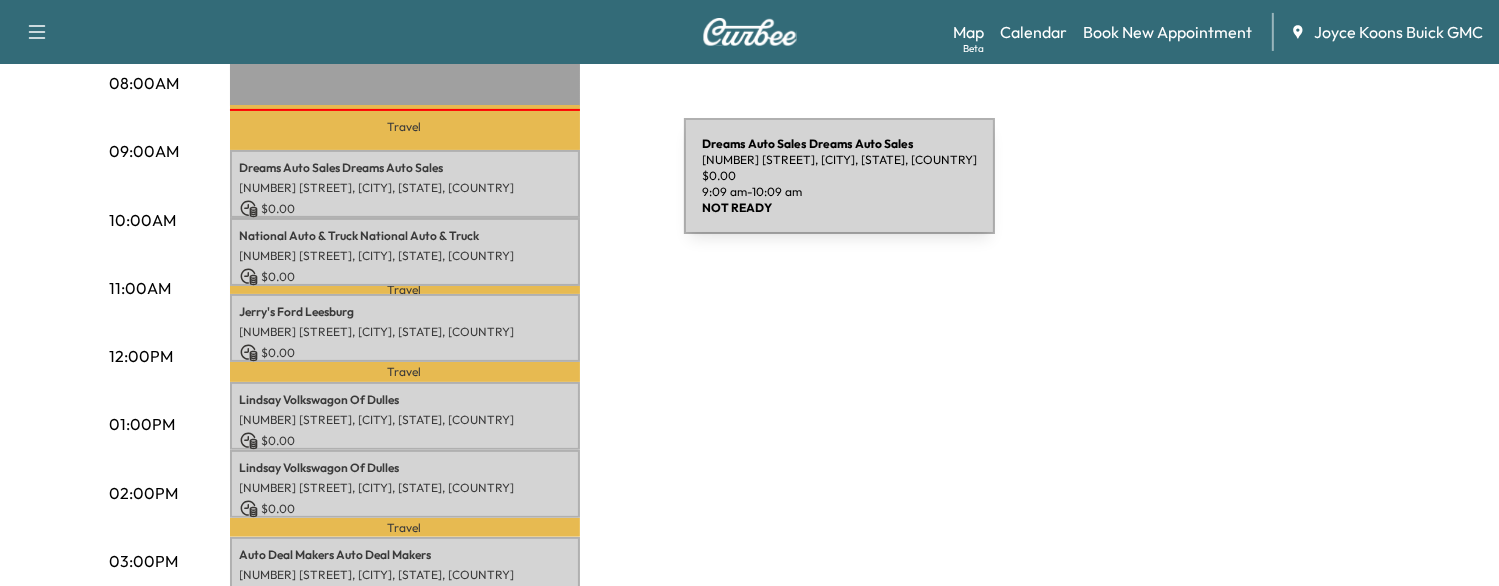 click on "[NUMBER] [STREET], [CITY], [STATE], USA" at bounding box center [405, 188] 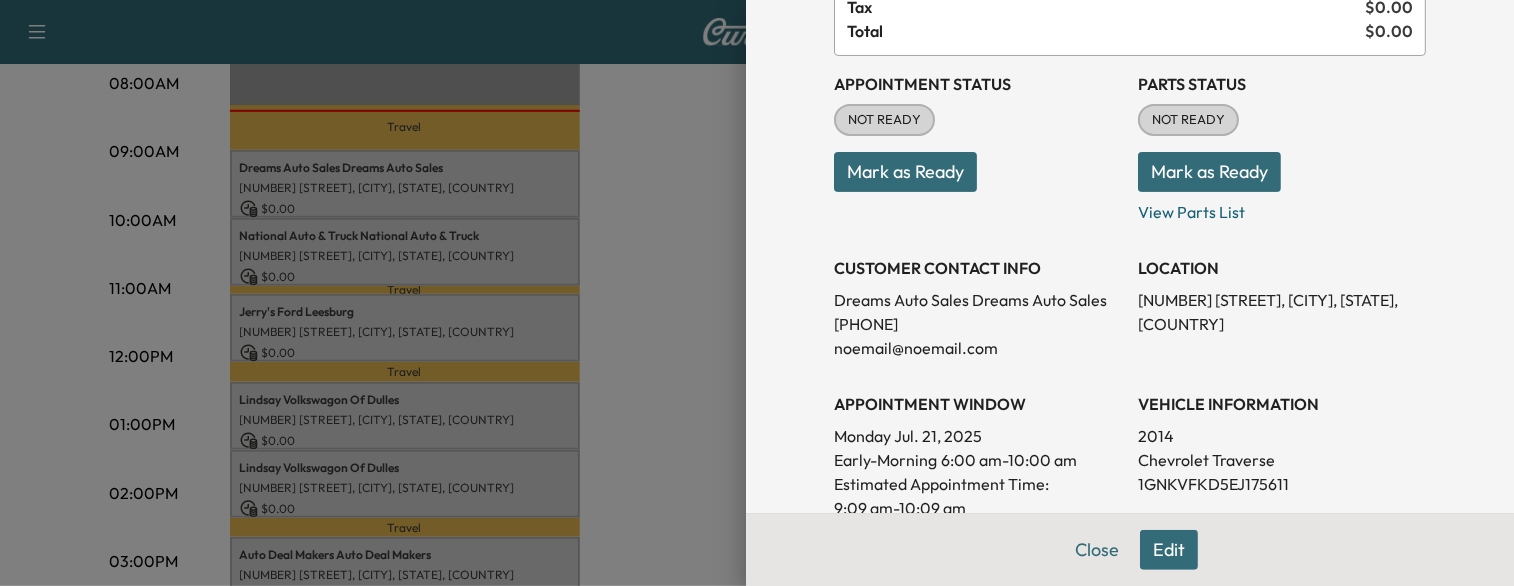 scroll, scrollTop: 239, scrollLeft: 0, axis: vertical 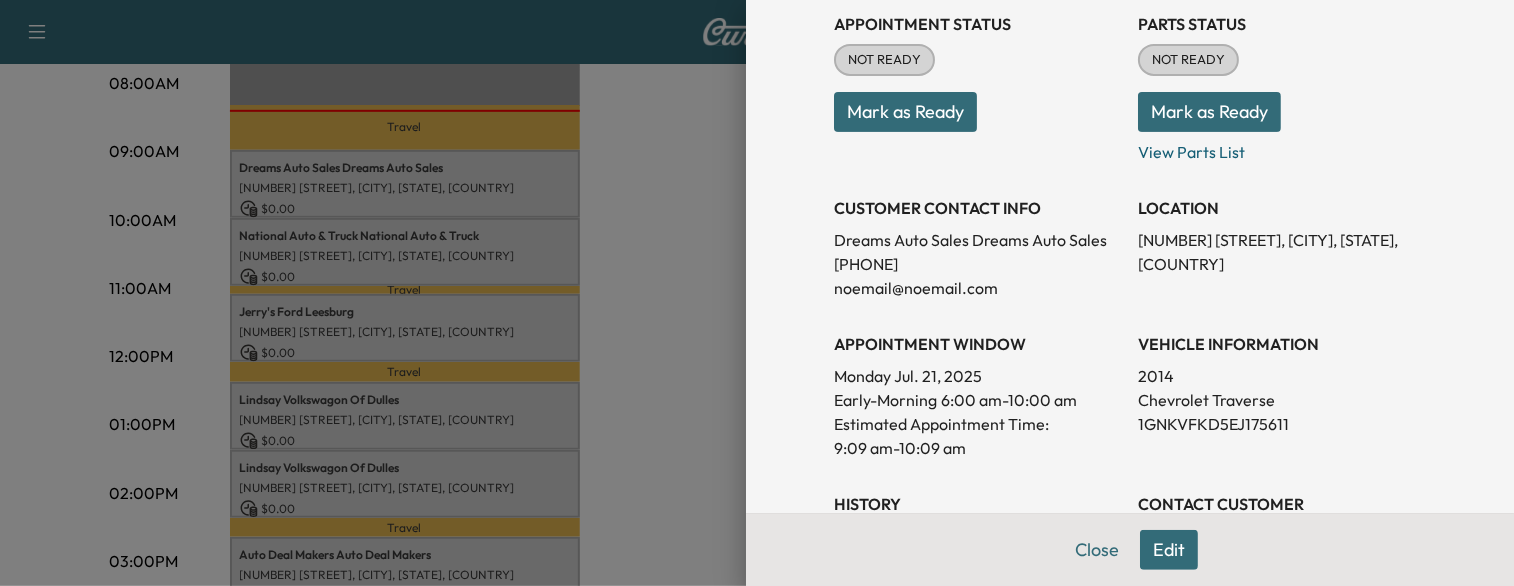 click at bounding box center (757, 293) 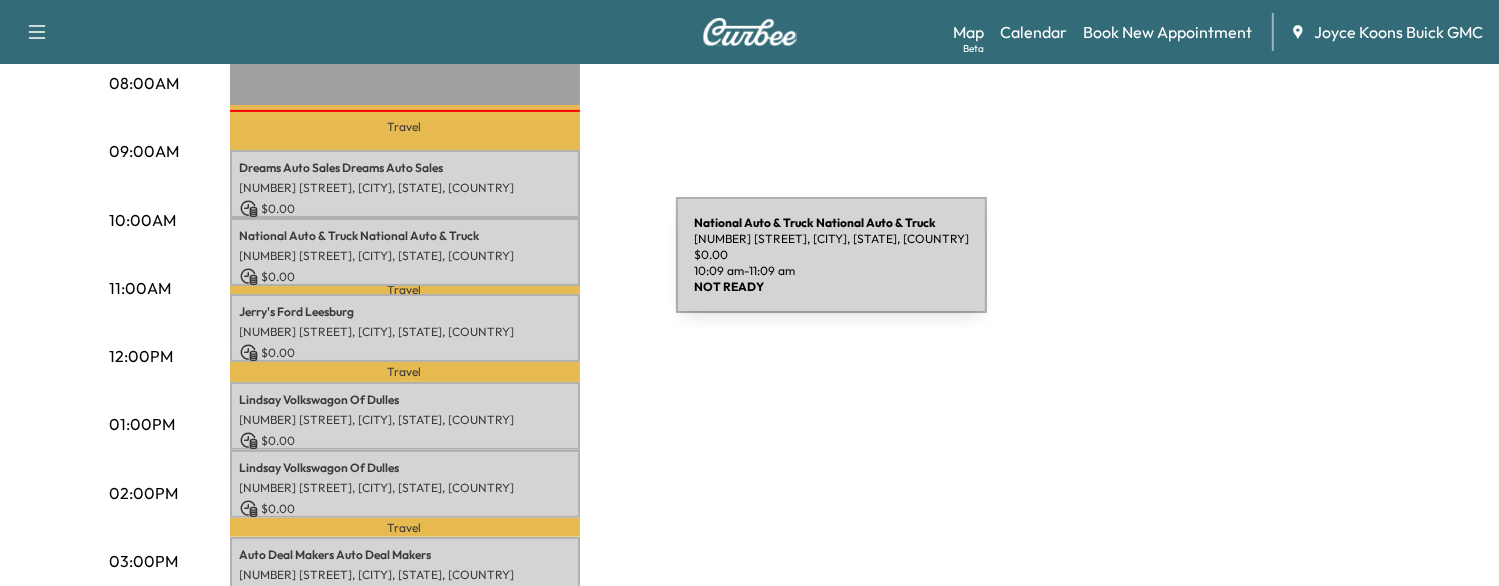 click on "$ 0.00" at bounding box center [405, 277] 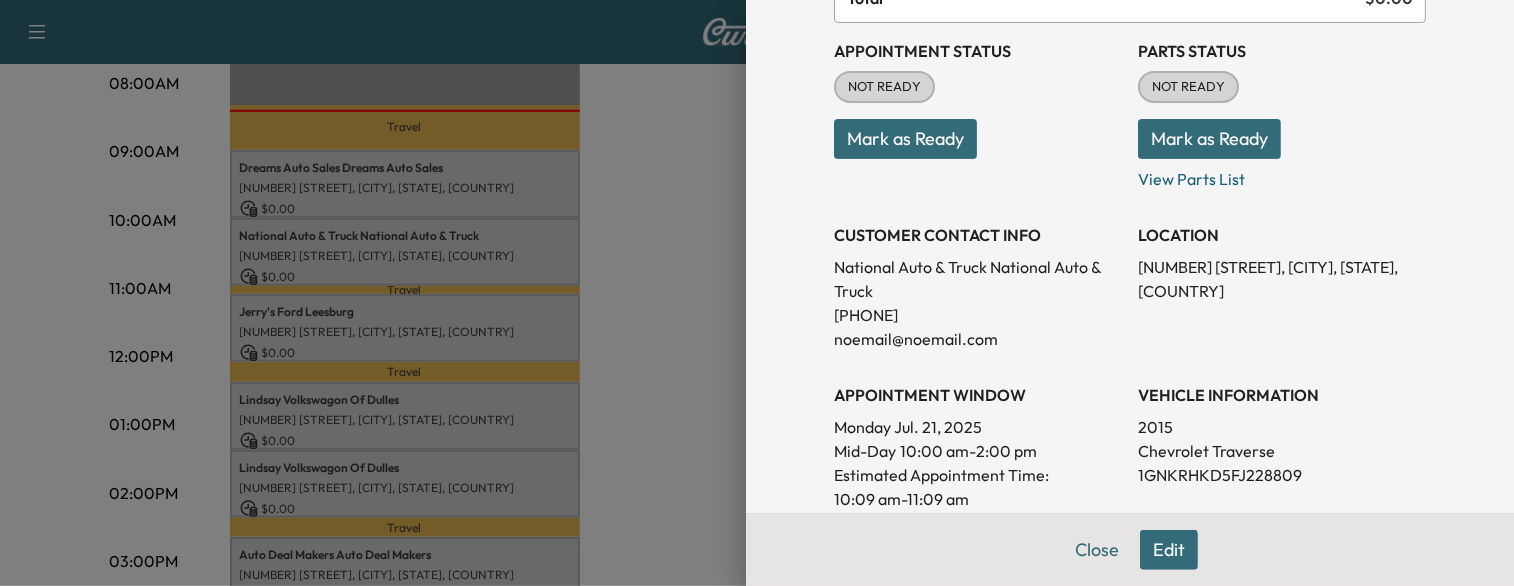 scroll, scrollTop: 256, scrollLeft: 0, axis: vertical 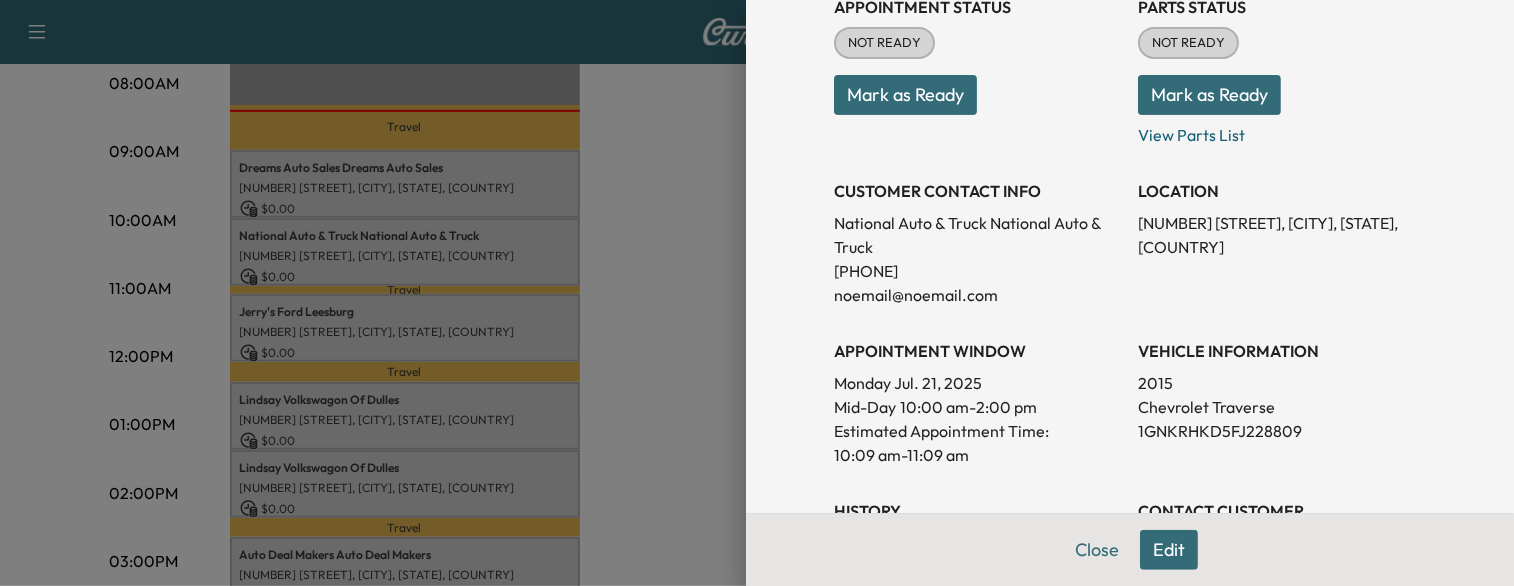 click at bounding box center (757, 293) 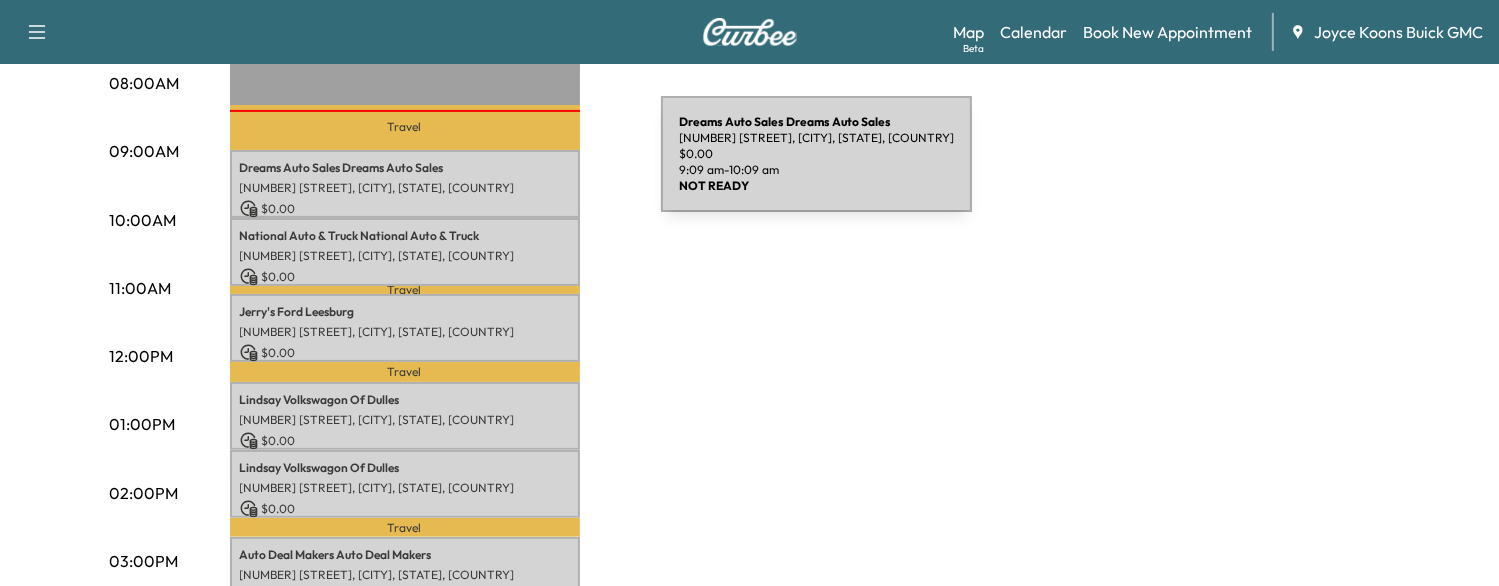 click on "Dreams Auto Sales    Dreams Auto Sales" at bounding box center [405, 168] 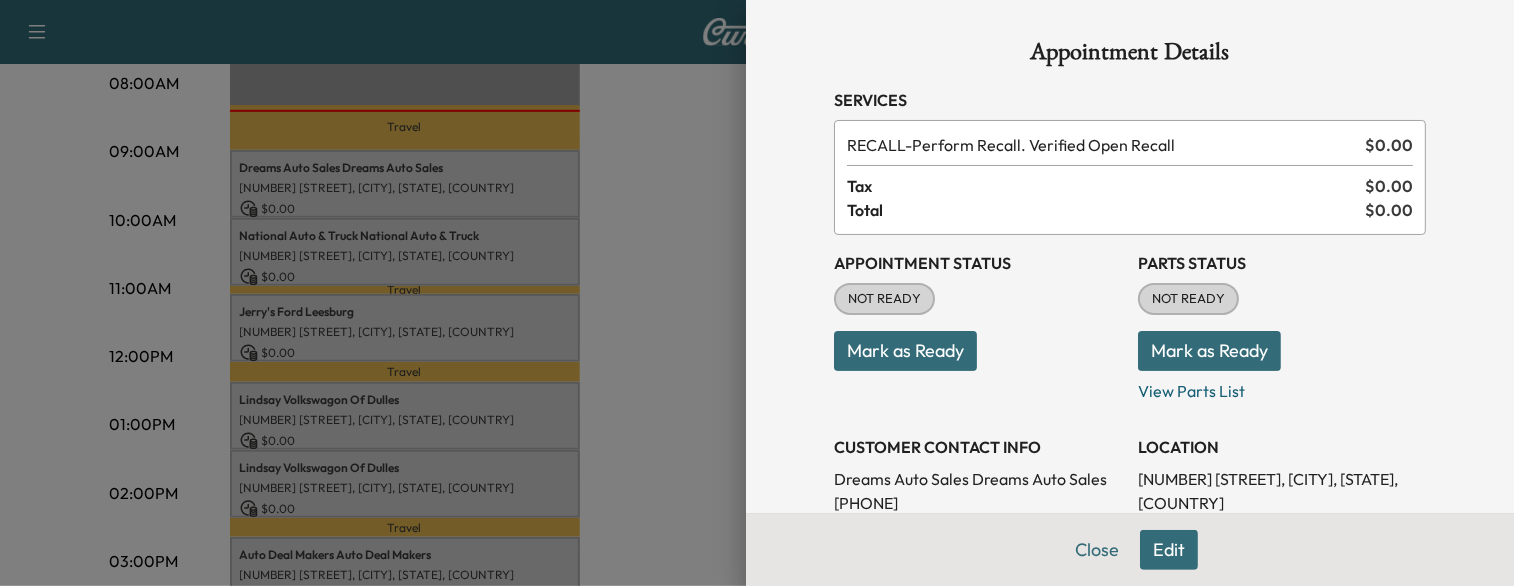 scroll, scrollTop: 299, scrollLeft: 0, axis: vertical 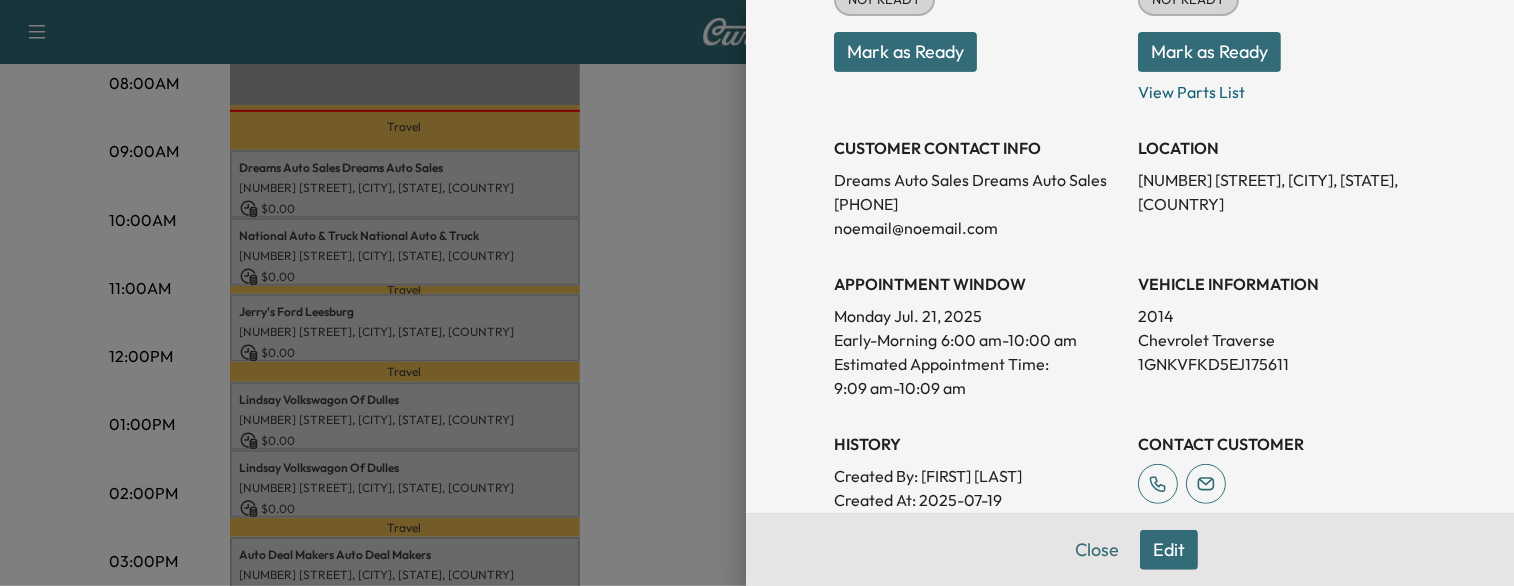 click on "1GNKVFKD5EJ175611" at bounding box center [1282, 364] 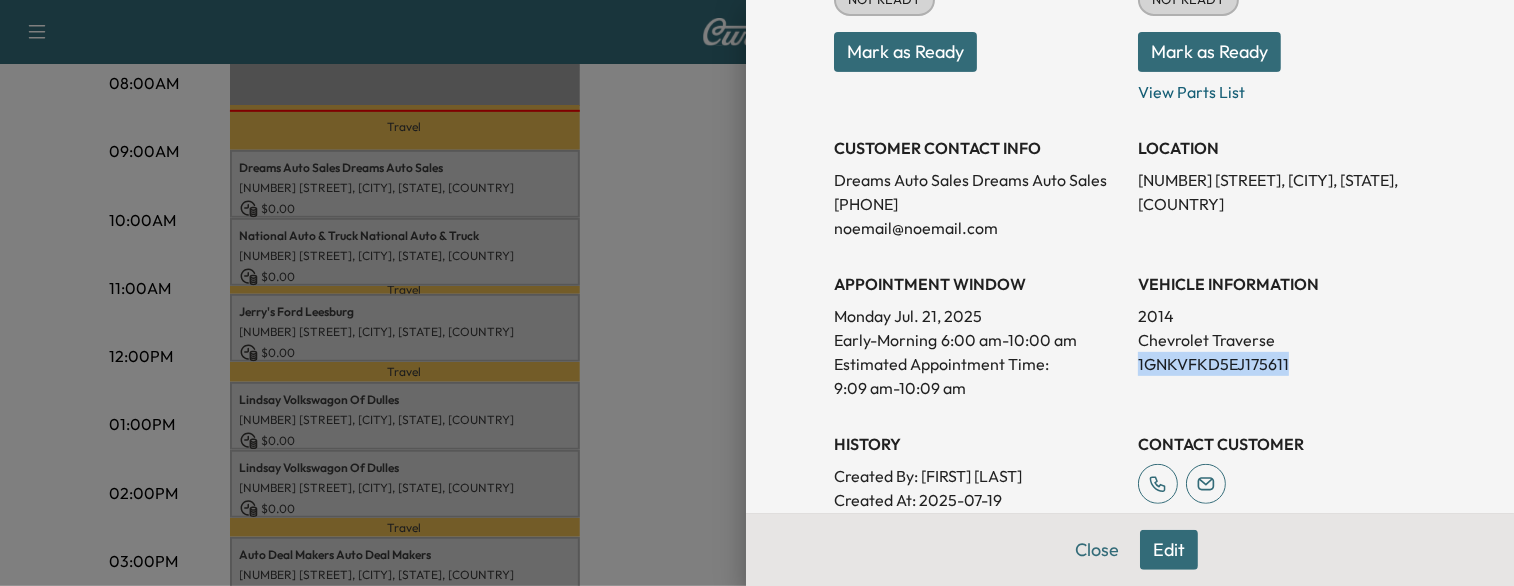 click on "1GNKVFKD5EJ175611" at bounding box center (1282, 364) 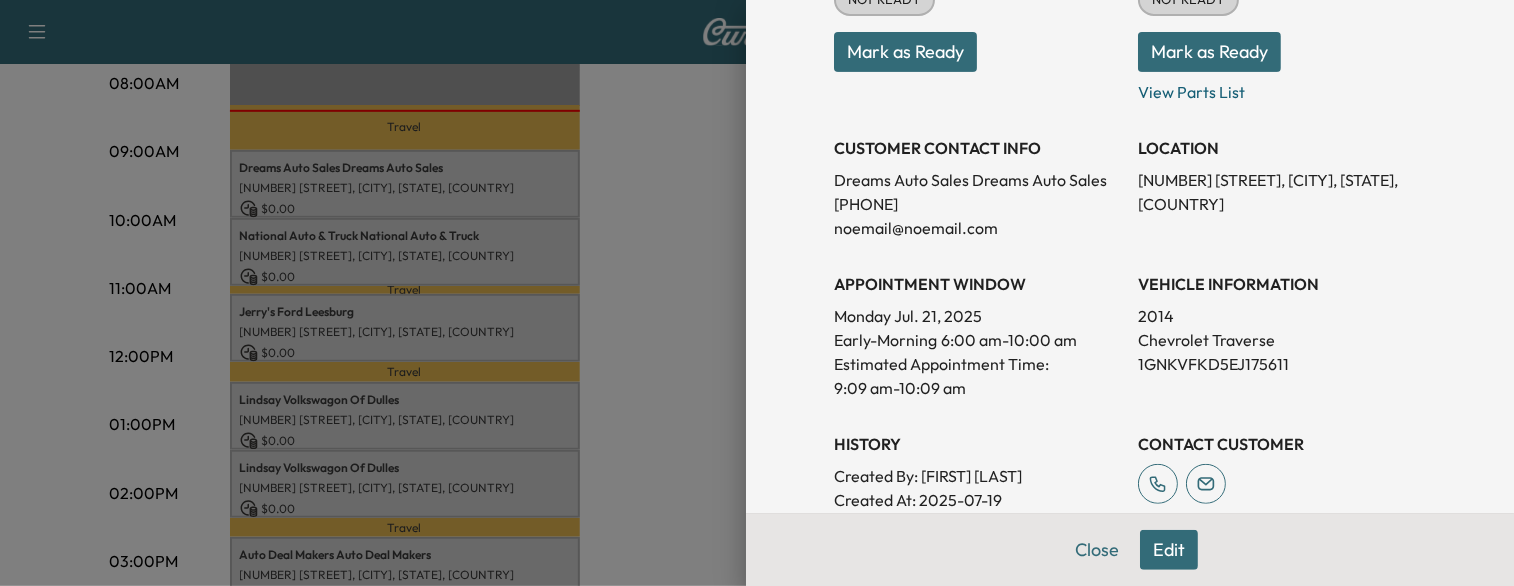 click at bounding box center [757, 293] 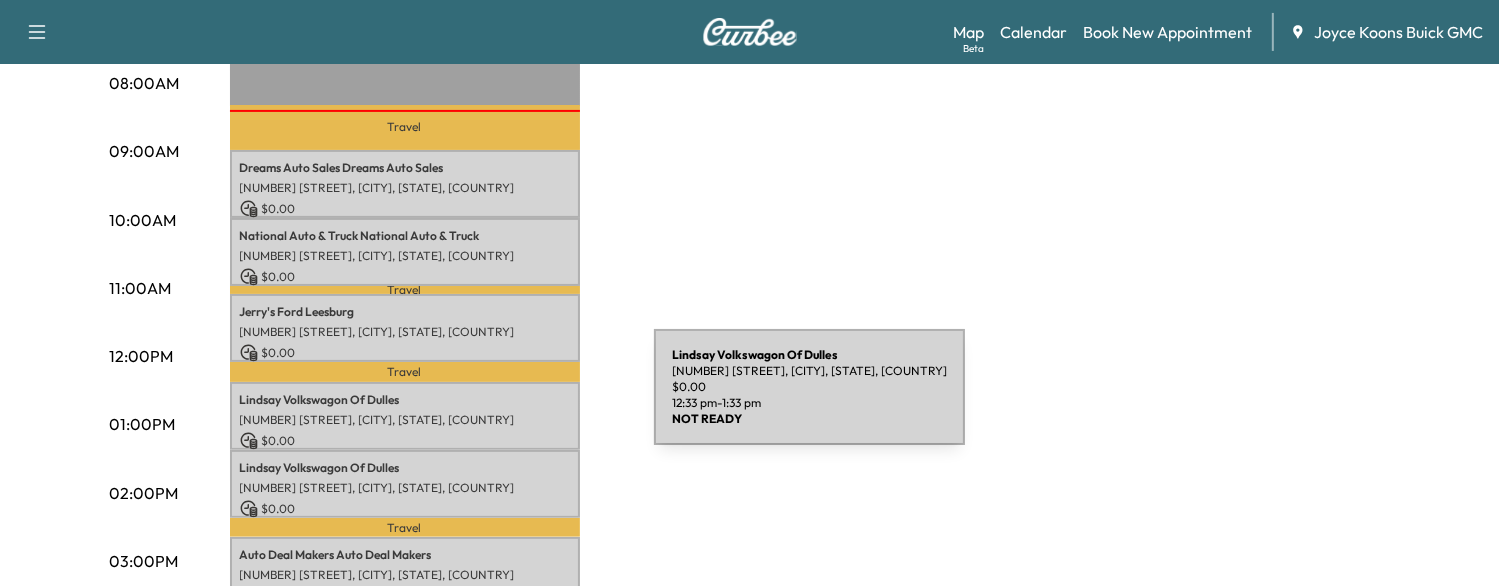 click on "Lindsay Volkswagon Of Dulles" at bounding box center (405, 400) 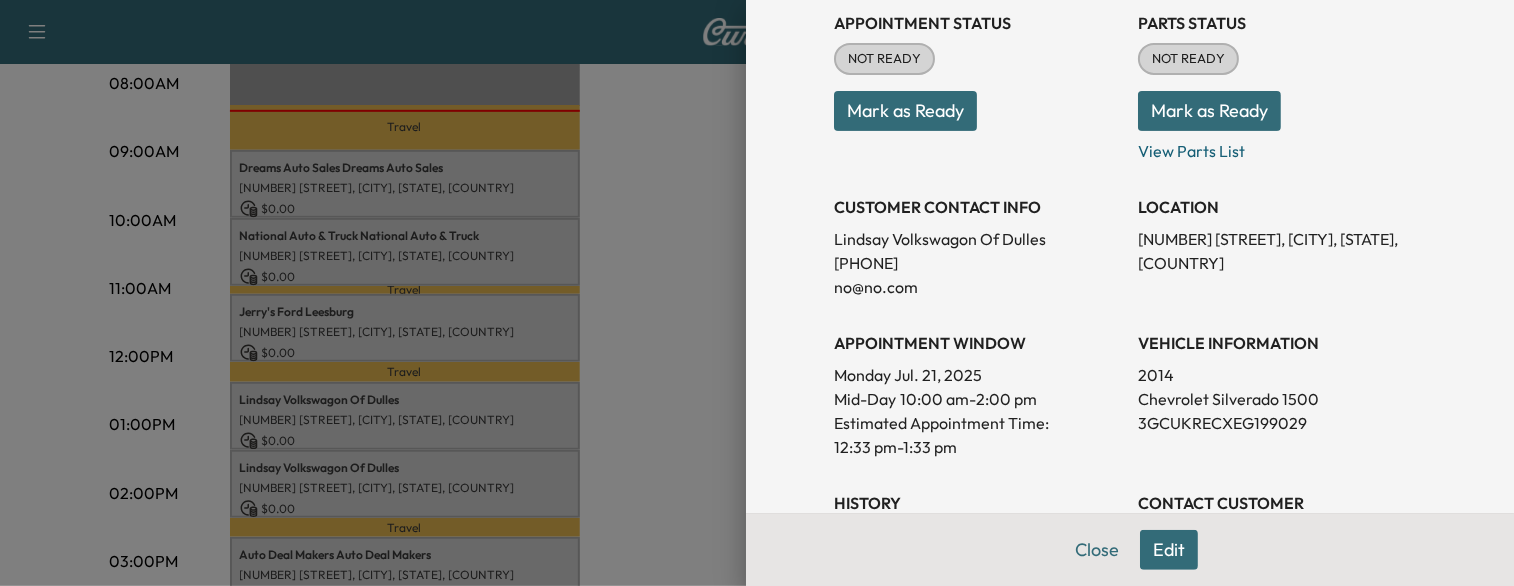 scroll, scrollTop: 242, scrollLeft: 0, axis: vertical 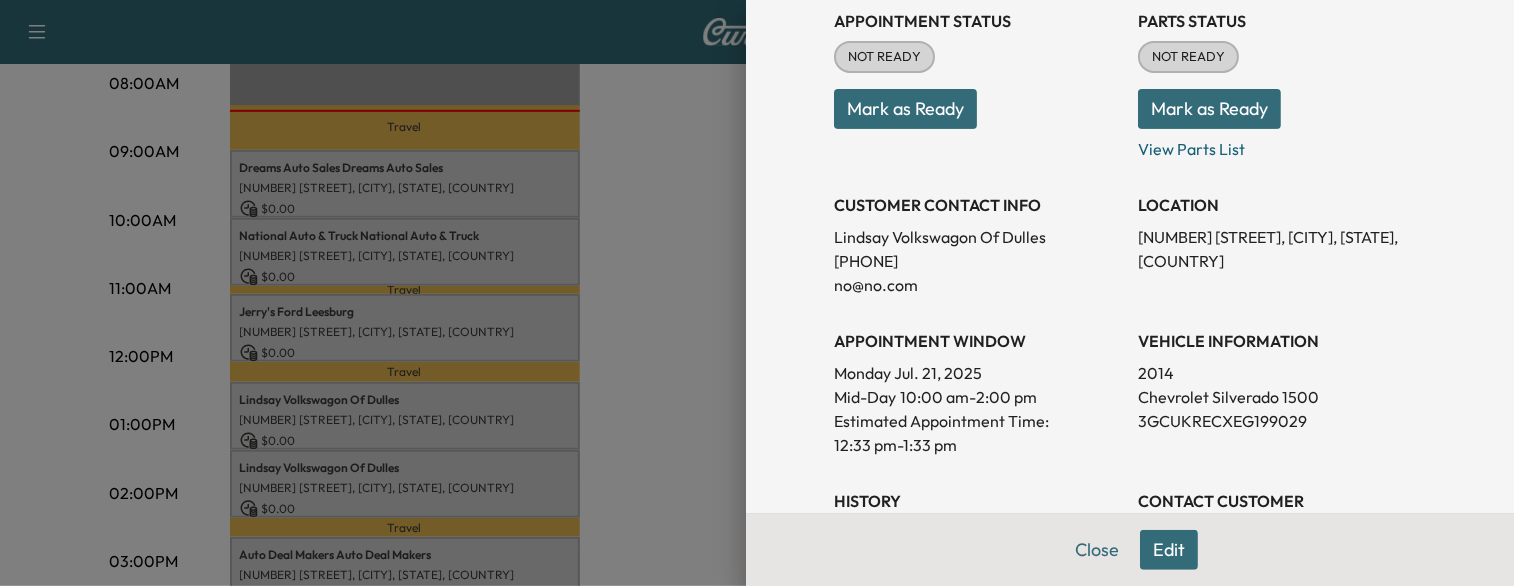 click at bounding box center (757, 293) 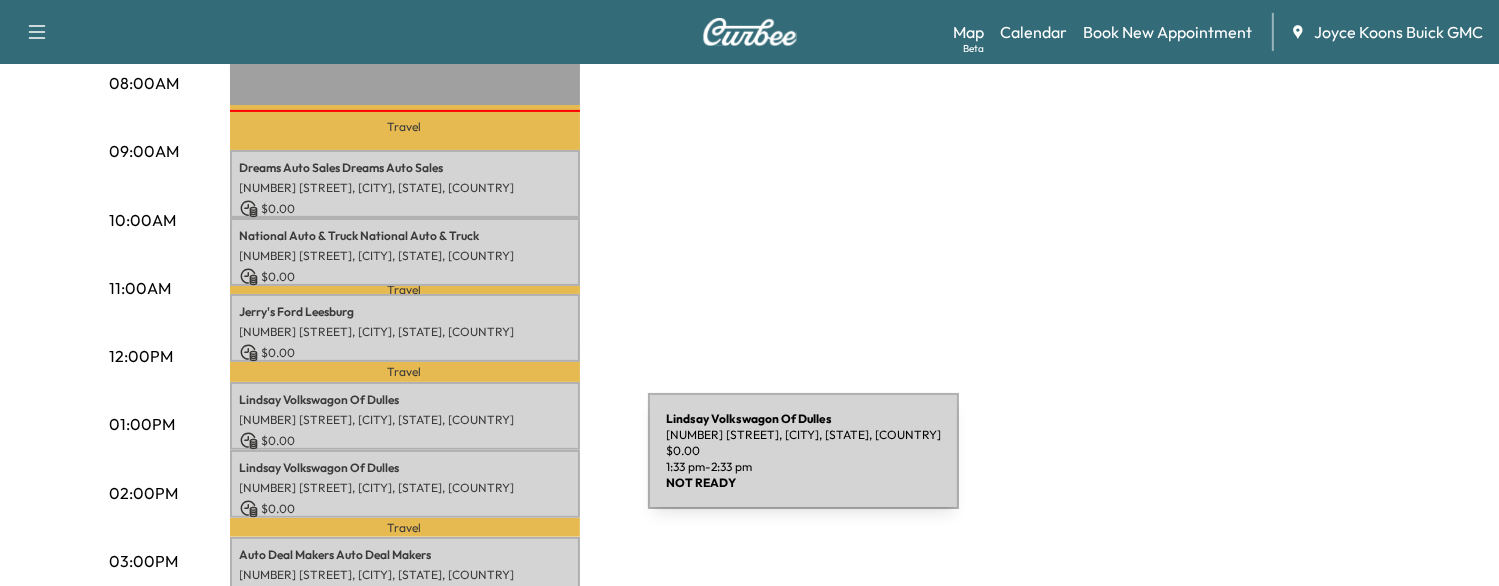 click on "Lindsay Volkswagon Of Dulles" at bounding box center (405, 468) 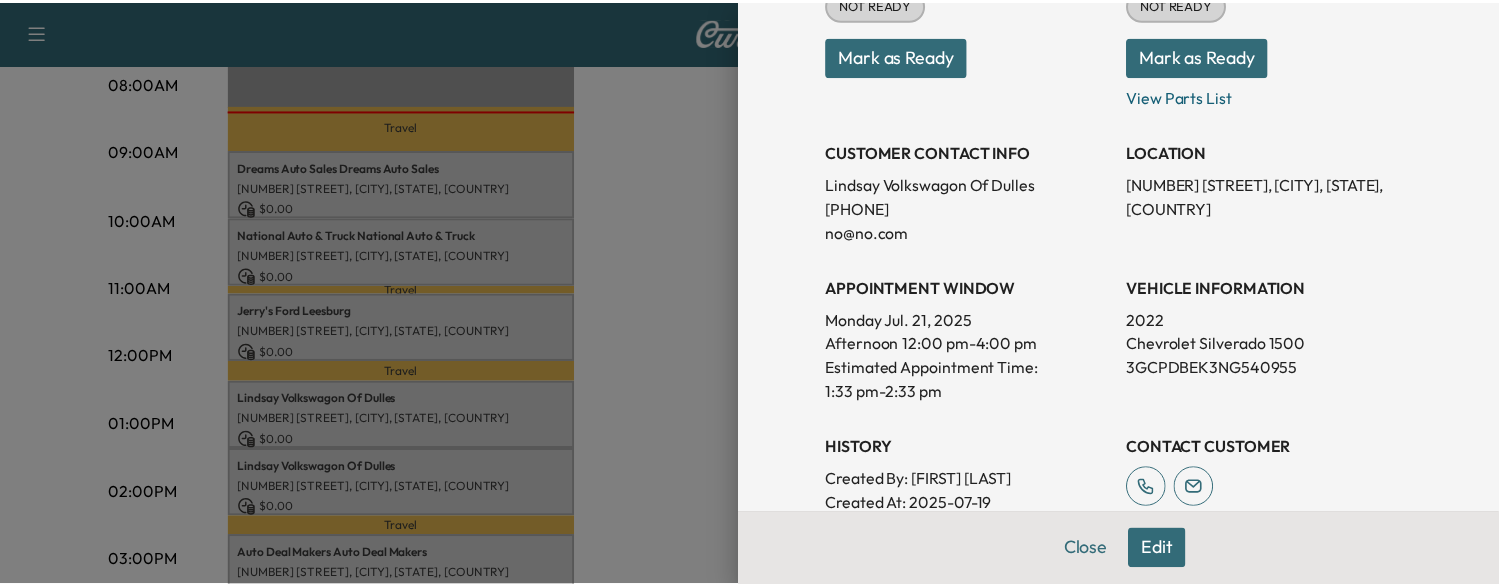 scroll, scrollTop: 296, scrollLeft: 0, axis: vertical 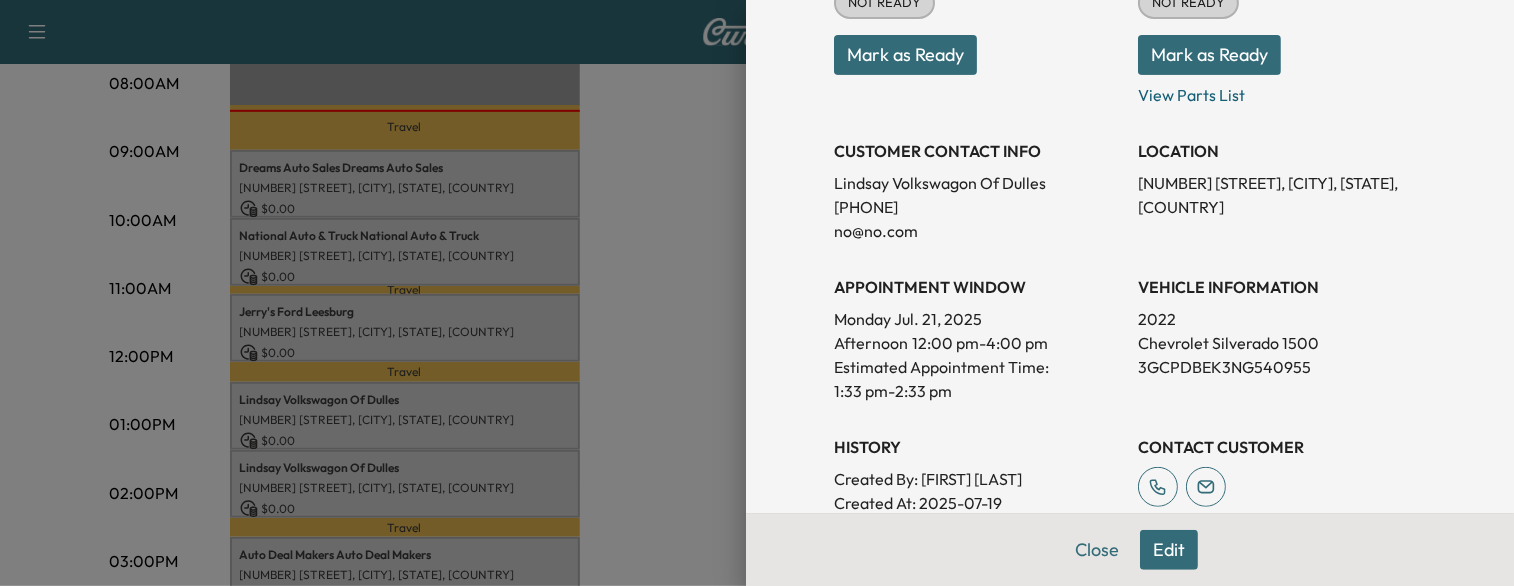 click at bounding box center [757, 293] 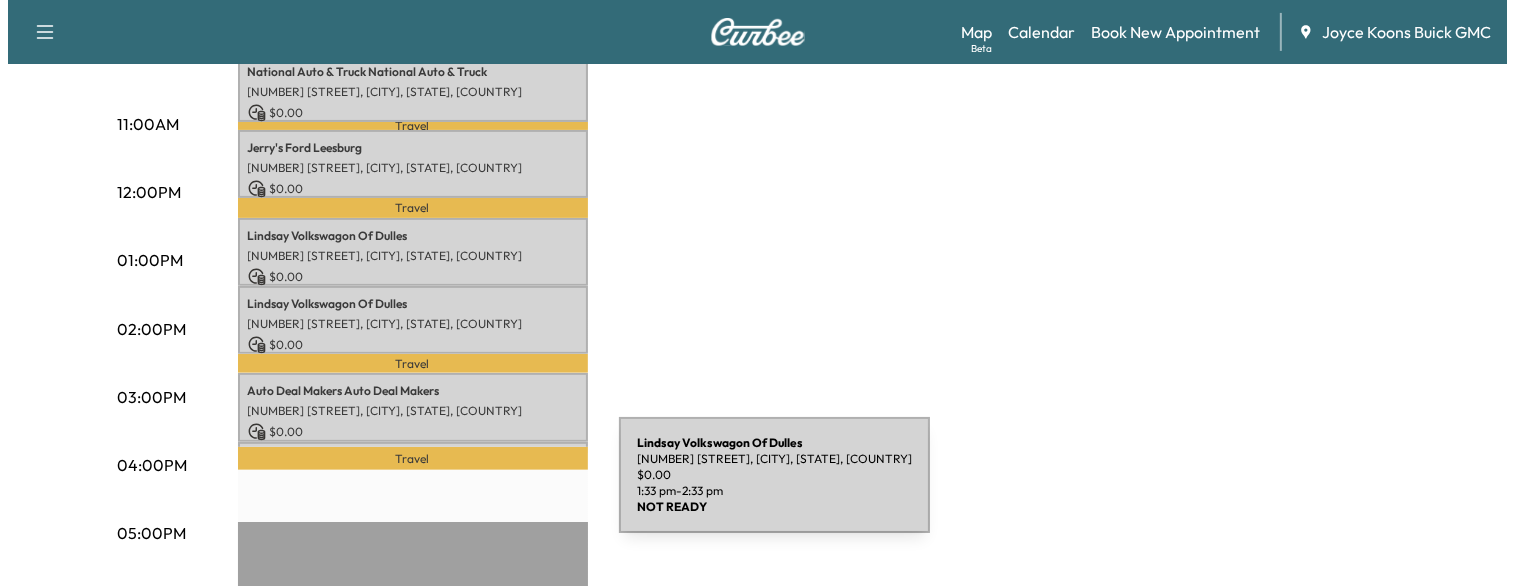 scroll, scrollTop: 704, scrollLeft: 0, axis: vertical 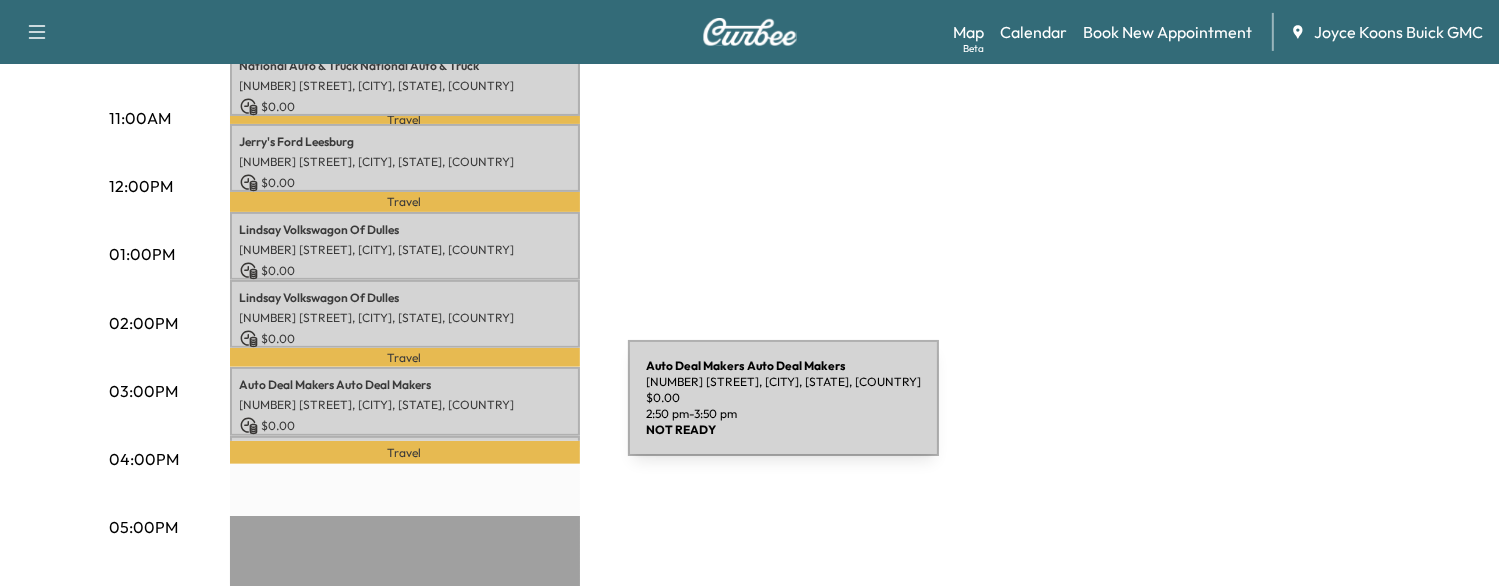 click on "[NUMBER] [STREET], [CITY], [STATE], USA" at bounding box center [405, 405] 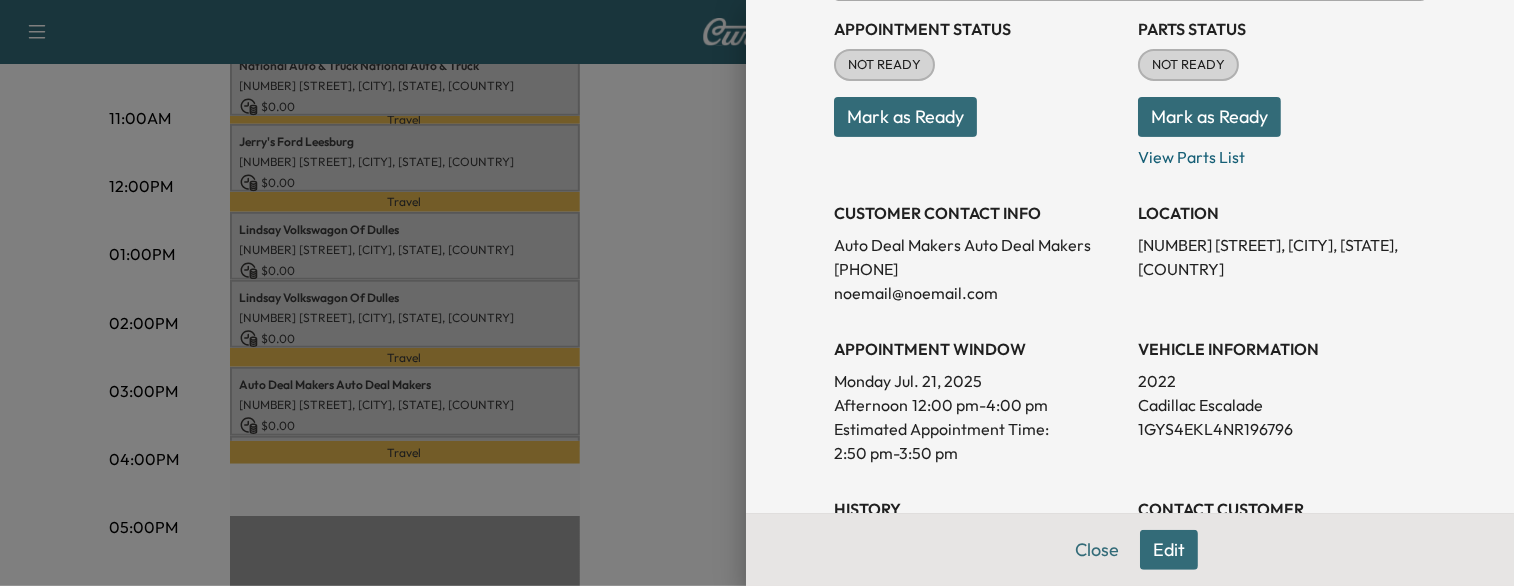 scroll, scrollTop: 247, scrollLeft: 0, axis: vertical 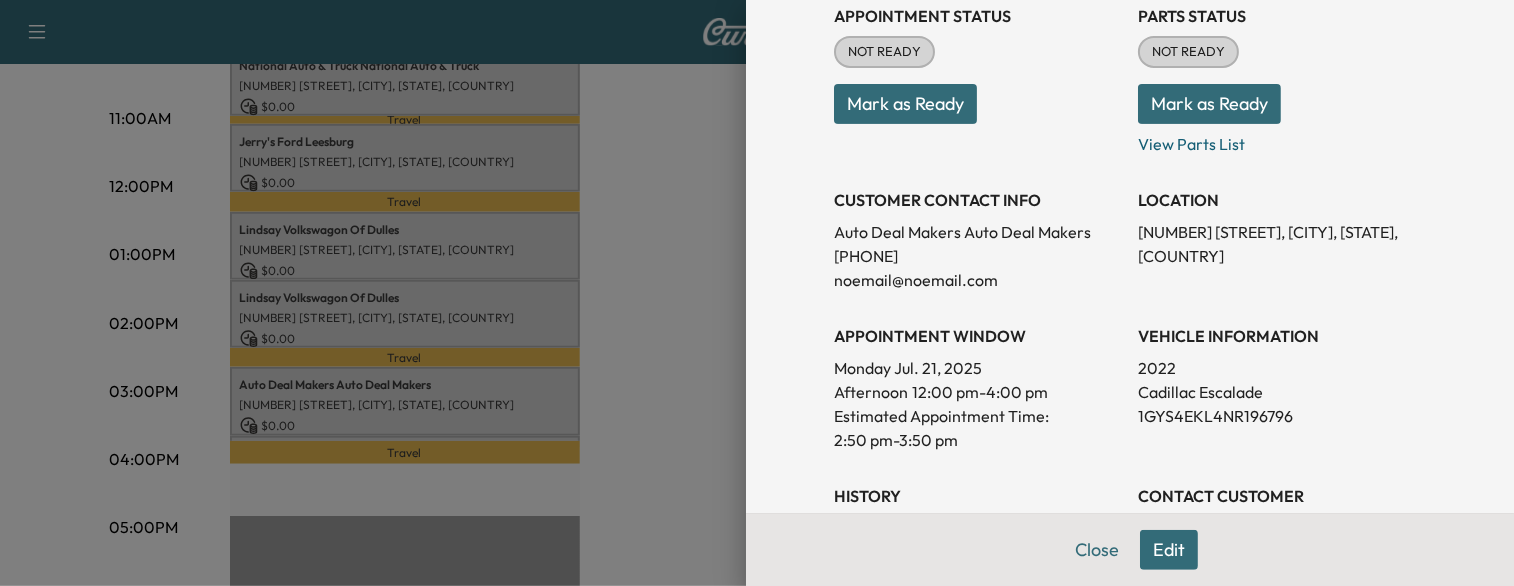 drag, startPoint x: 563, startPoint y: 470, endPoint x: 563, endPoint y: 433, distance: 37 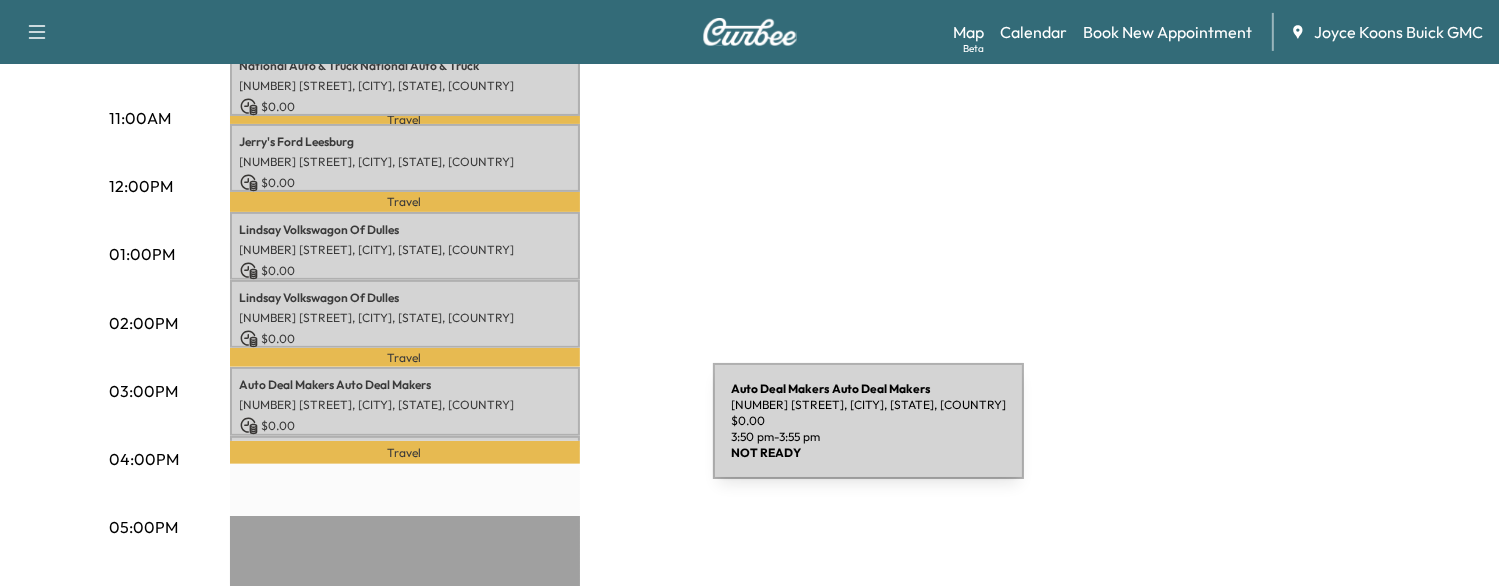 click on "Auto Deal Makers   Auto Deal Makers 25350 Pleasant Valley Rd, Chantilly, VA 20152, USA   $ 0.00 3:50 pm  -  3:55 pm" at bounding box center (405, 446) 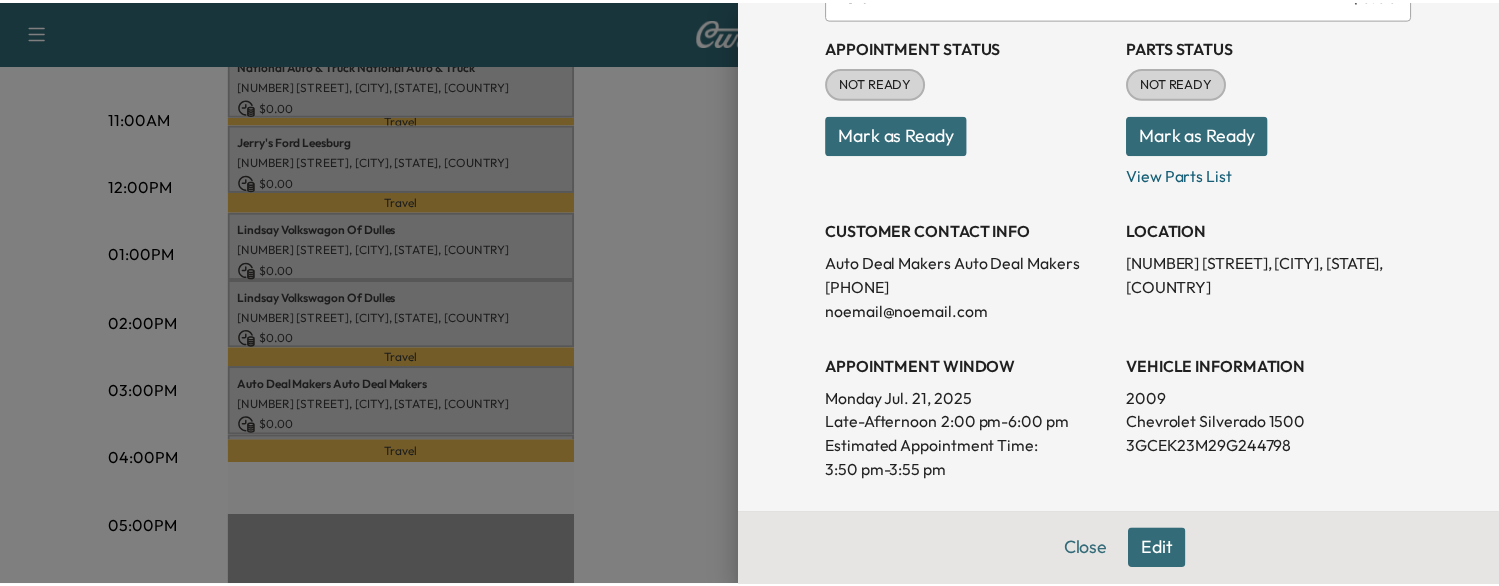 scroll, scrollTop: 216, scrollLeft: 0, axis: vertical 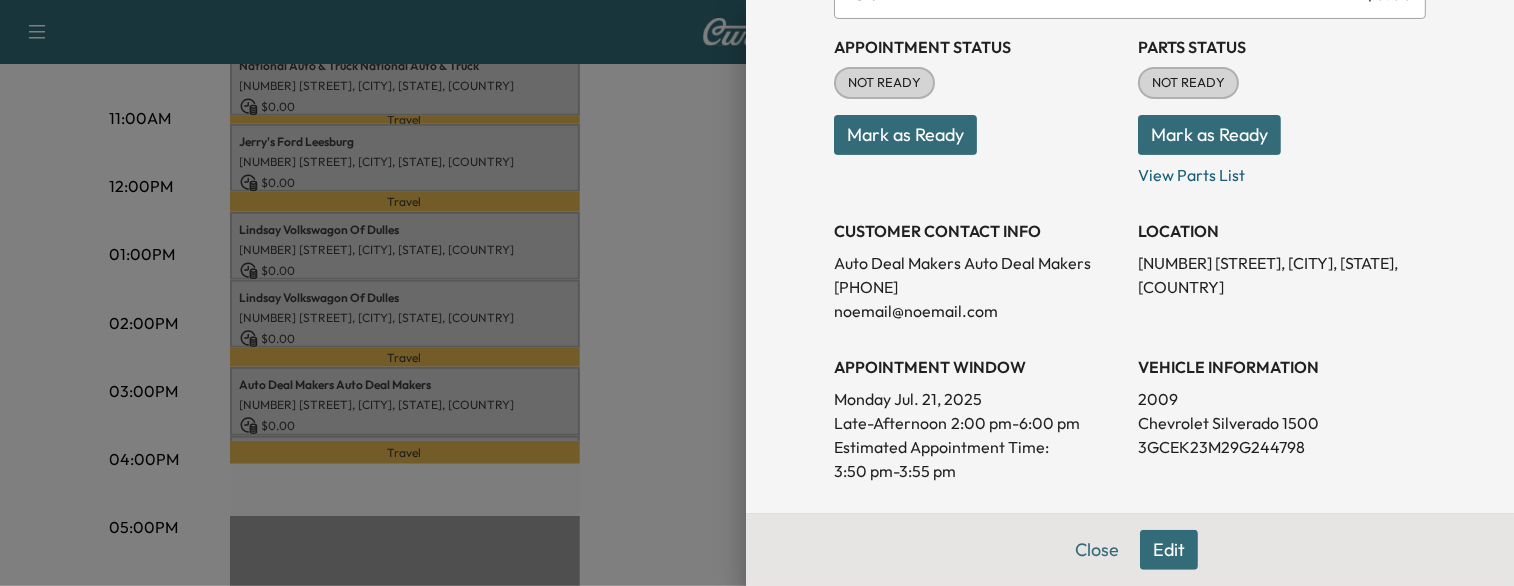 click on "Appointment Details Services GMMOBILE  -  GM Mobile Service $ 0.00 Tax $ 0.00 Total $ 0.00 Appointment Status NOT READY Mark as Ready Parts Status NOT READY Mark as Ready View Parts List   CUSTOMER CONTACT INFO Auto Deal Makers   Auto Deal Makers 5717716677 noemail@noemail.com LOCATION 25350 Pleasant Valley Rd, Chantilly, VA 20152, USA APPOINTMENT WINDOW Monday Jul. 21, 2025 late-afternoon 2:00 pm  -  6:00 pm Estimated Appointment Time: 3:50 pm  -  3:55 pm VEHICLE INFORMATION 2009 Chevrolet   Silverado 1500 3GCEK23M29G244798 History   Created By  :   Rachel Schlenker Created At  :   2025-07-19 CONTACT CUSTOMER NOTES No notes DMS Links Appointment Close Edit" at bounding box center (1130, 293) 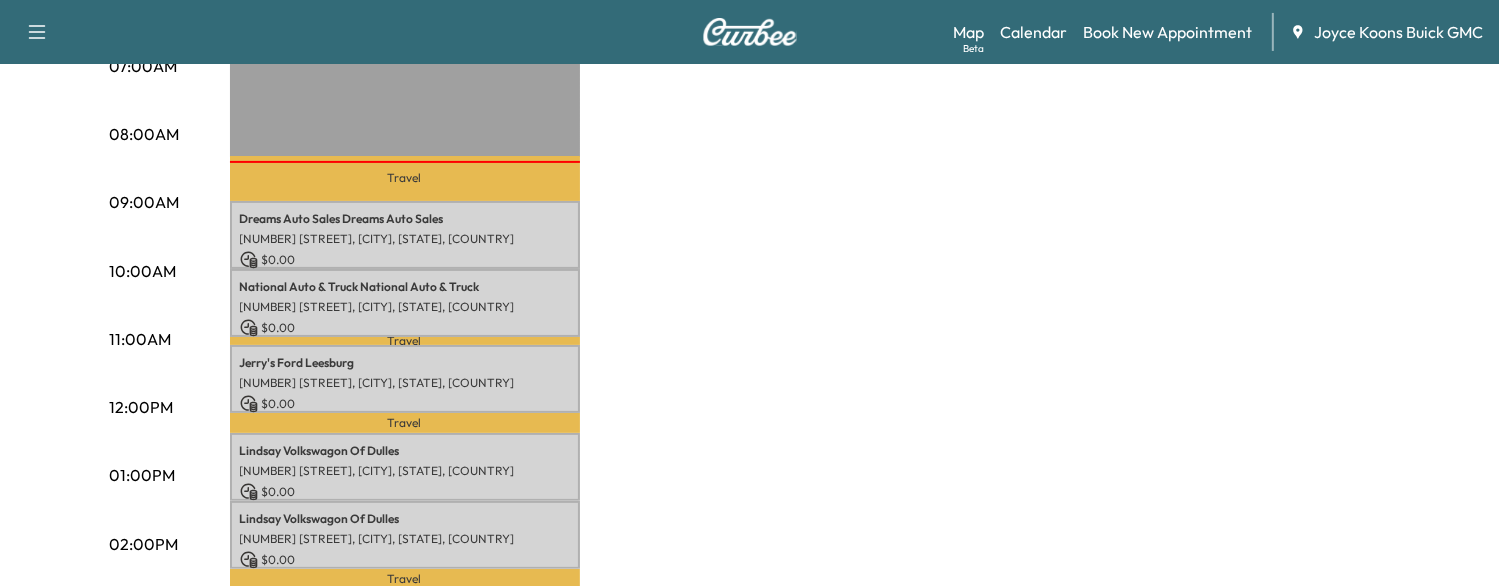 scroll, scrollTop: 484, scrollLeft: 0, axis: vertical 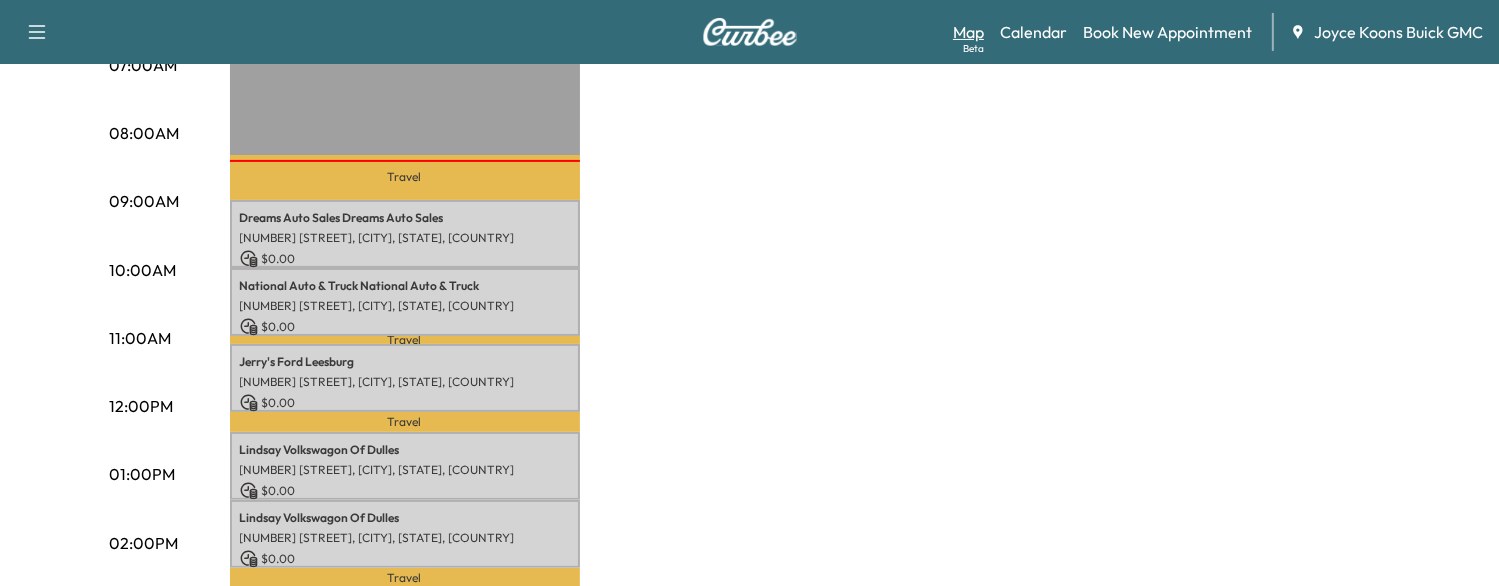 click on "Map Beta" at bounding box center [968, 32] 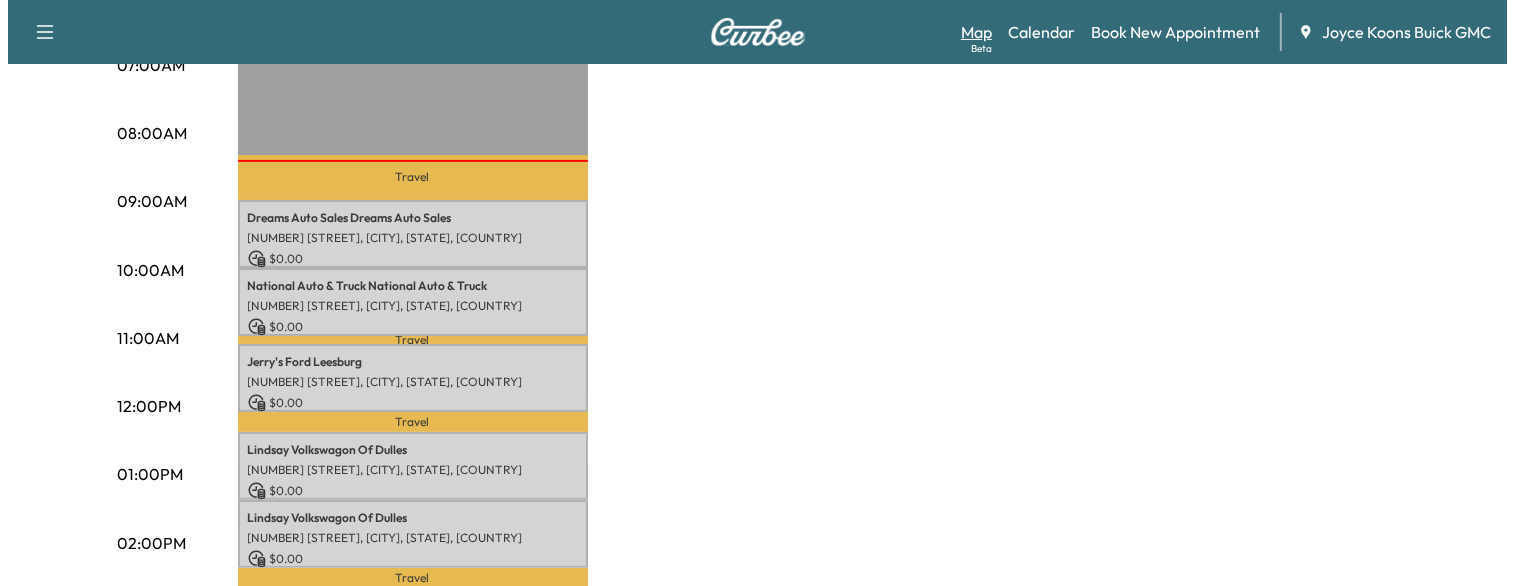 scroll, scrollTop: 0, scrollLeft: 0, axis: both 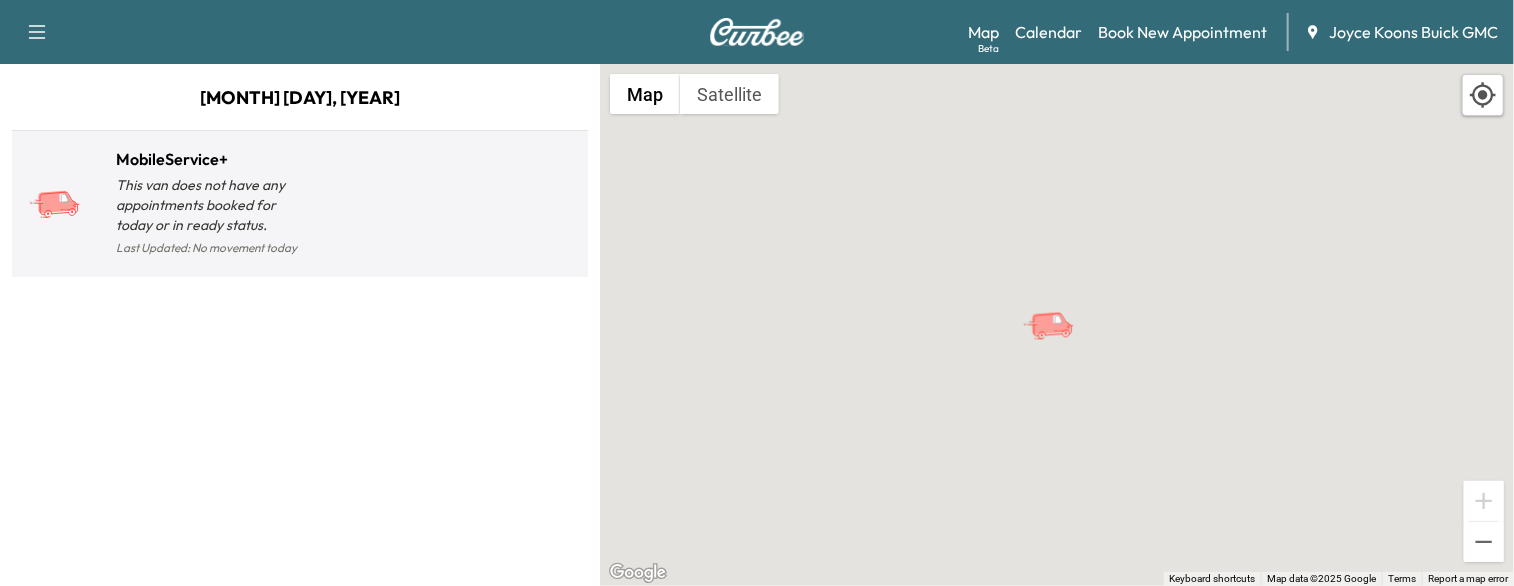 click at bounding box center [440, 212] 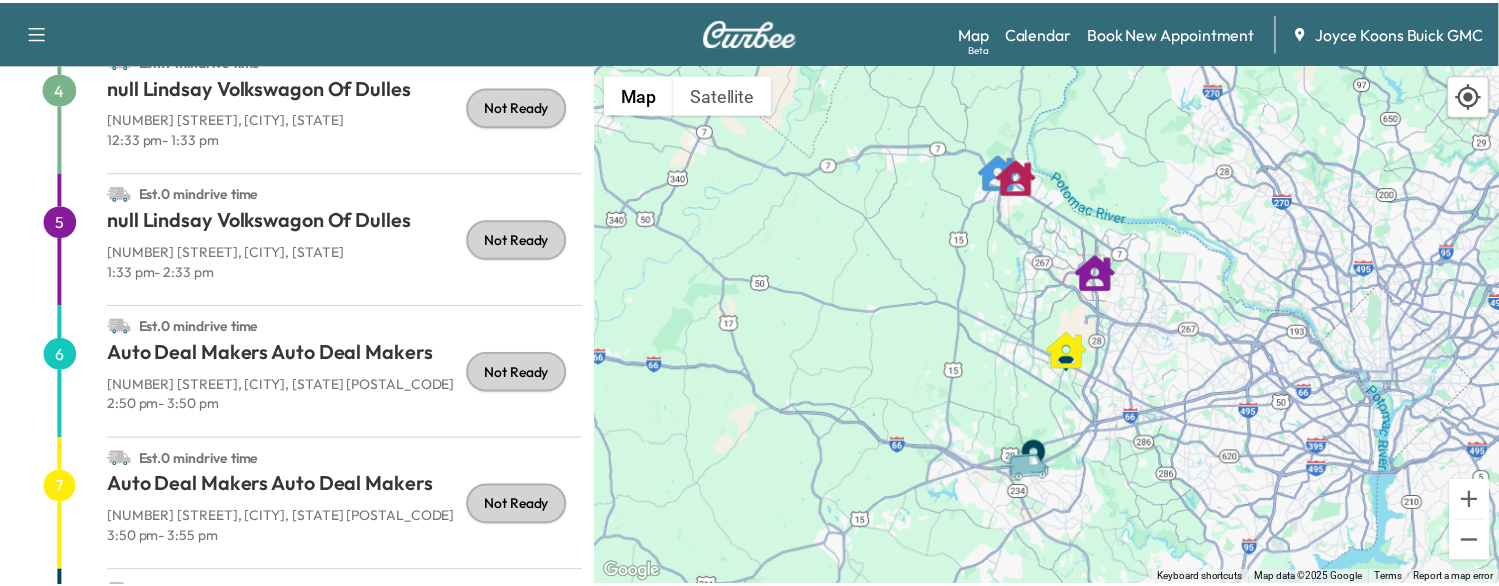 scroll, scrollTop: 656, scrollLeft: 0, axis: vertical 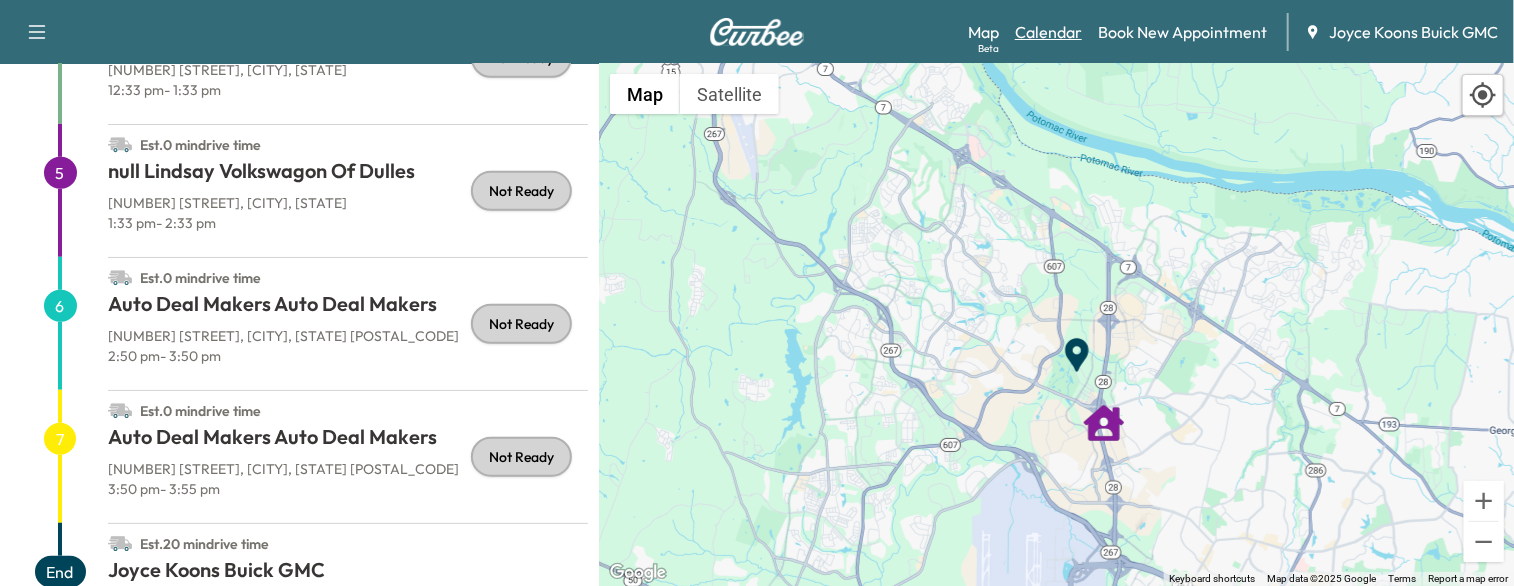 click on "Calendar" at bounding box center [1048, 32] 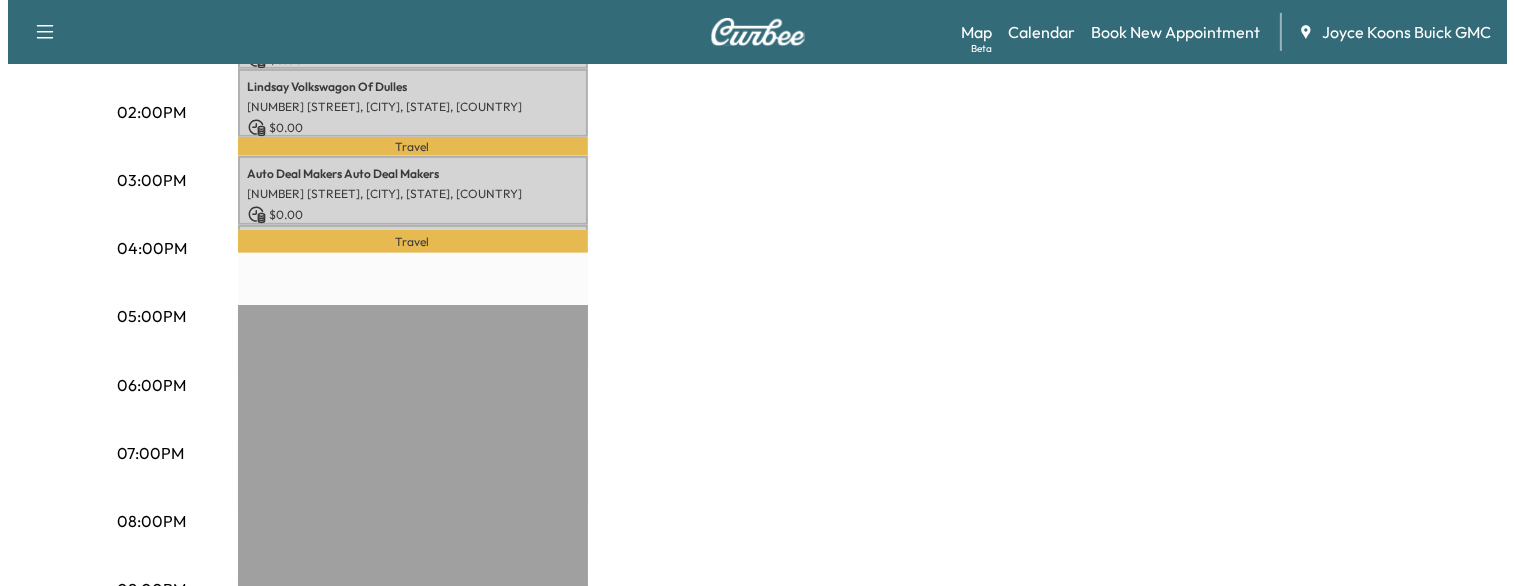 scroll, scrollTop: 931, scrollLeft: 0, axis: vertical 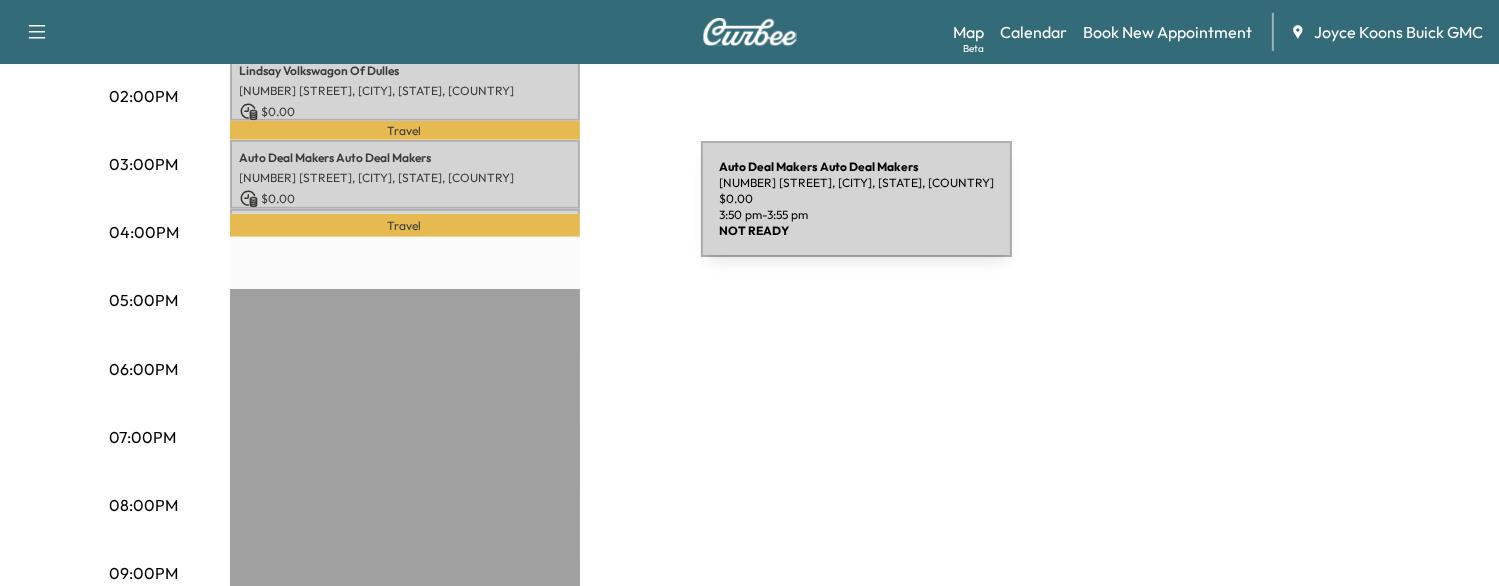click on "Auto Deal Makers   Auto Deal Makers 25350 Pleasant Valley Rd, Chantilly, VA 20152, USA   $ 0.00 3:50 pm  -  3:55 pm" at bounding box center [405, 219] 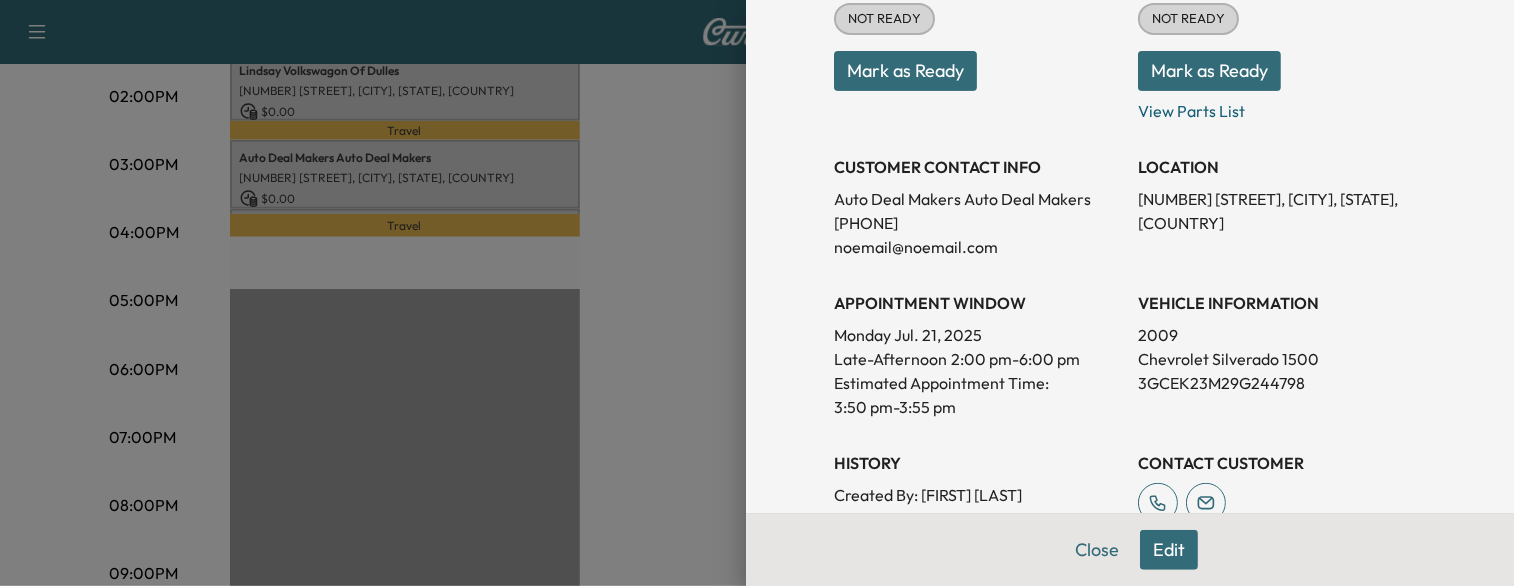 scroll, scrollTop: 279, scrollLeft: 0, axis: vertical 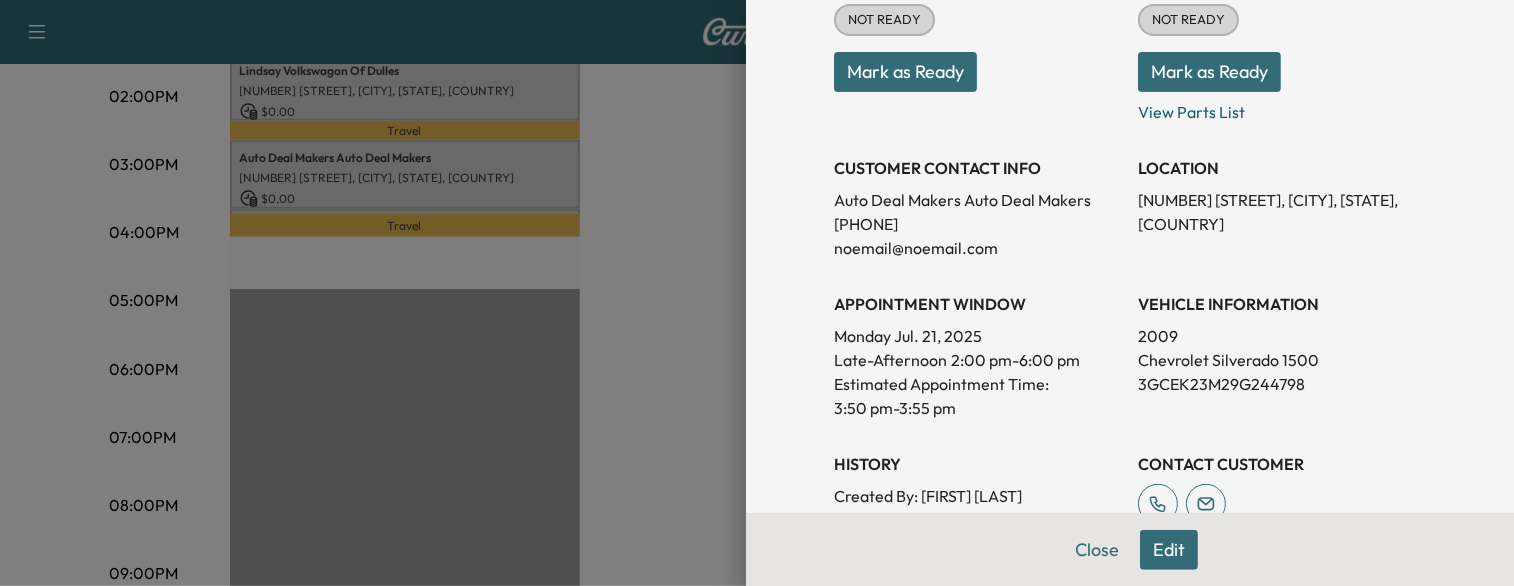 click on "3GCEK23M29G244798" at bounding box center (1282, 384) 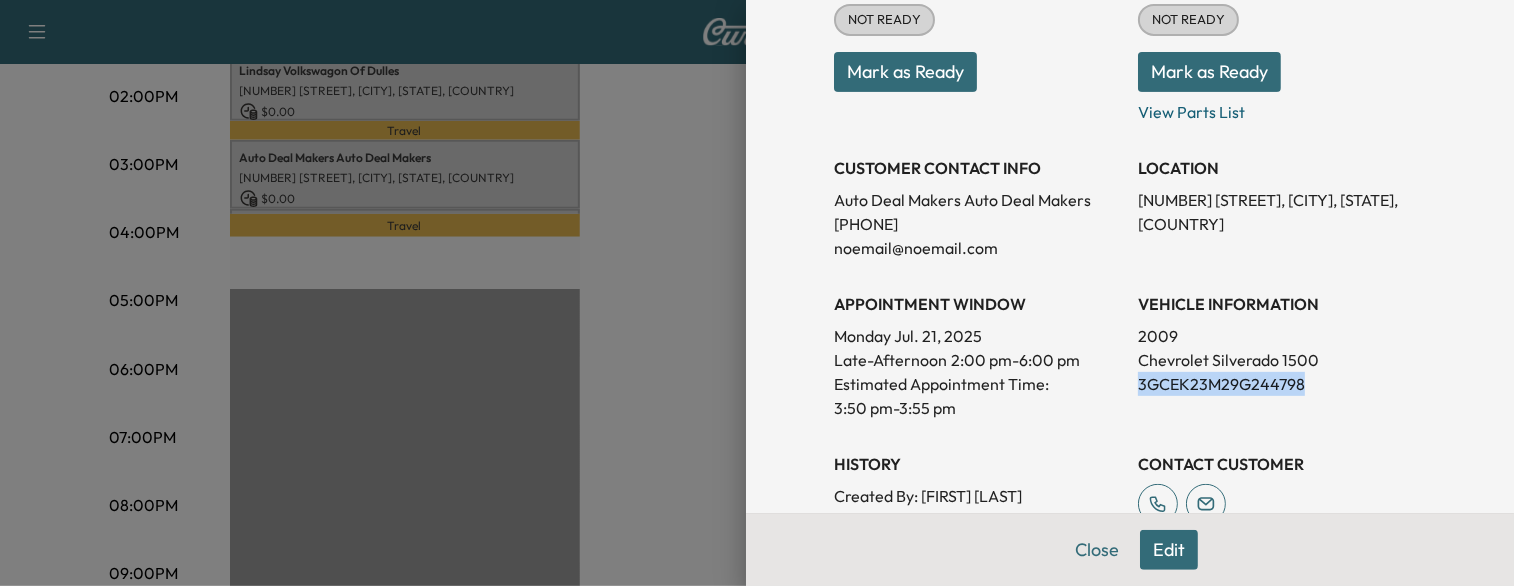 click on "3GCEK23M29G244798" at bounding box center [1282, 384] 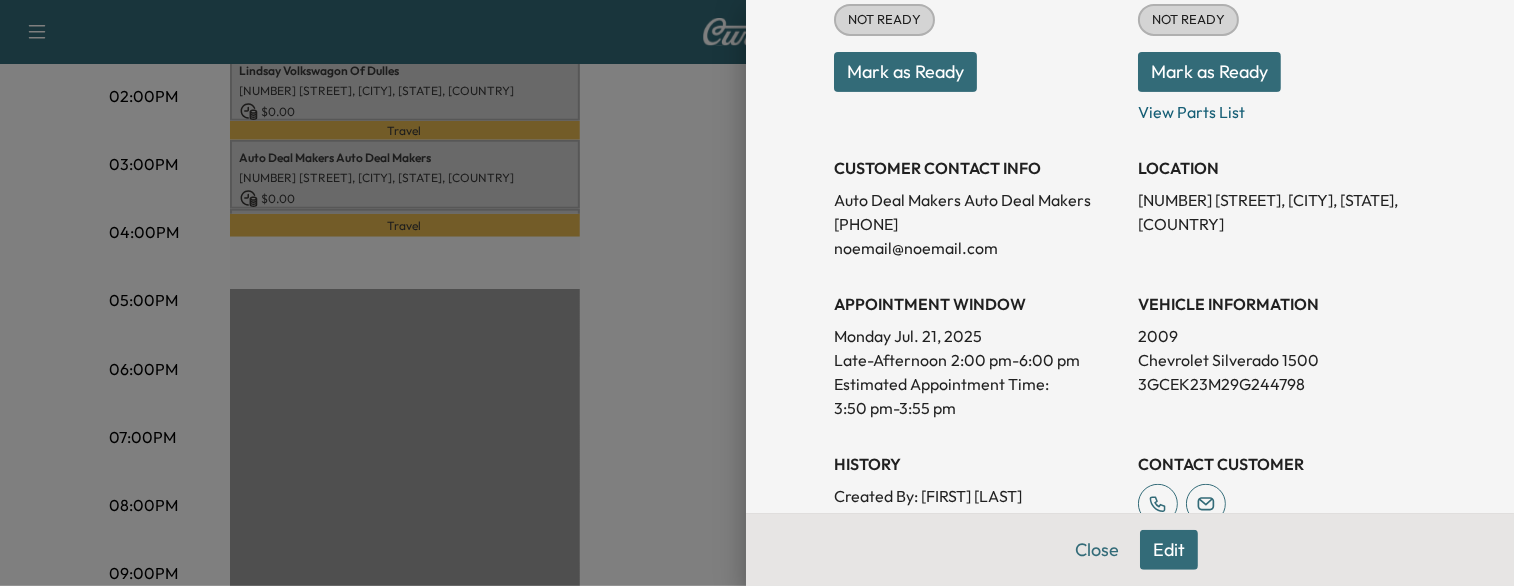 click at bounding box center [757, 293] 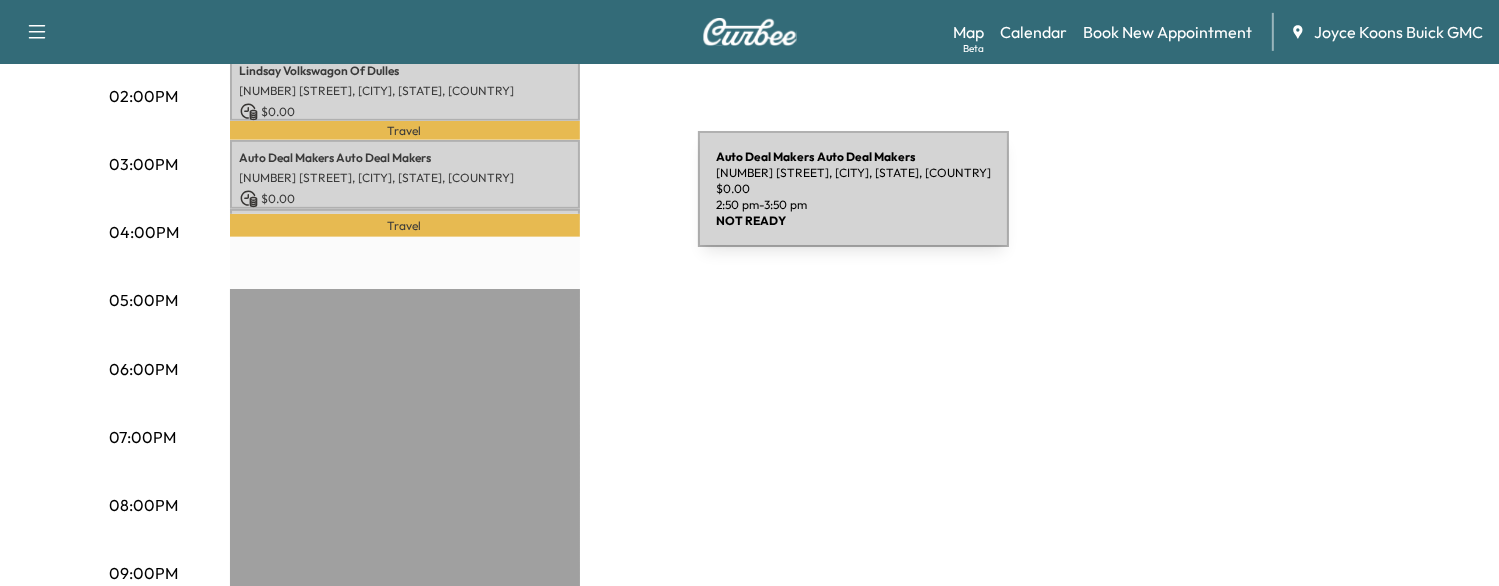 click on "$ 0.00" at bounding box center (405, 199) 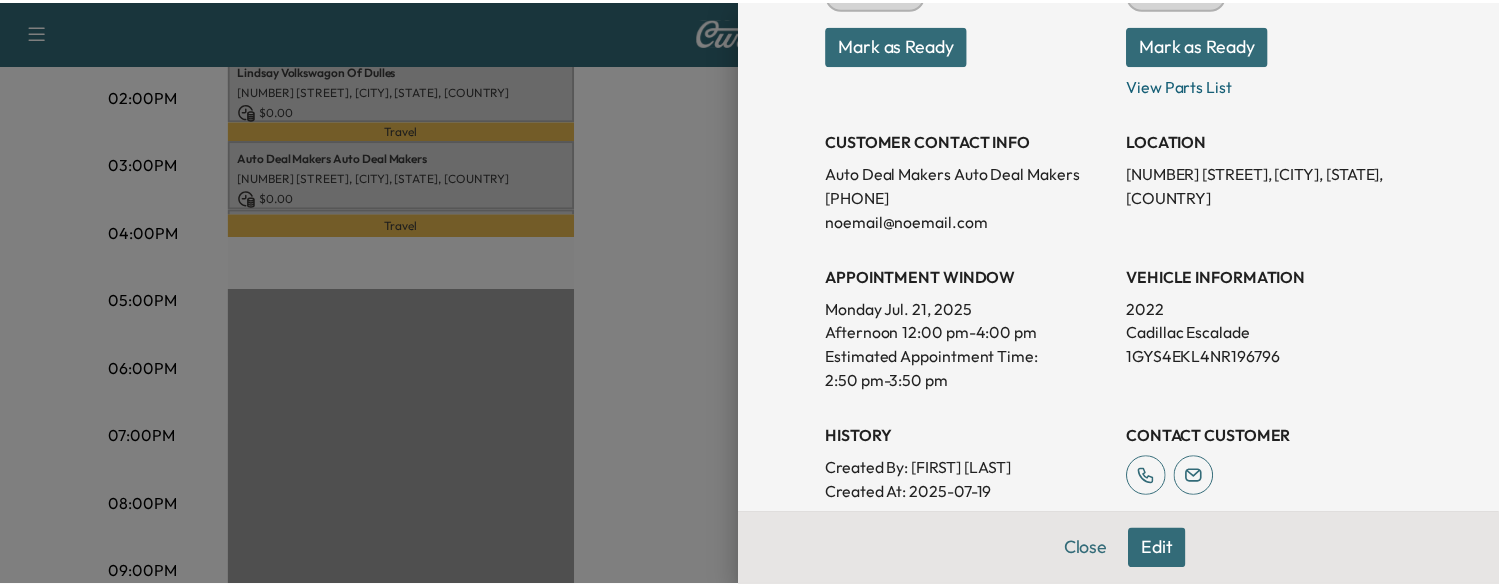 scroll, scrollTop: 308, scrollLeft: 0, axis: vertical 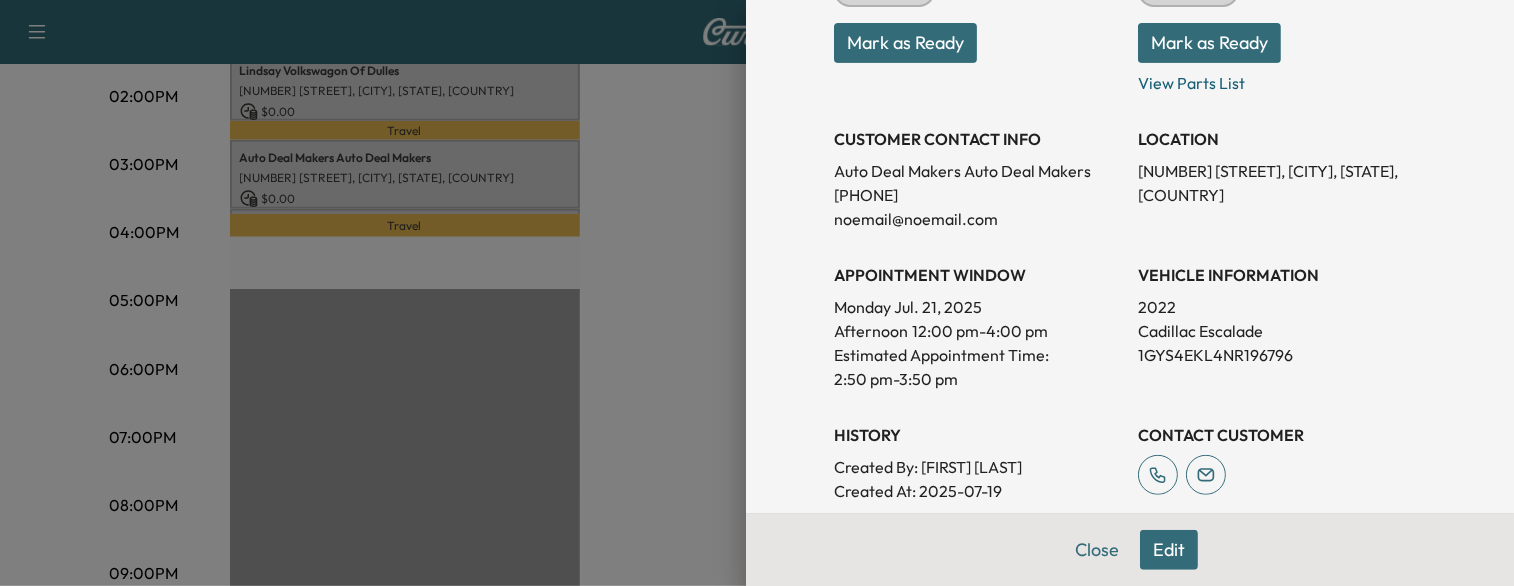 click at bounding box center [757, 293] 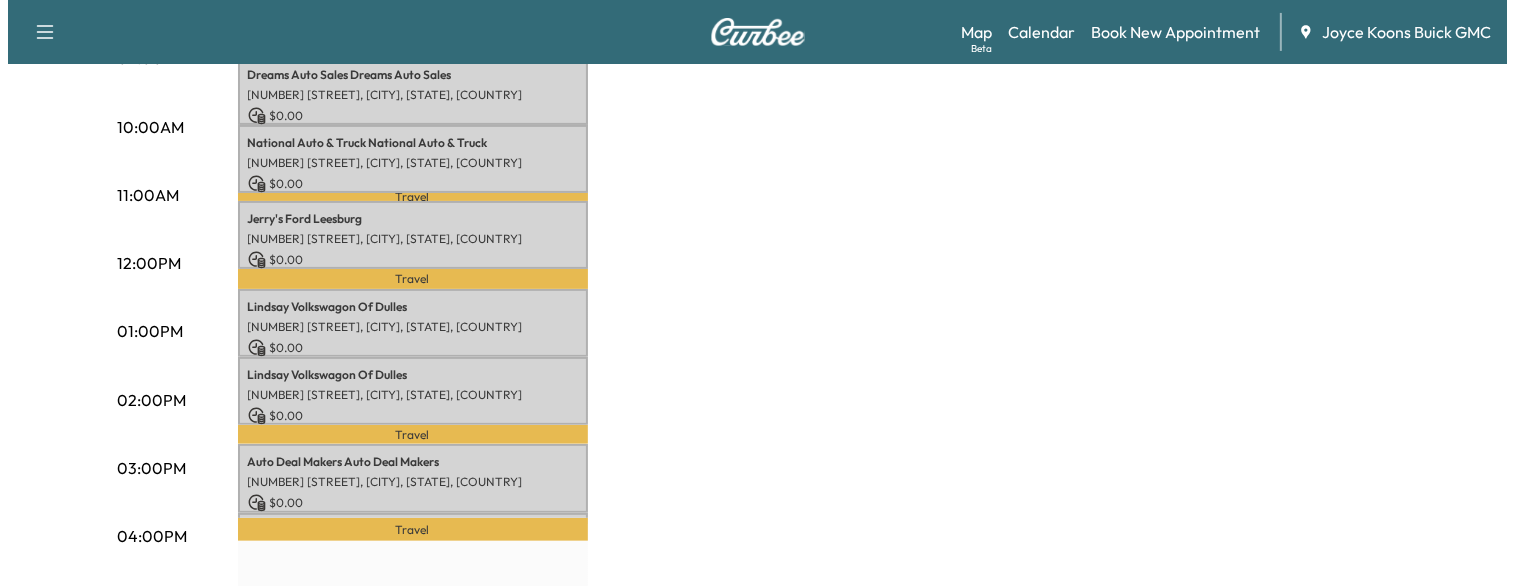 scroll, scrollTop: 623, scrollLeft: 0, axis: vertical 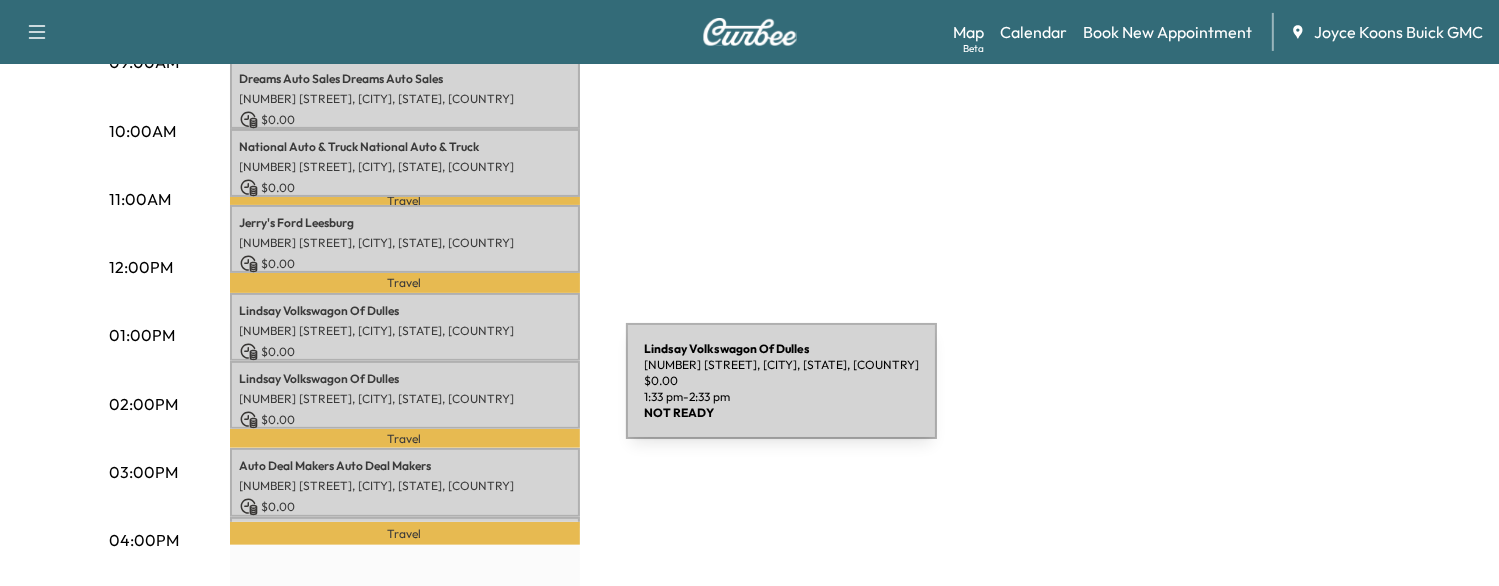 click on "[NUMBER] [STREET], [CITY], [STATE], USA" at bounding box center (405, 399) 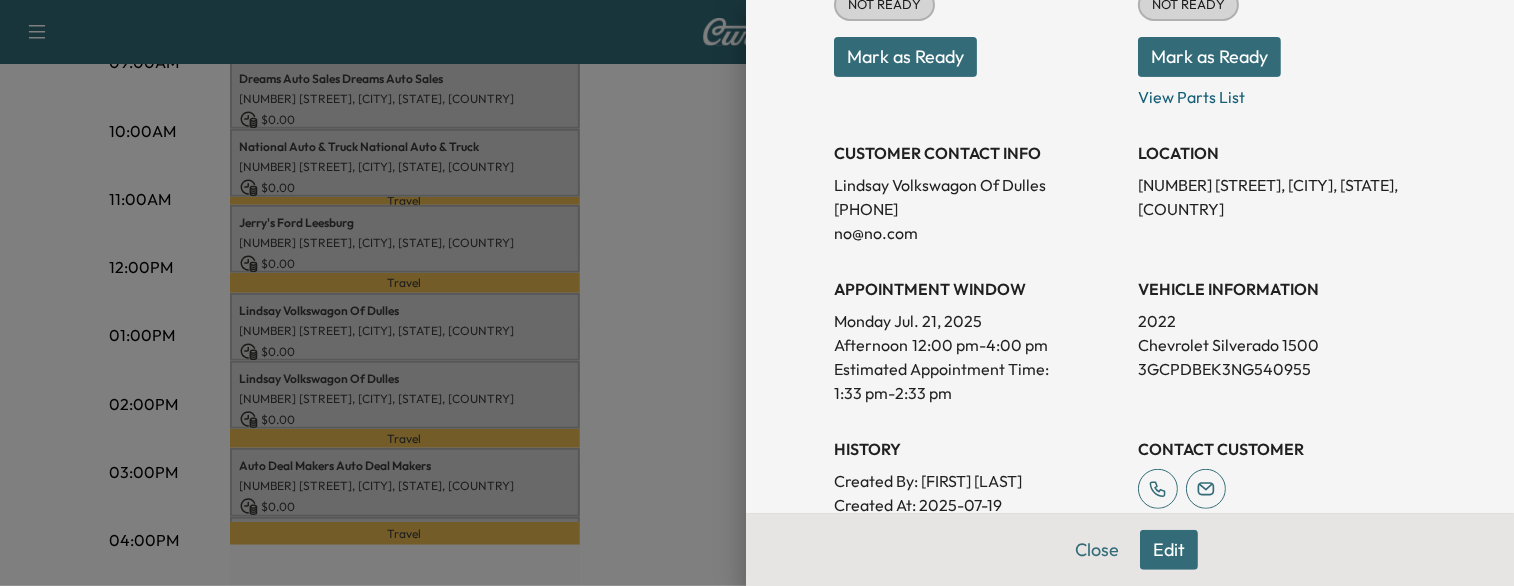 scroll, scrollTop: 295, scrollLeft: 0, axis: vertical 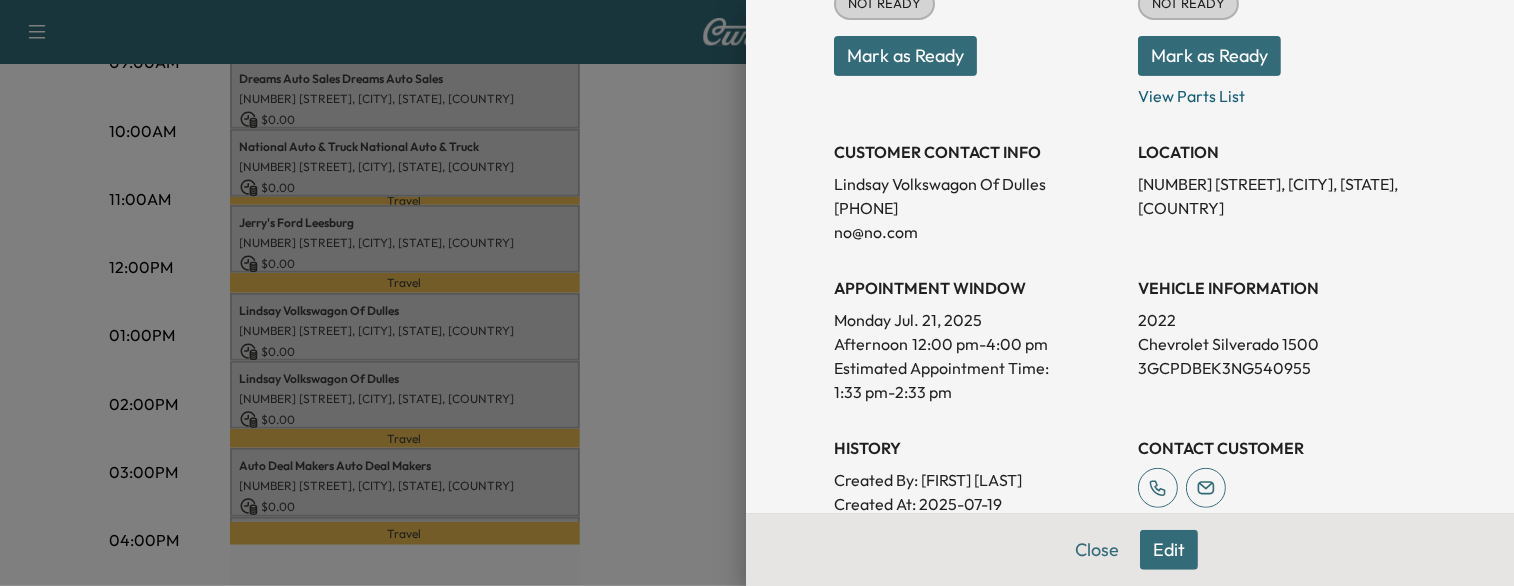 click at bounding box center (757, 293) 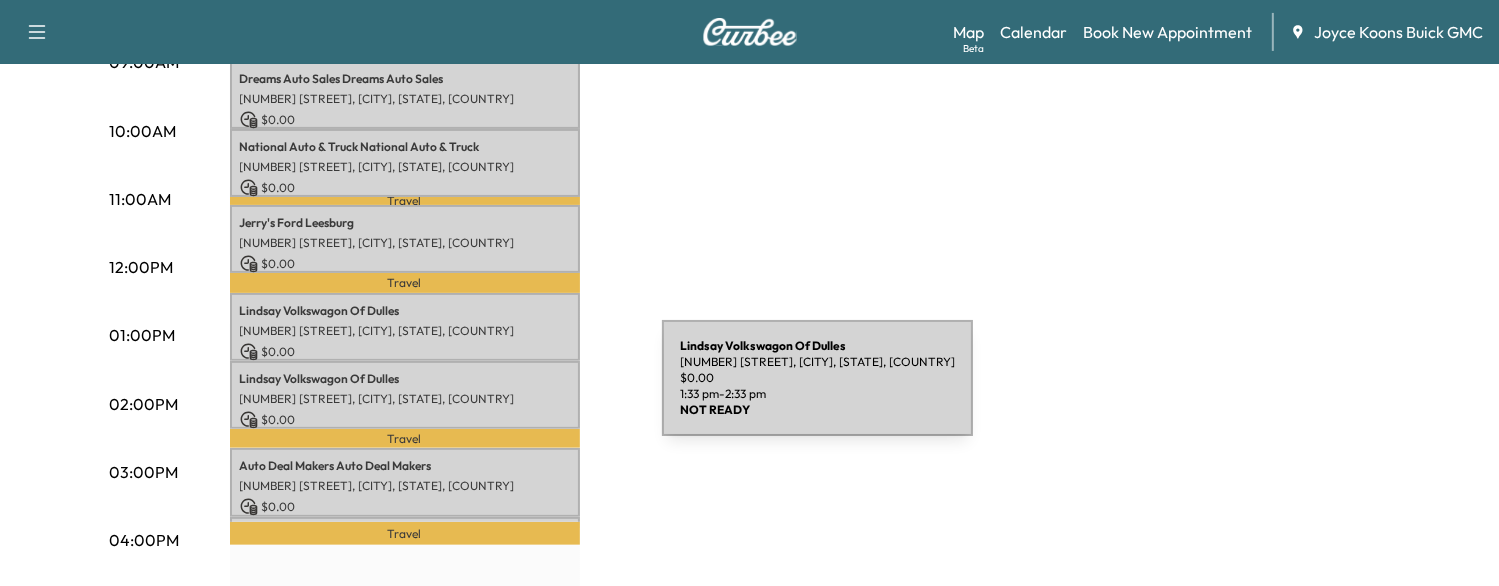 click on "[NUMBER] [STREET], [CITY], [STATE], USA" at bounding box center (405, 399) 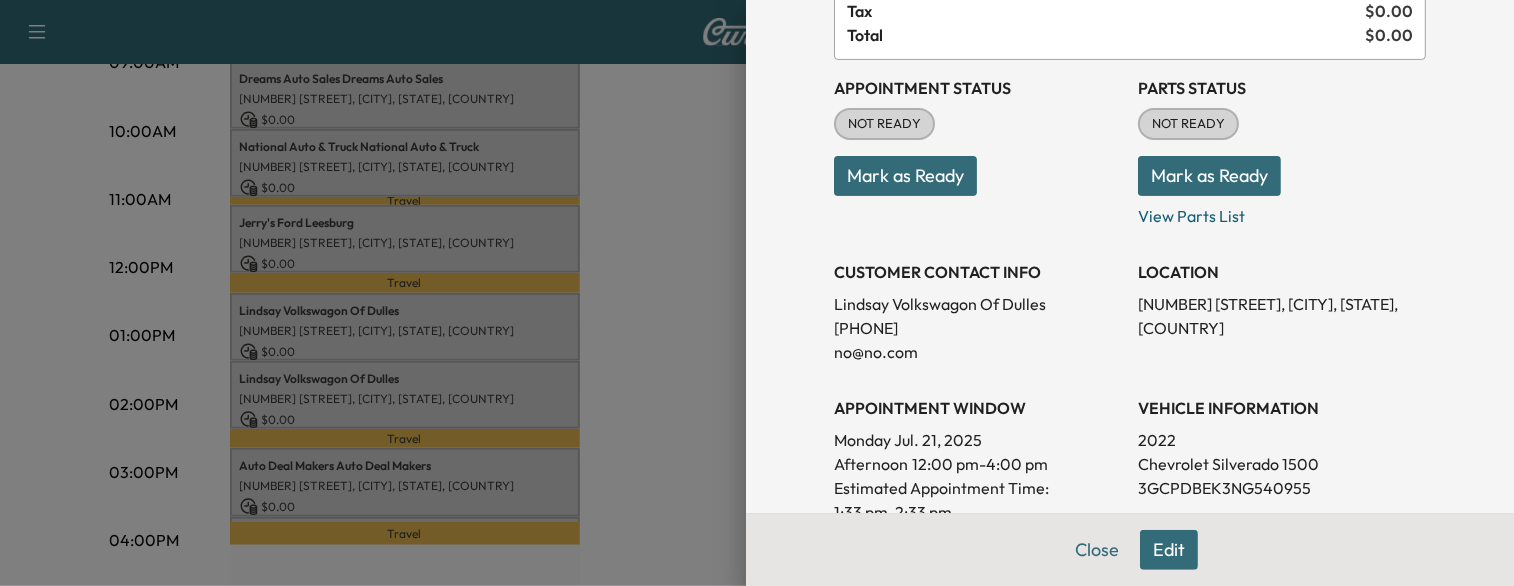 scroll, scrollTop: 234, scrollLeft: 0, axis: vertical 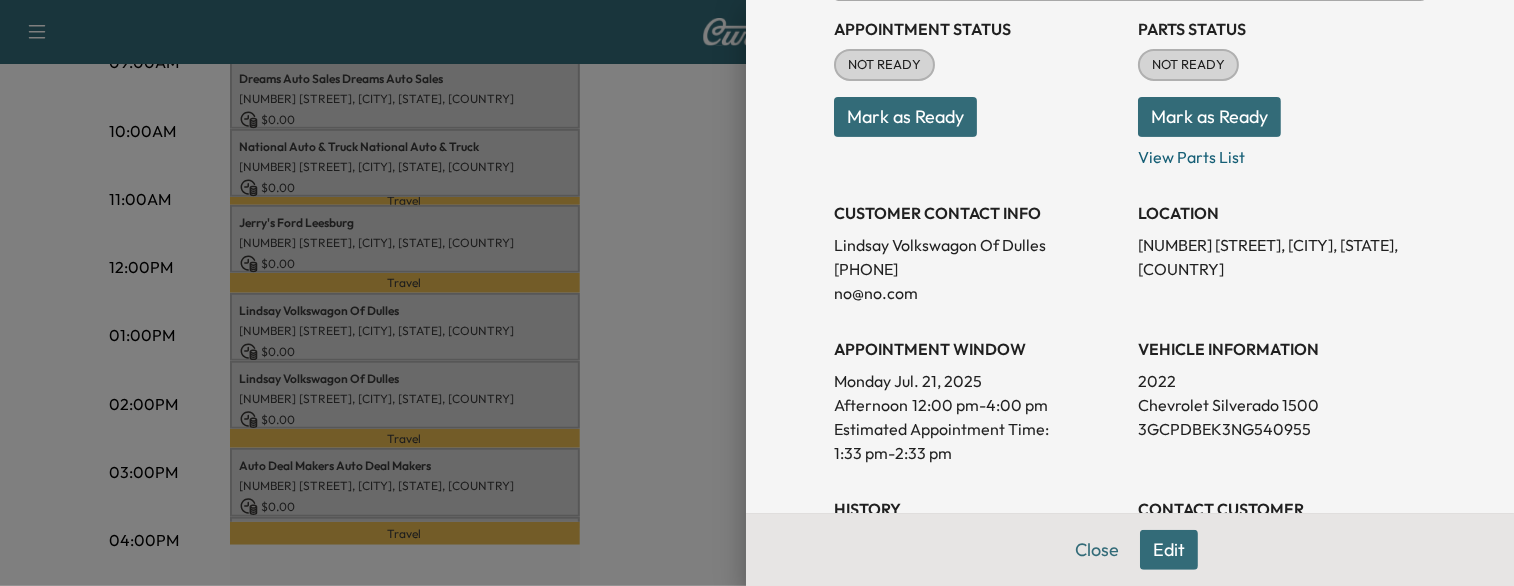 click on "3GCPDBEK3NG540955" at bounding box center [1282, 429] 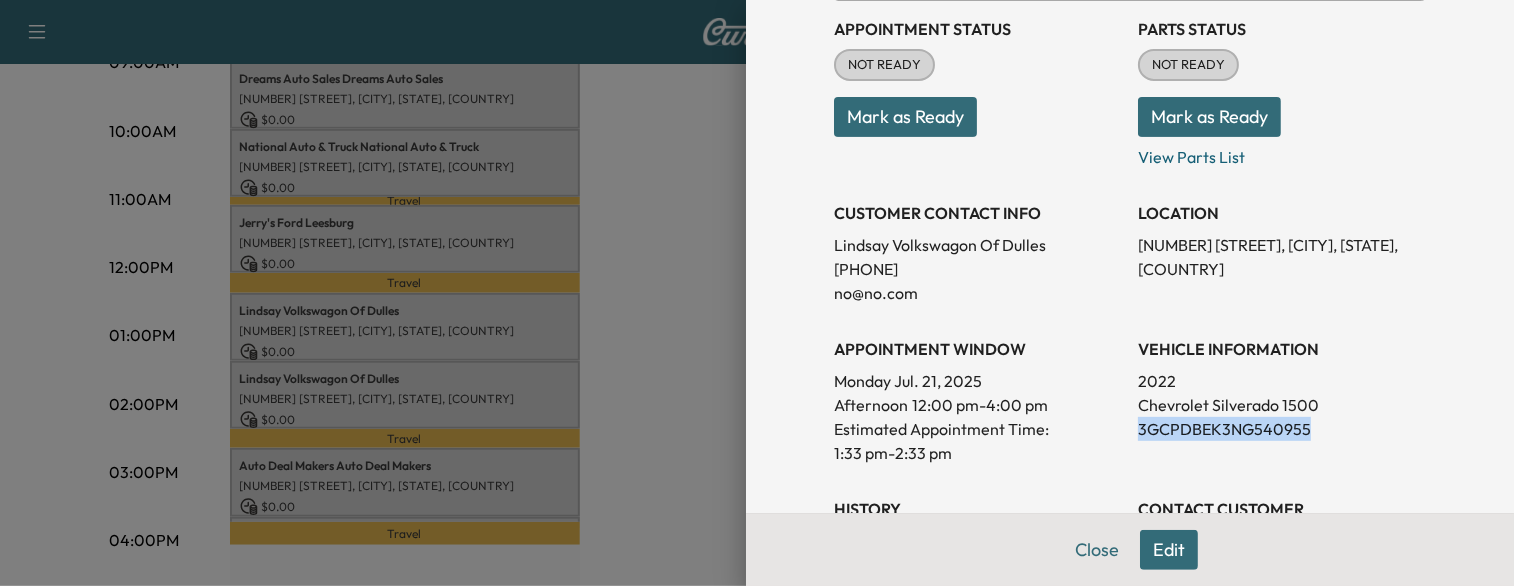 click on "3GCPDBEK3NG540955" at bounding box center [1282, 429] 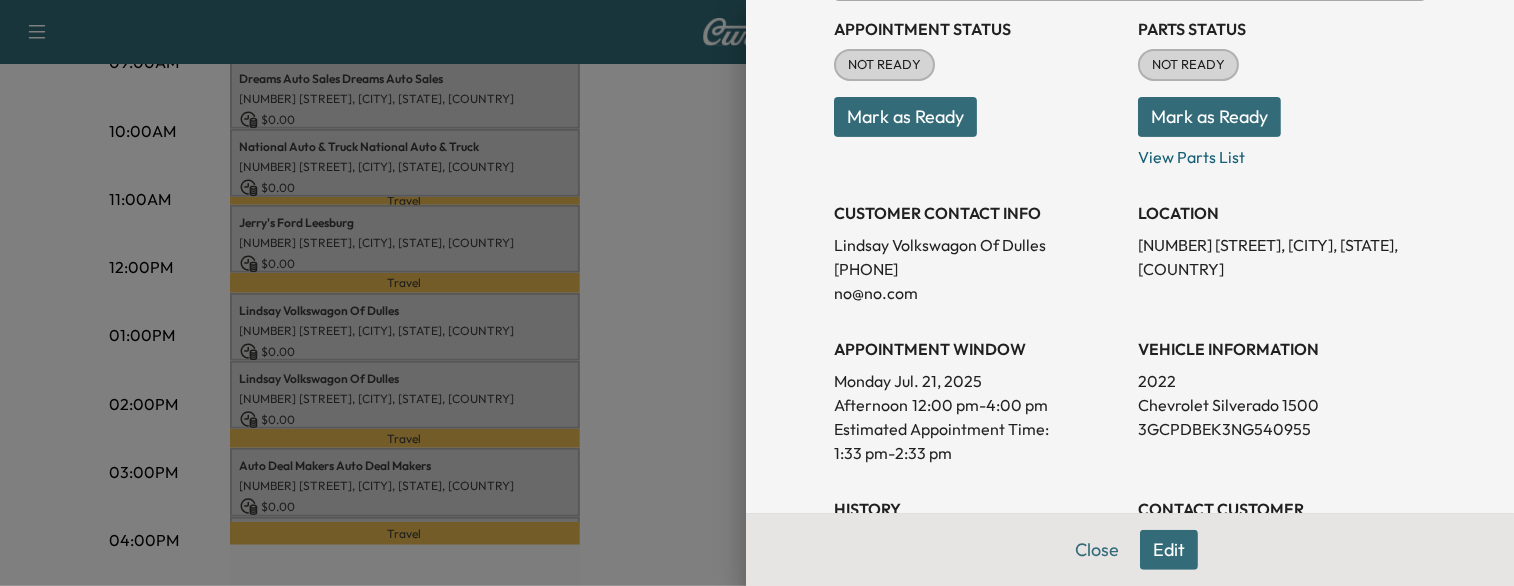 click at bounding box center (757, 293) 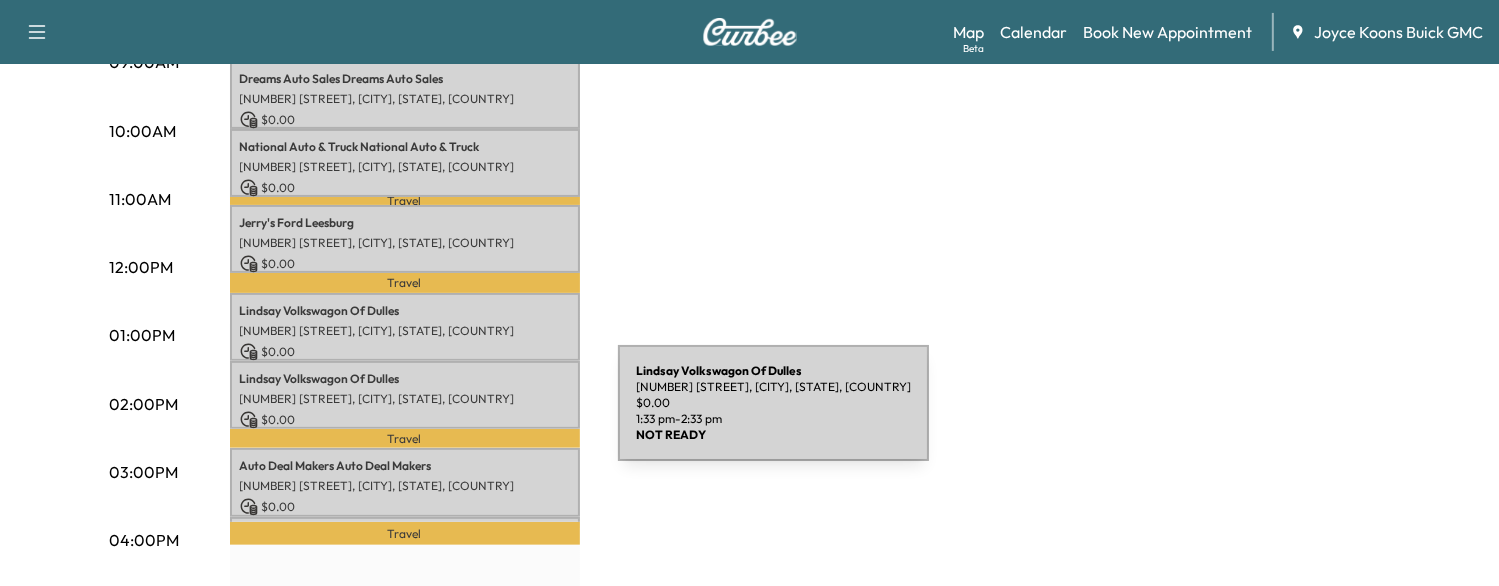 click on "$ 0.00" at bounding box center [405, 420] 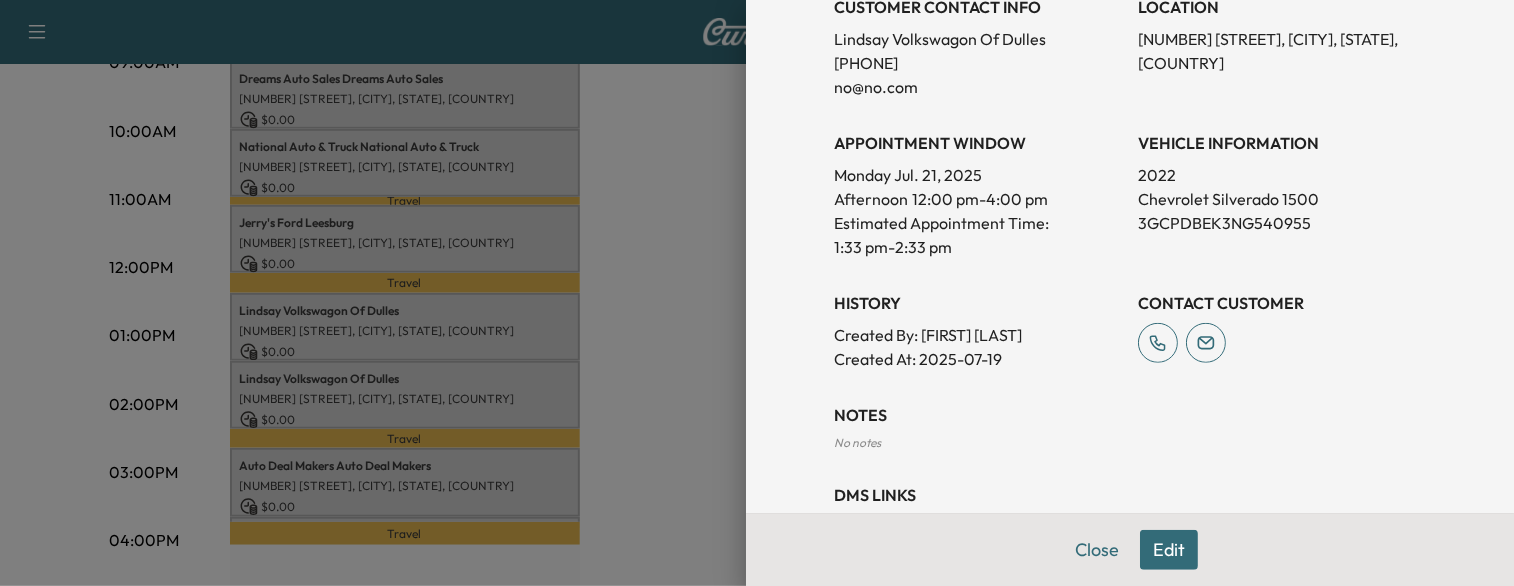 scroll, scrollTop: 443, scrollLeft: 0, axis: vertical 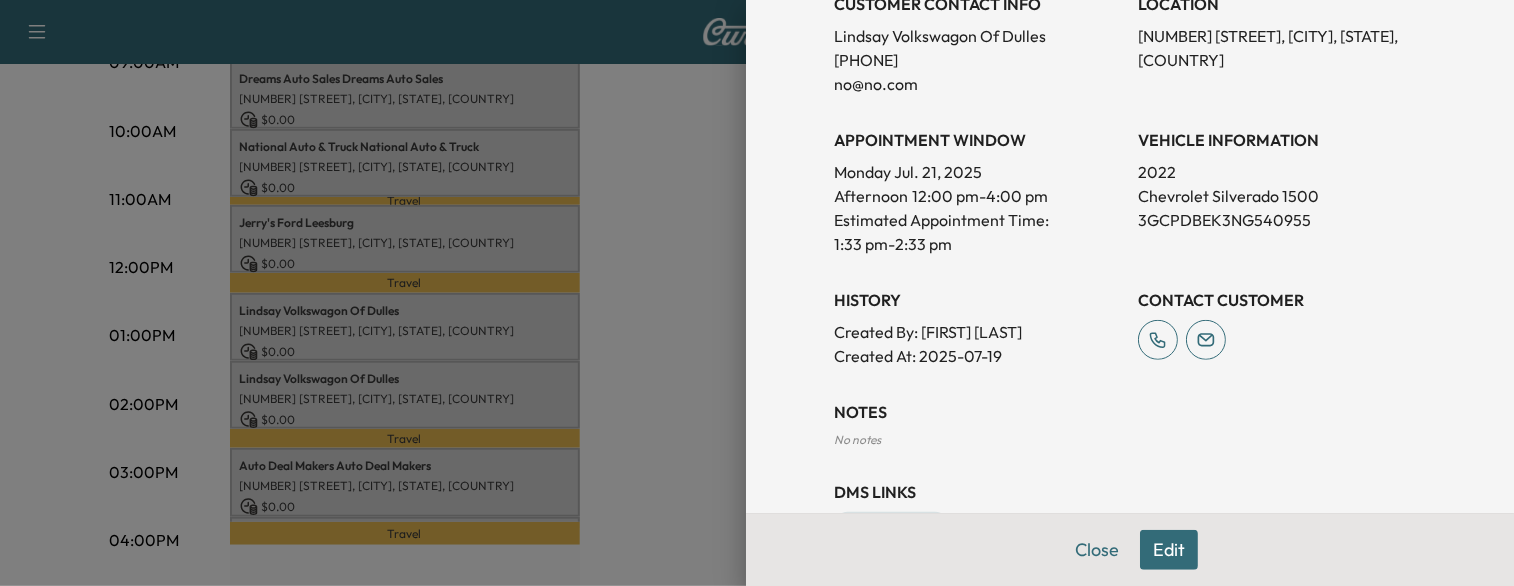click at bounding box center [757, 293] 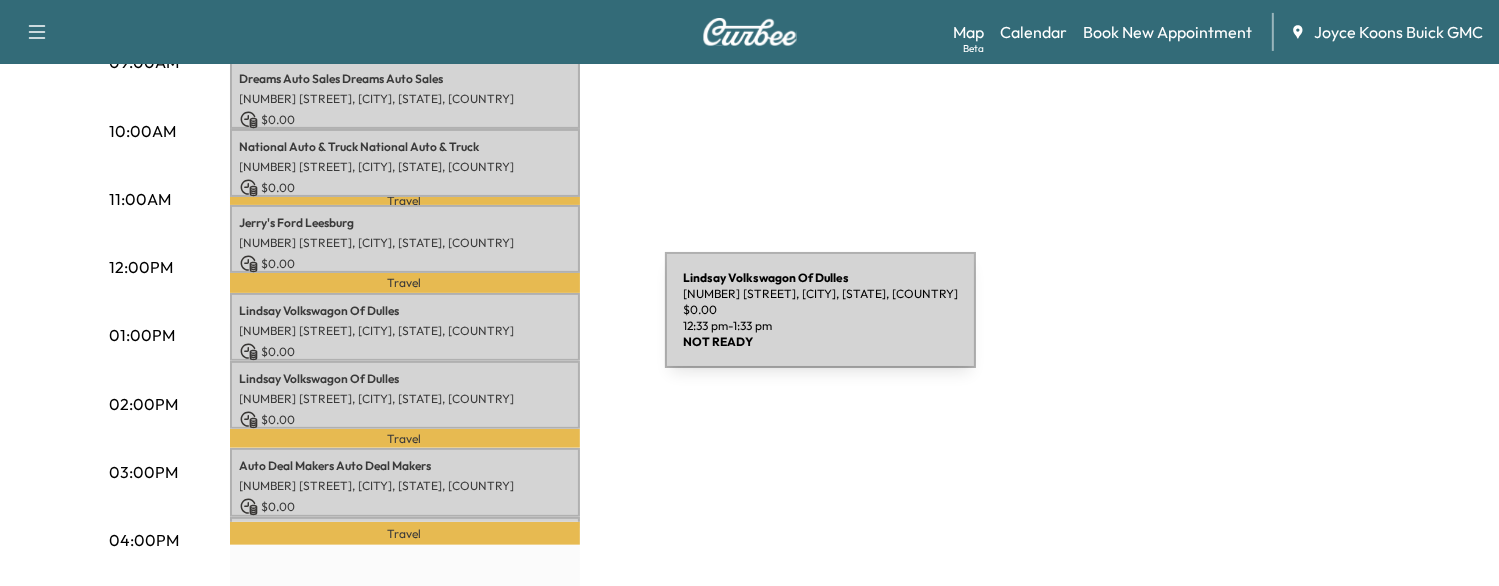 click on "[NUMBER] [STREET], [CITY], [STATE], USA" at bounding box center (405, 331) 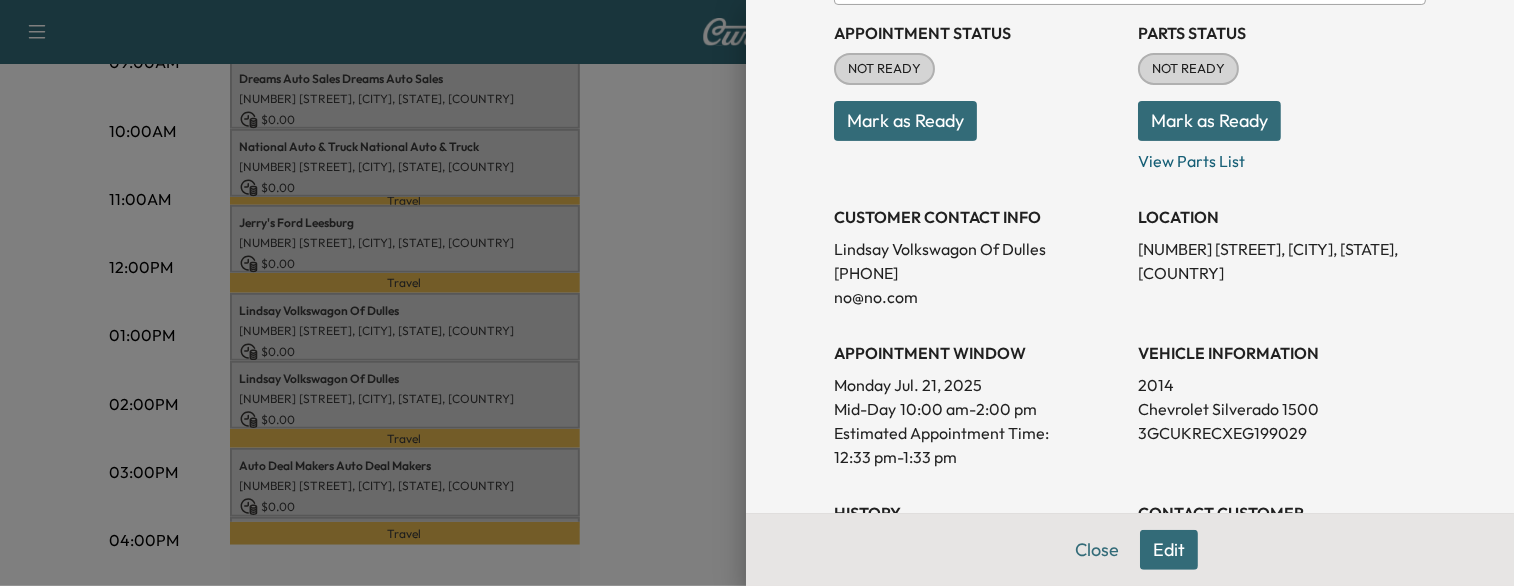 scroll, scrollTop: 262, scrollLeft: 0, axis: vertical 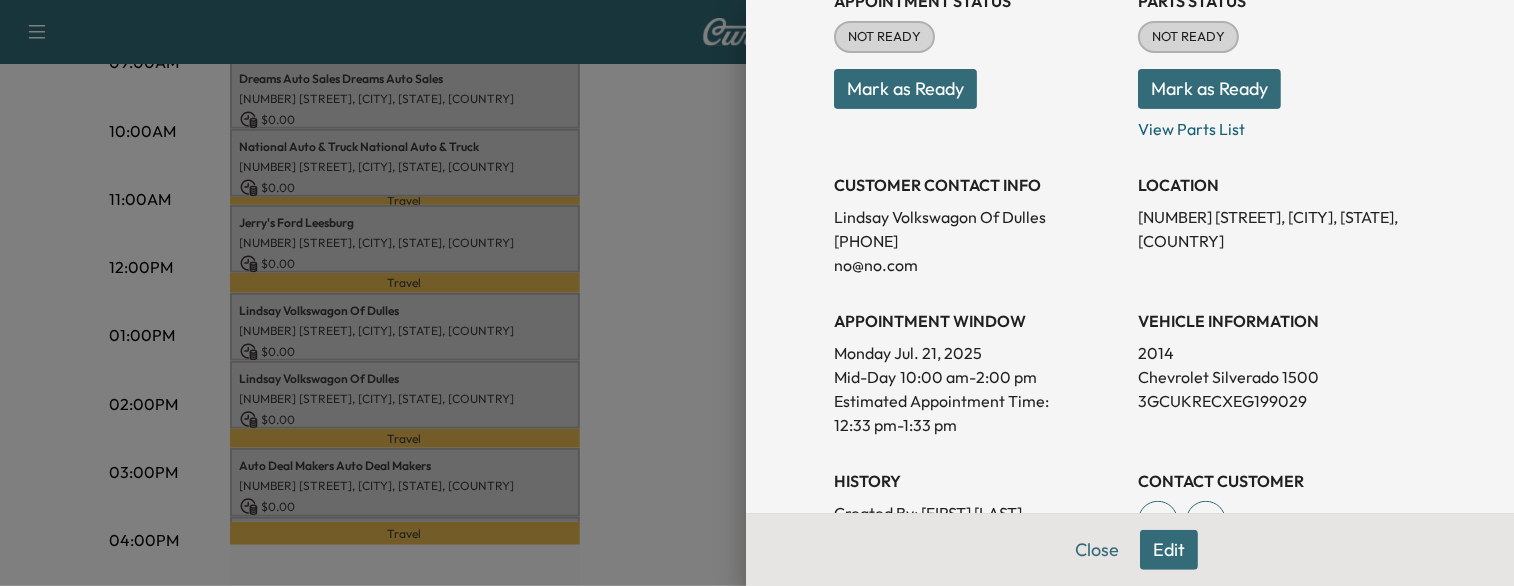 click on "3GCUKRECXEG199029" at bounding box center (1282, 401) 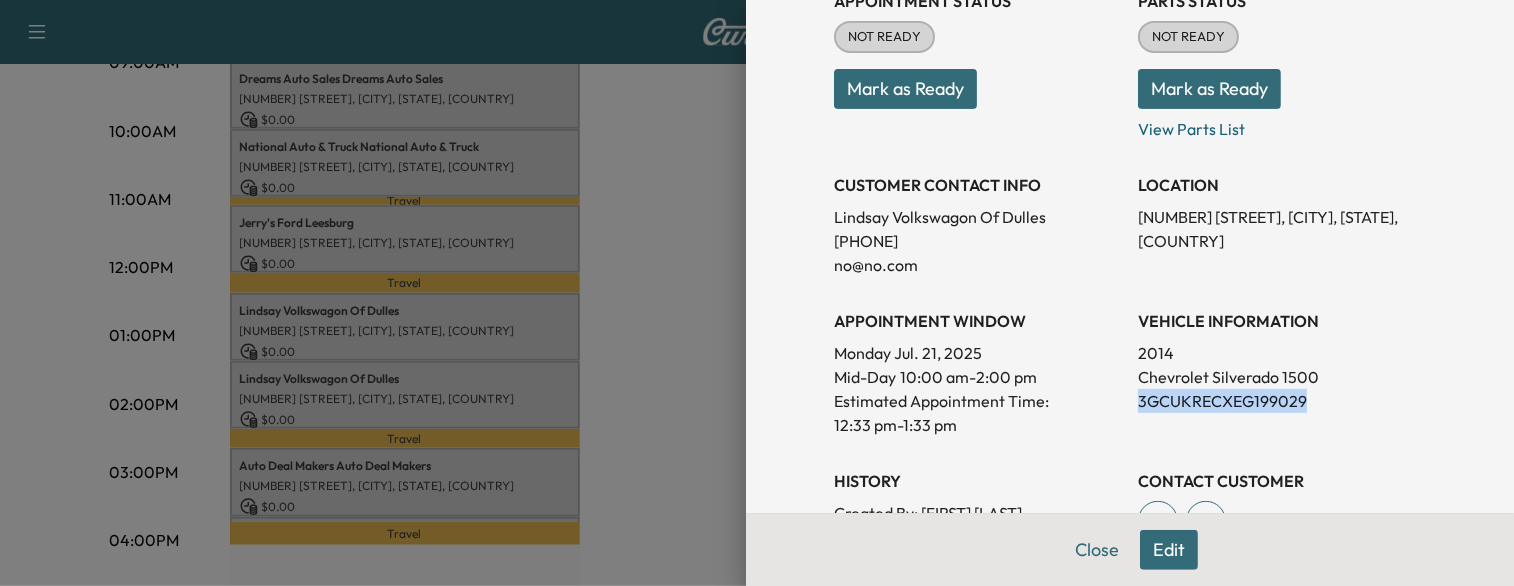 click on "3GCUKRECXEG199029" at bounding box center (1282, 401) 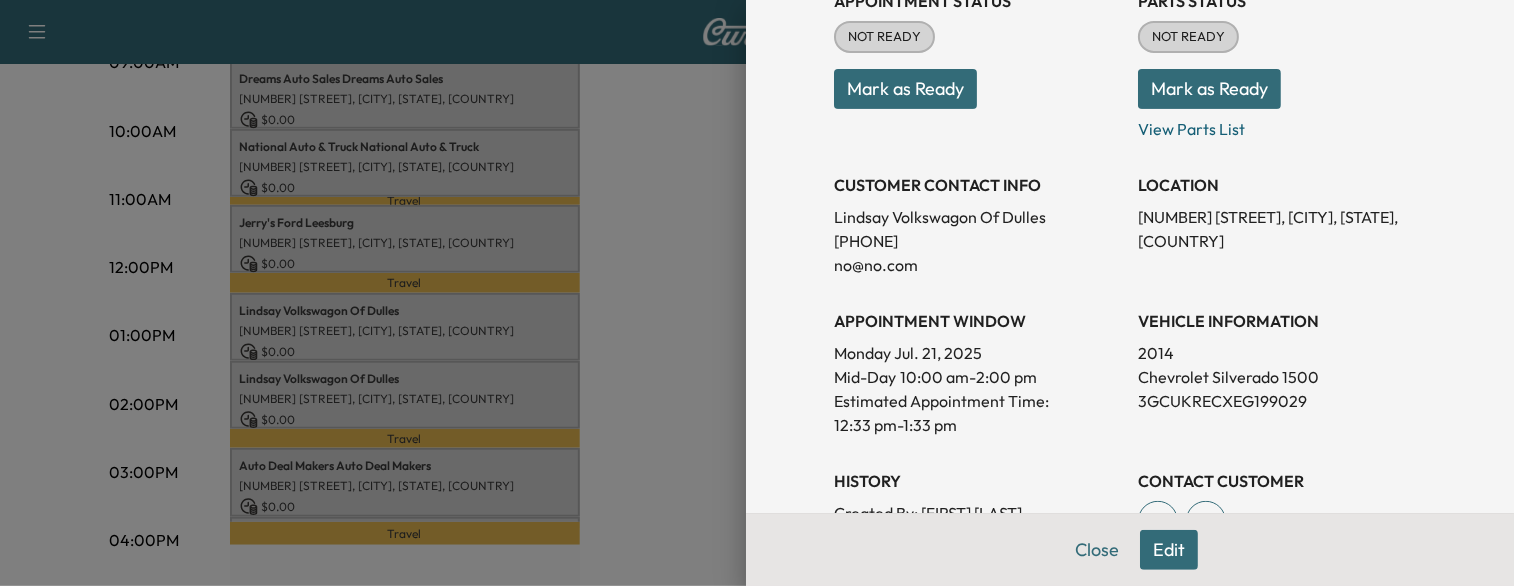 drag, startPoint x: 522, startPoint y: 291, endPoint x: 471, endPoint y: 249, distance: 66.068146 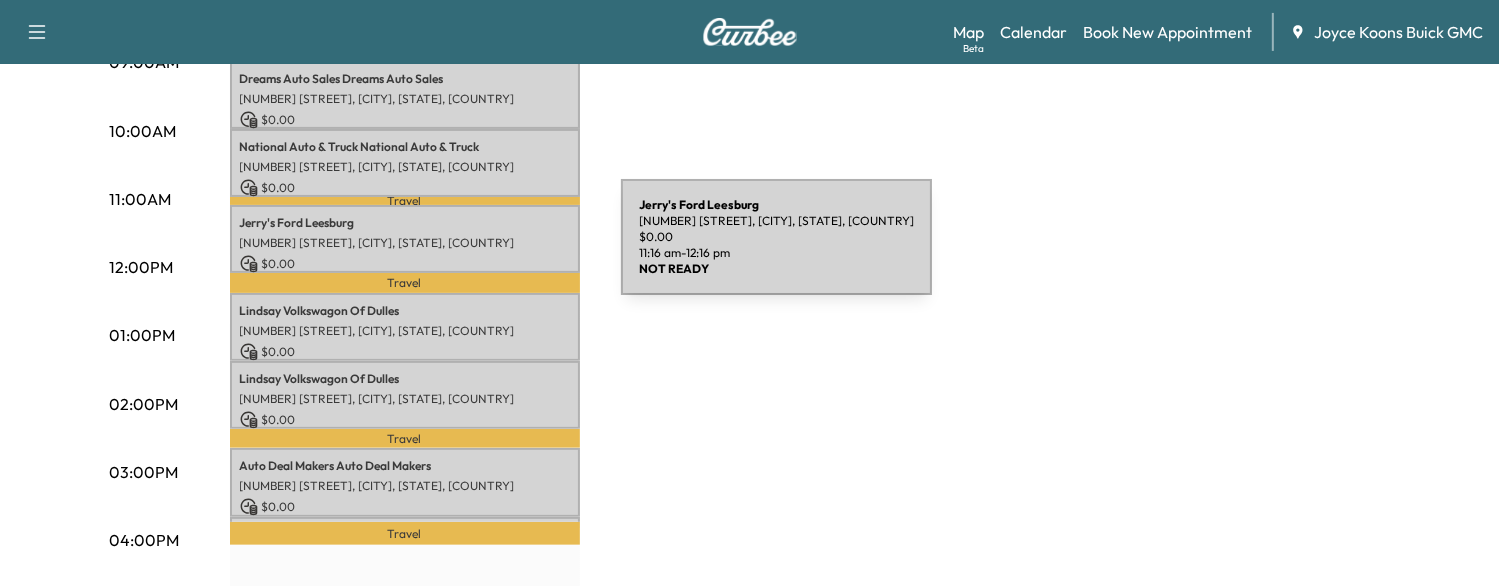 click on "[NUMBER] [STREET], [CITY], [STATE], USA" at bounding box center (405, 243) 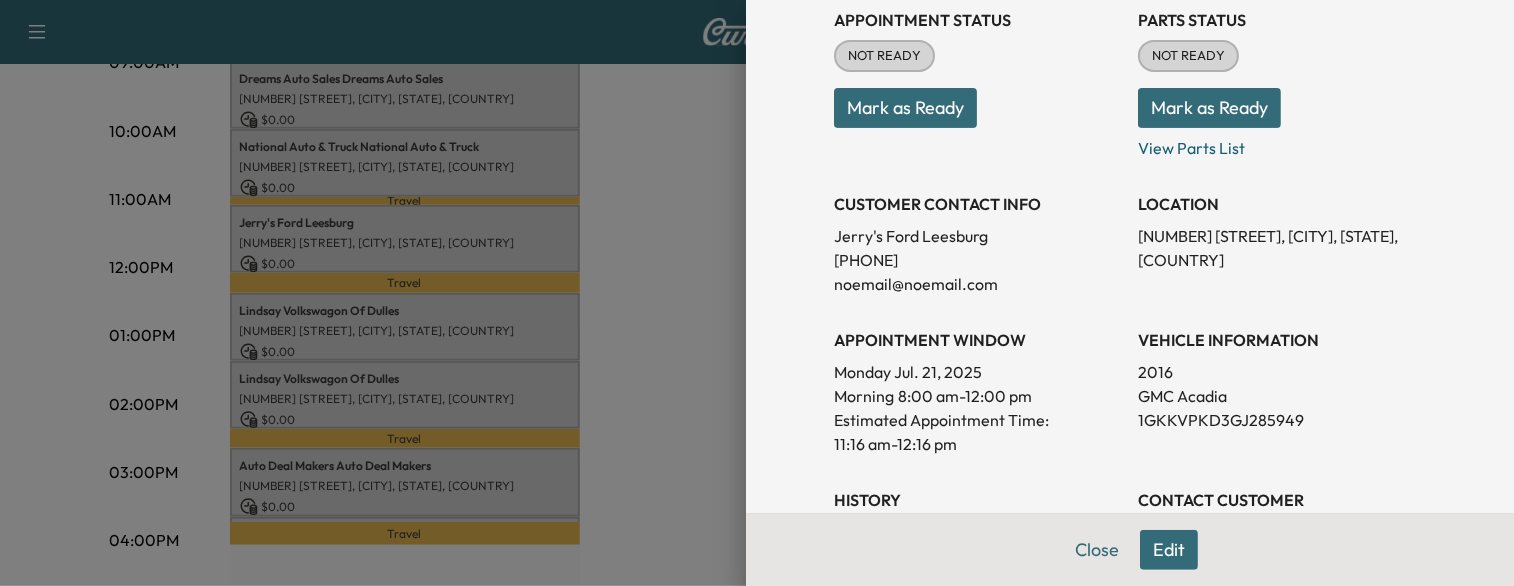 scroll, scrollTop: 300, scrollLeft: 0, axis: vertical 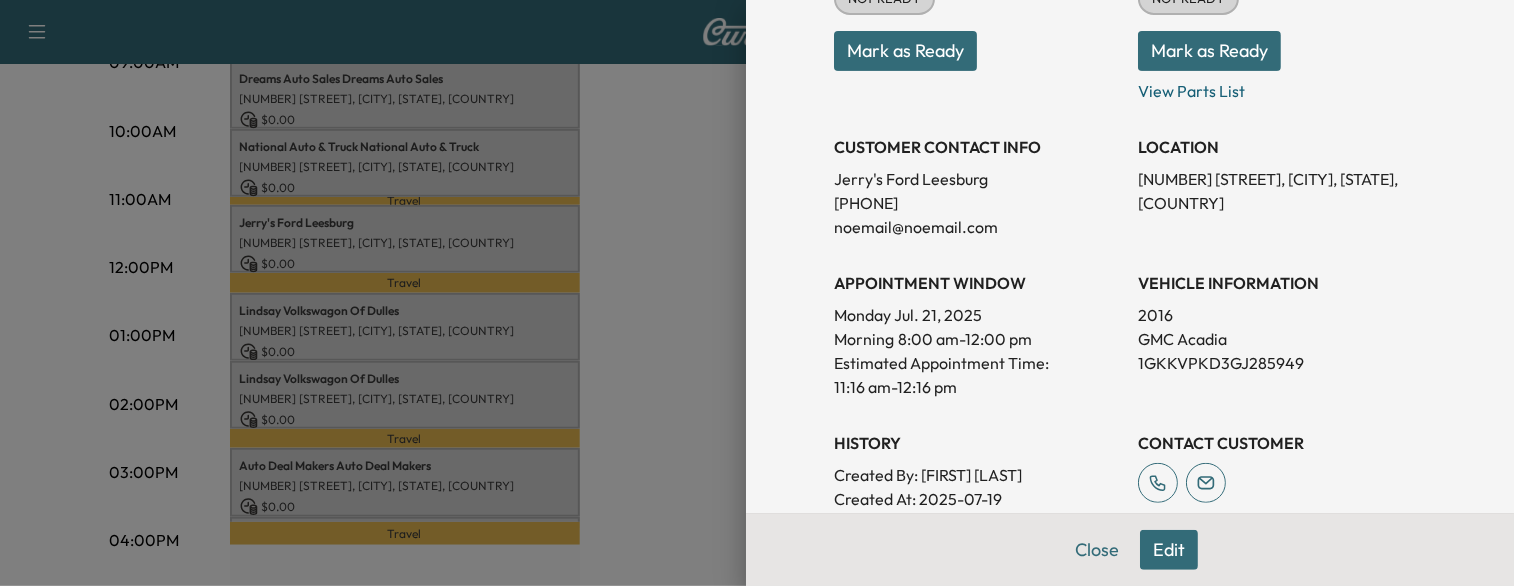 click on "1GKKVPKD3GJ285949" at bounding box center [1282, 363] 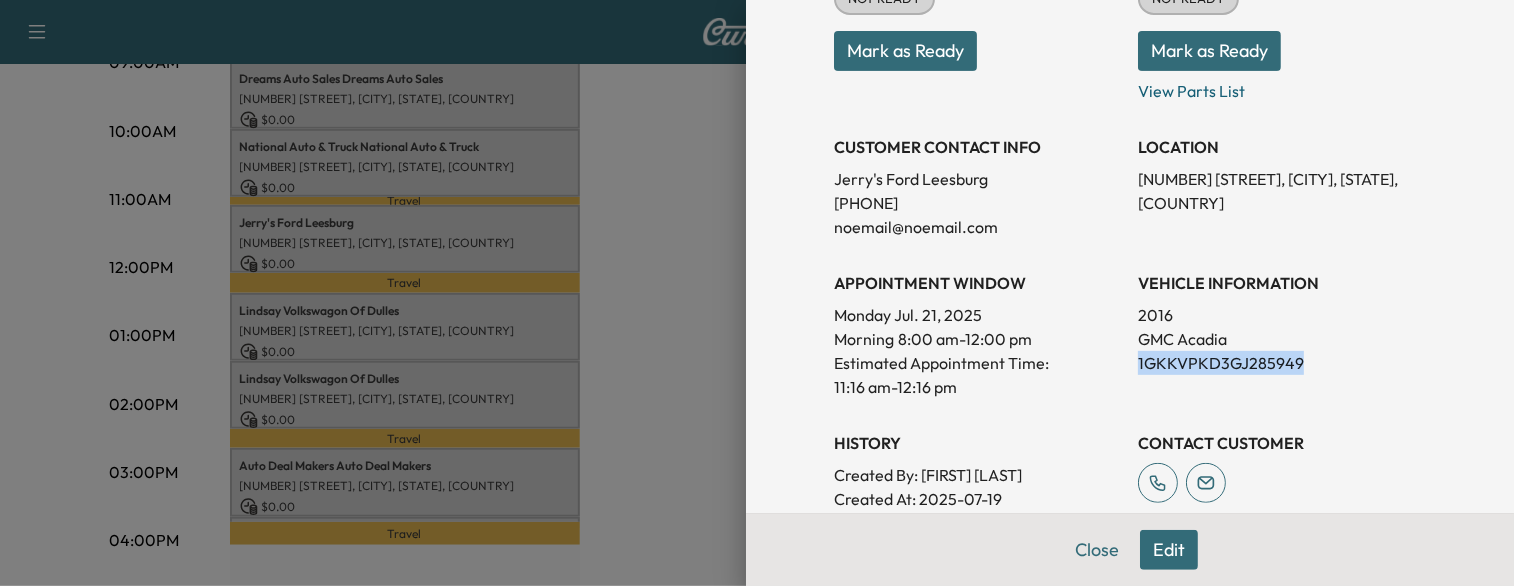 click on "1GKKVPKD3GJ285949" at bounding box center [1282, 363] 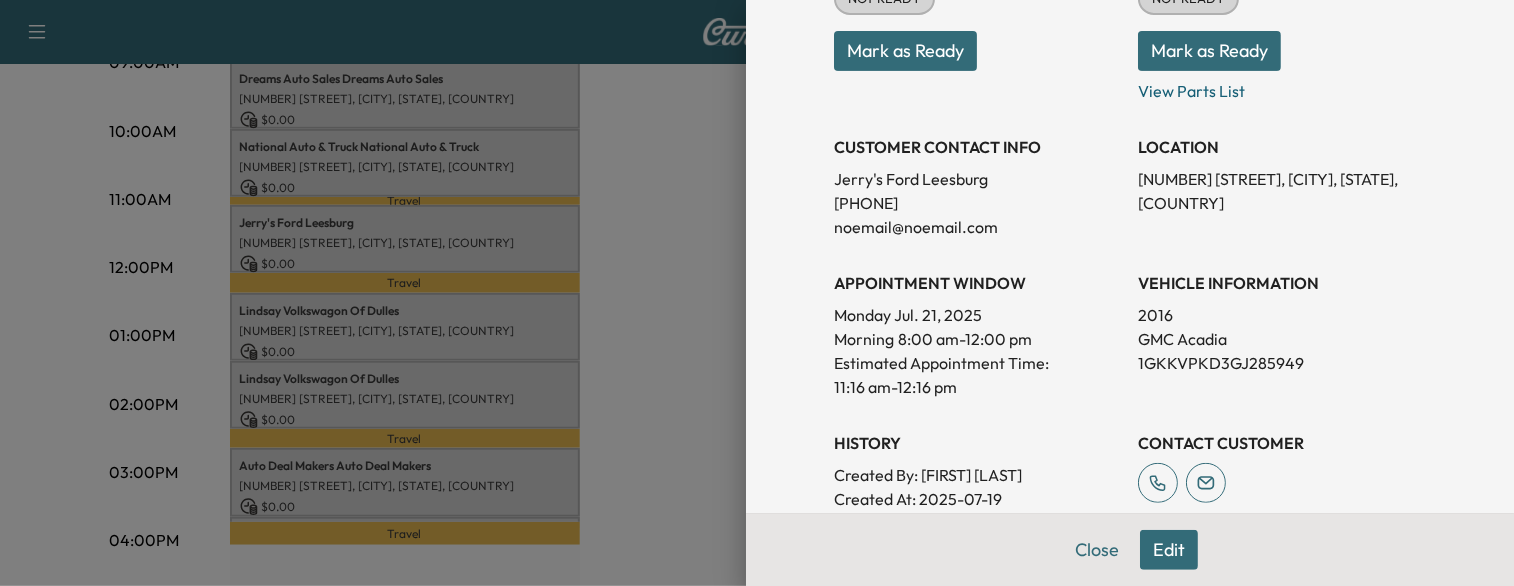 drag, startPoint x: 615, startPoint y: 313, endPoint x: 520, endPoint y: 238, distance: 121.037186 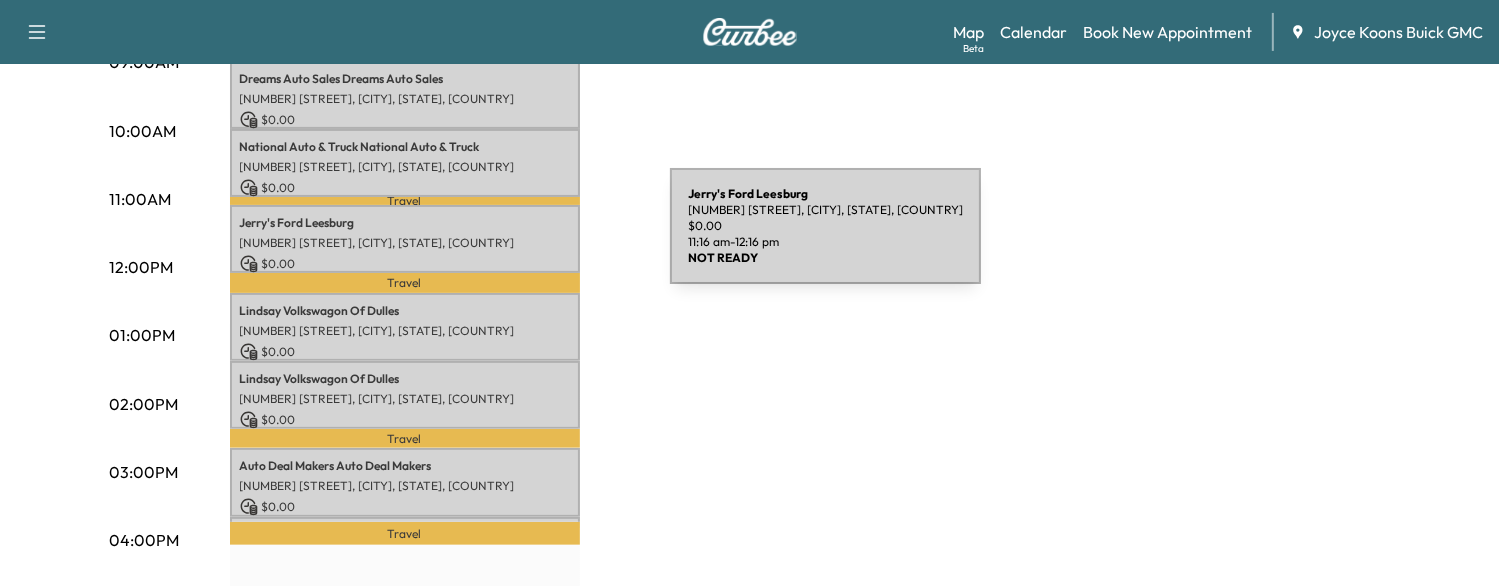 click on "[NUMBER] [STREET], [CITY], [STATE], USA" at bounding box center [405, 243] 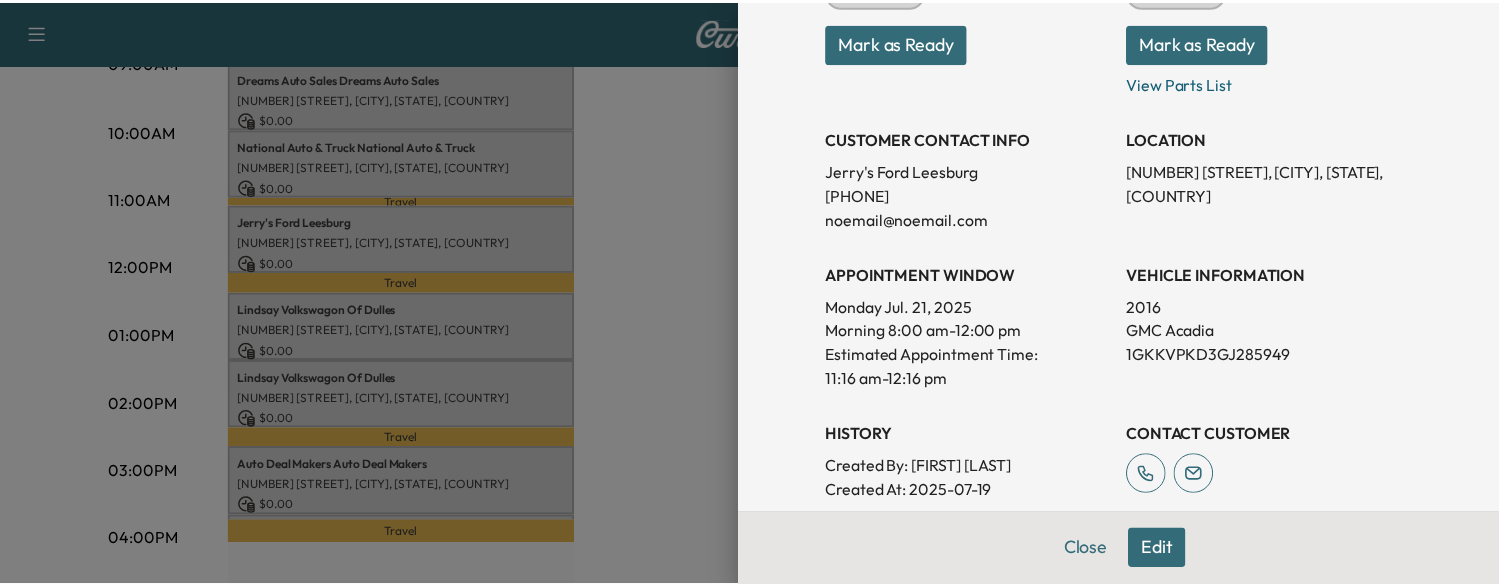 scroll, scrollTop: 308, scrollLeft: 0, axis: vertical 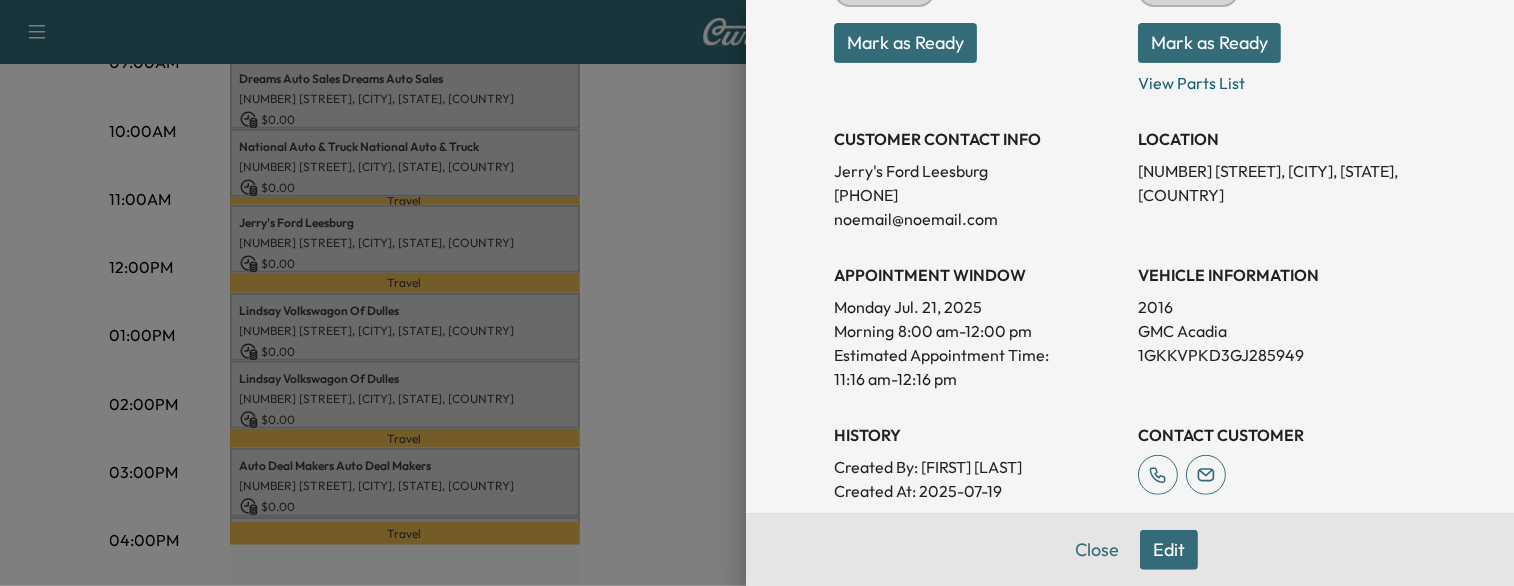 click at bounding box center [757, 293] 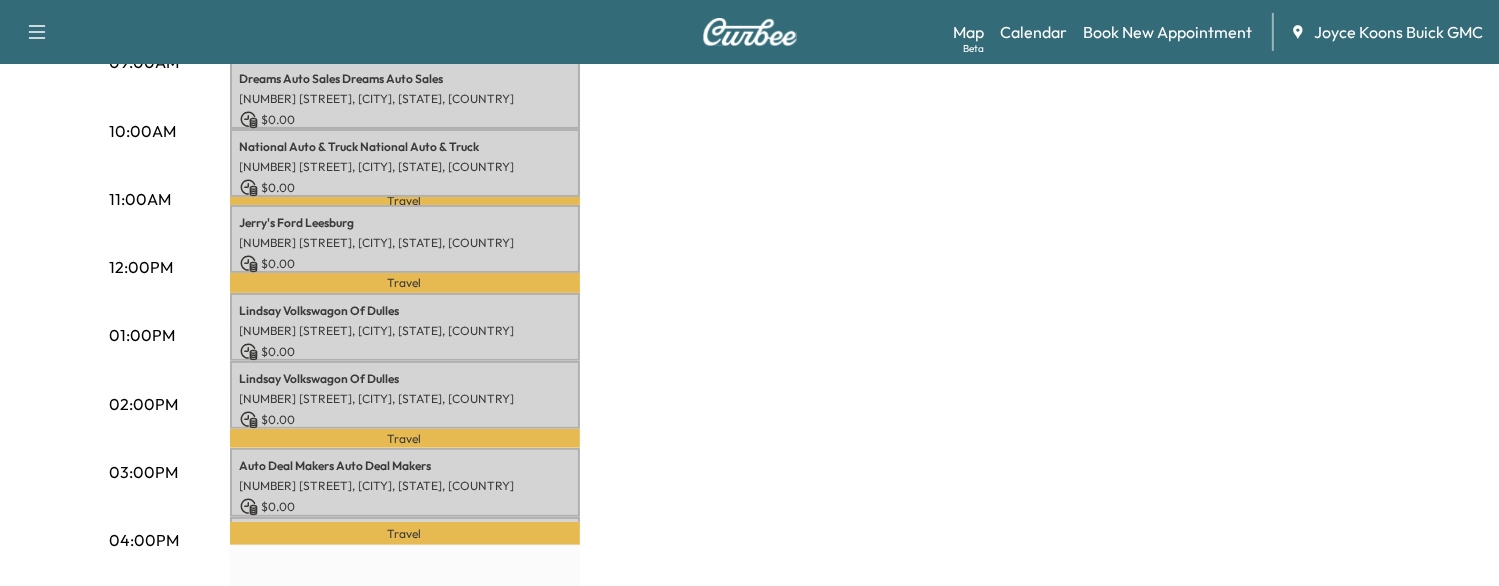 click on "Travel" at bounding box center [405, 201] 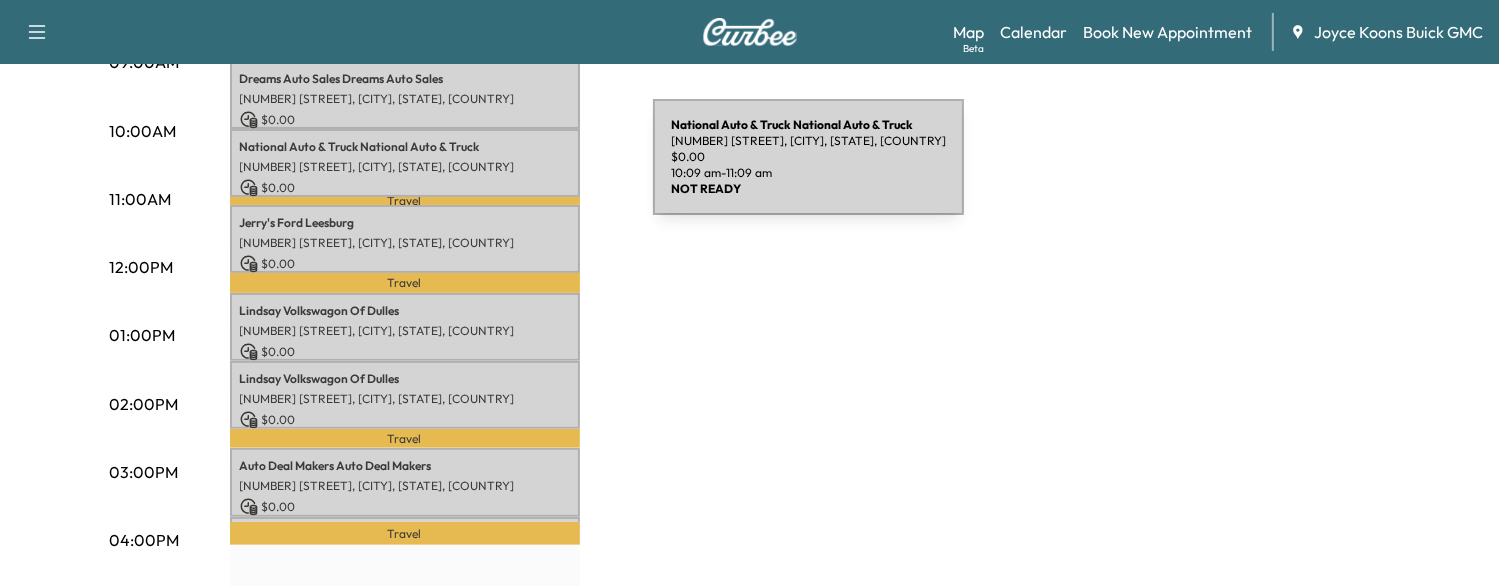 click on "[NUMBER] [STREET], [CITY], [STATE], USA" at bounding box center [405, 167] 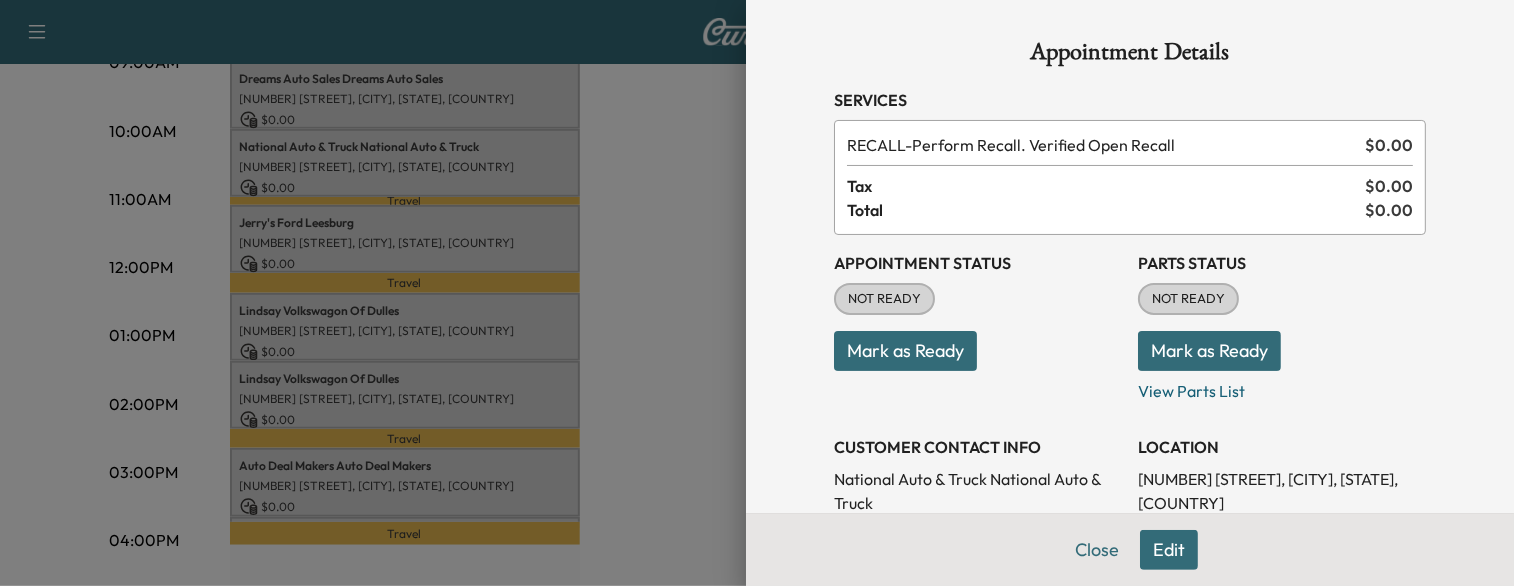 click at bounding box center (757, 293) 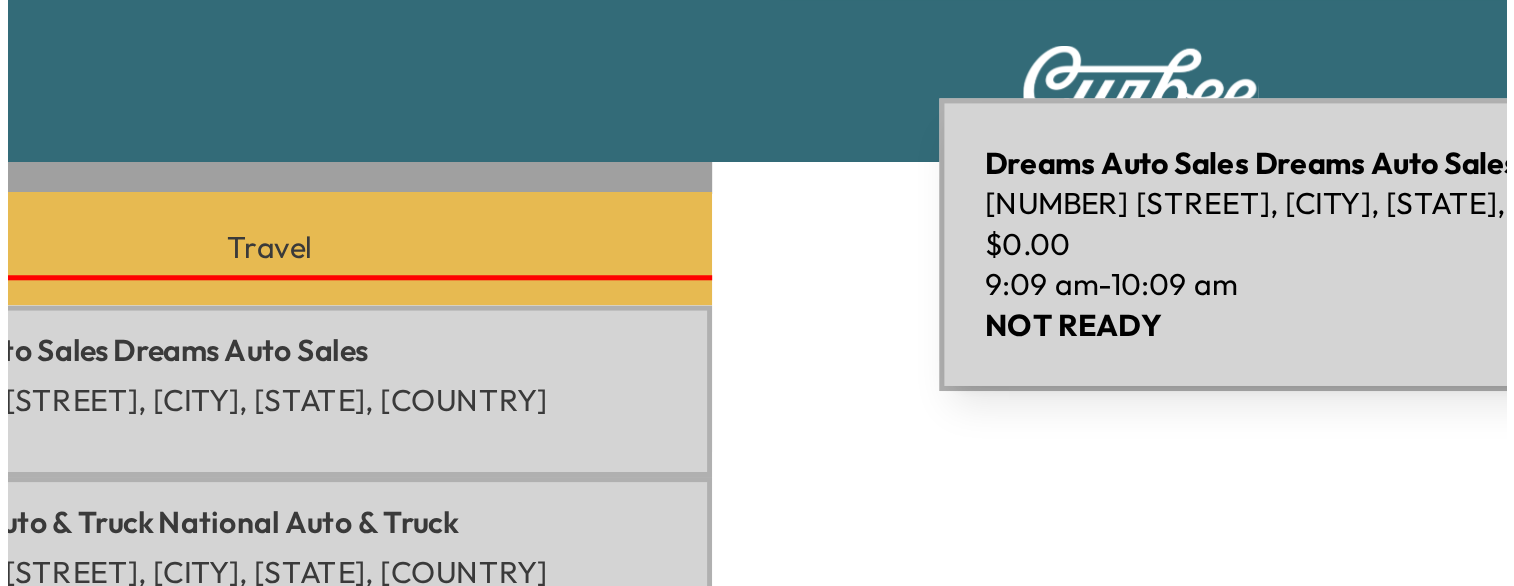 scroll, scrollTop: 561, scrollLeft: 0, axis: vertical 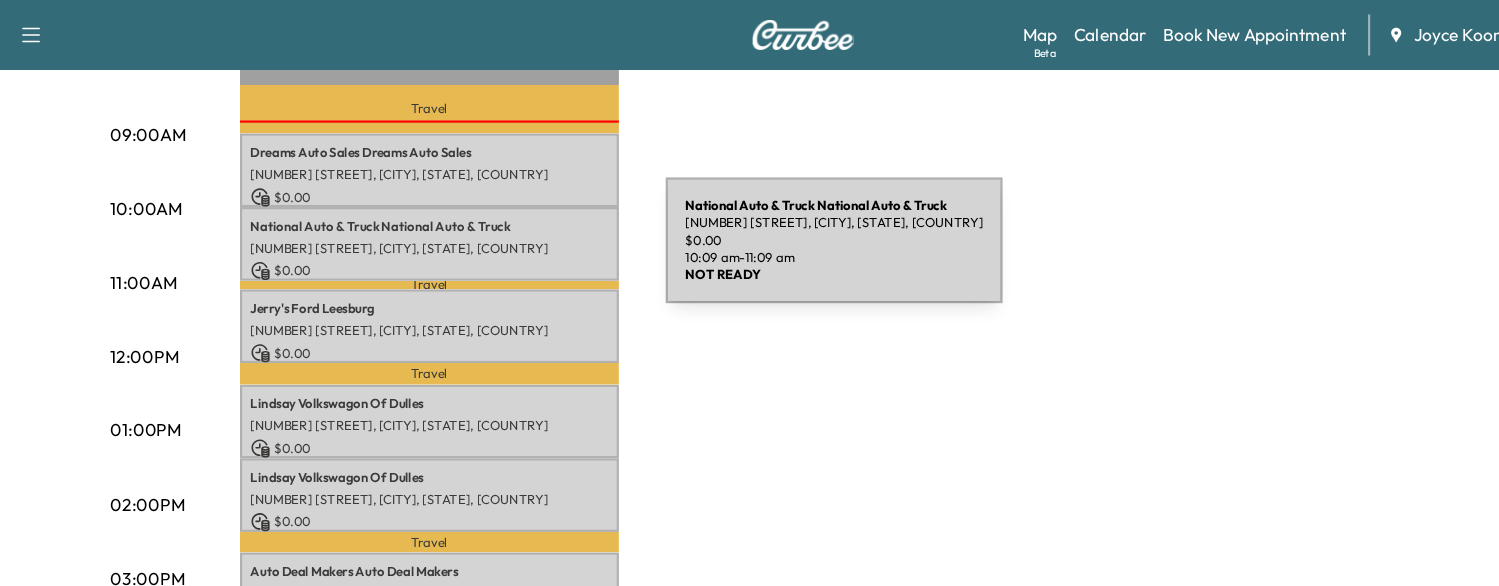 click on "[NUMBER] [STREET], [CITY], [STATE], USA" at bounding box center [405, 229] 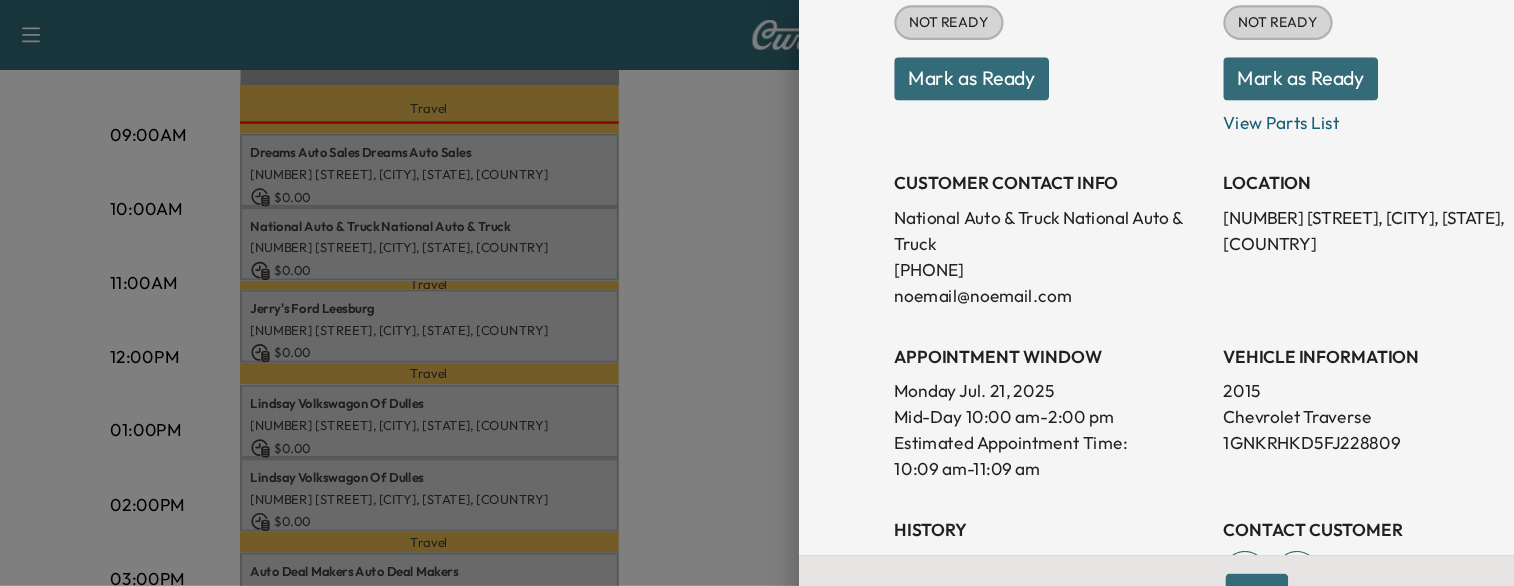 scroll, scrollTop: 279, scrollLeft: 0, axis: vertical 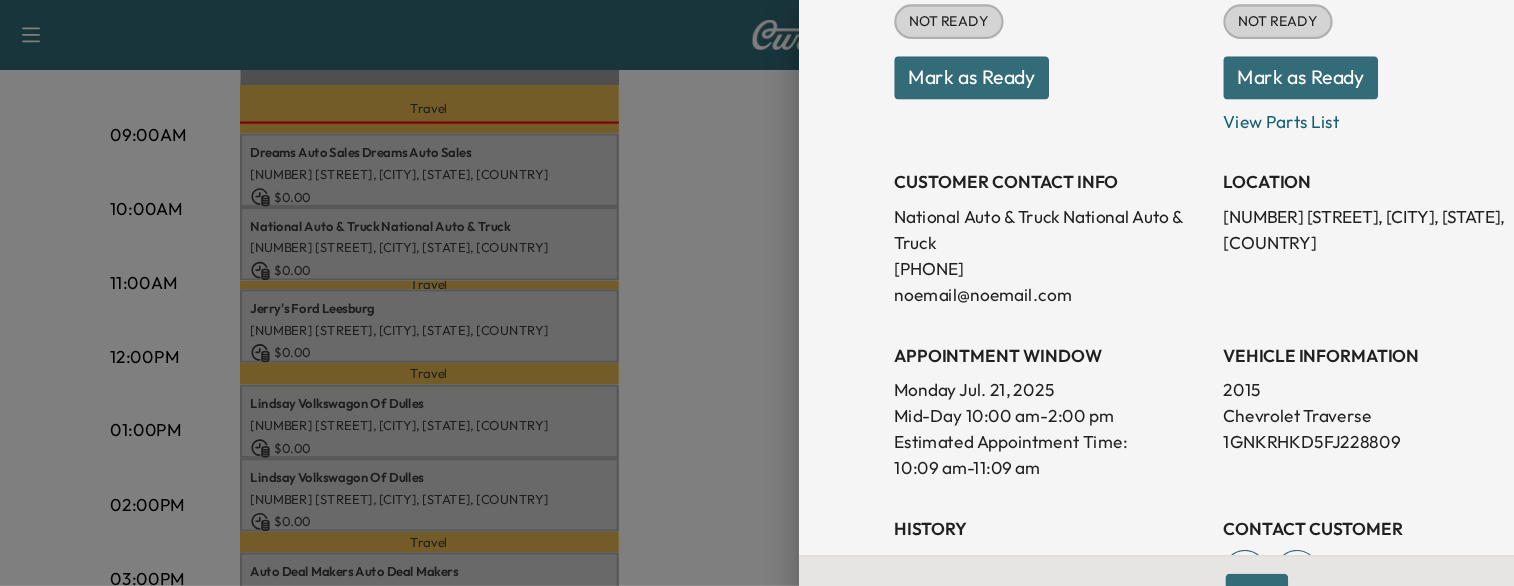 click at bounding box center [757, 293] 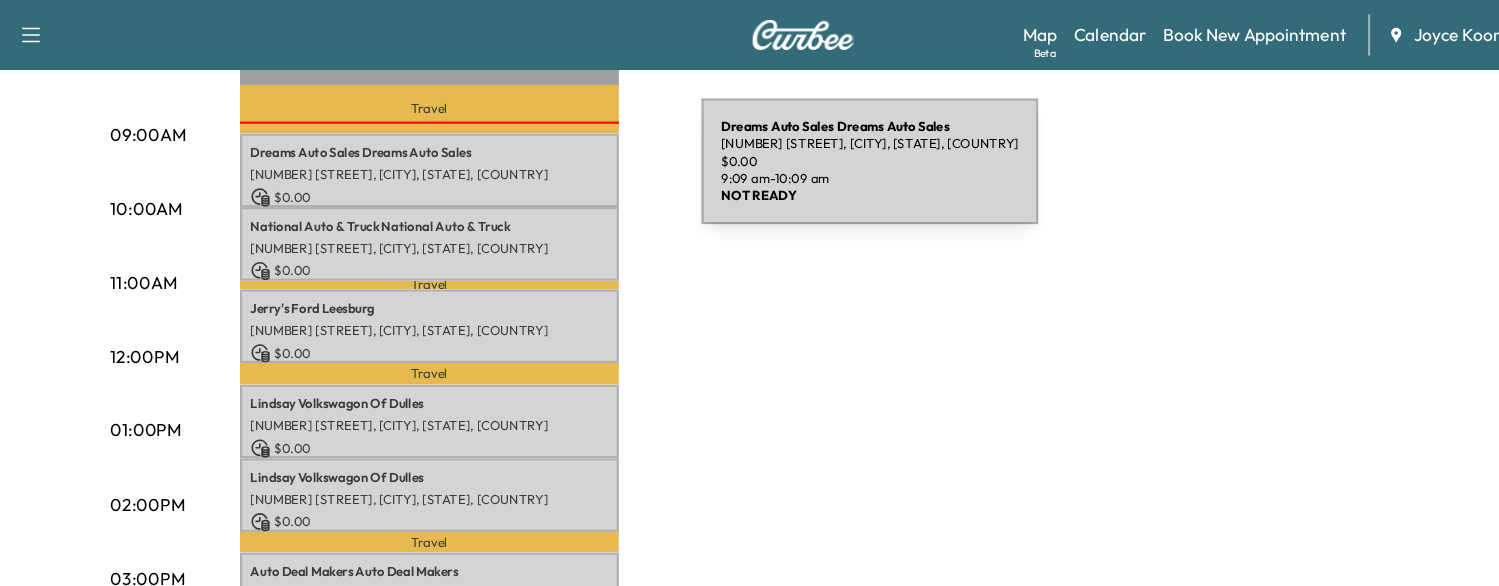 click on "[NUMBER] [STREET], [CITY], [STATE], USA" at bounding box center (405, 161) 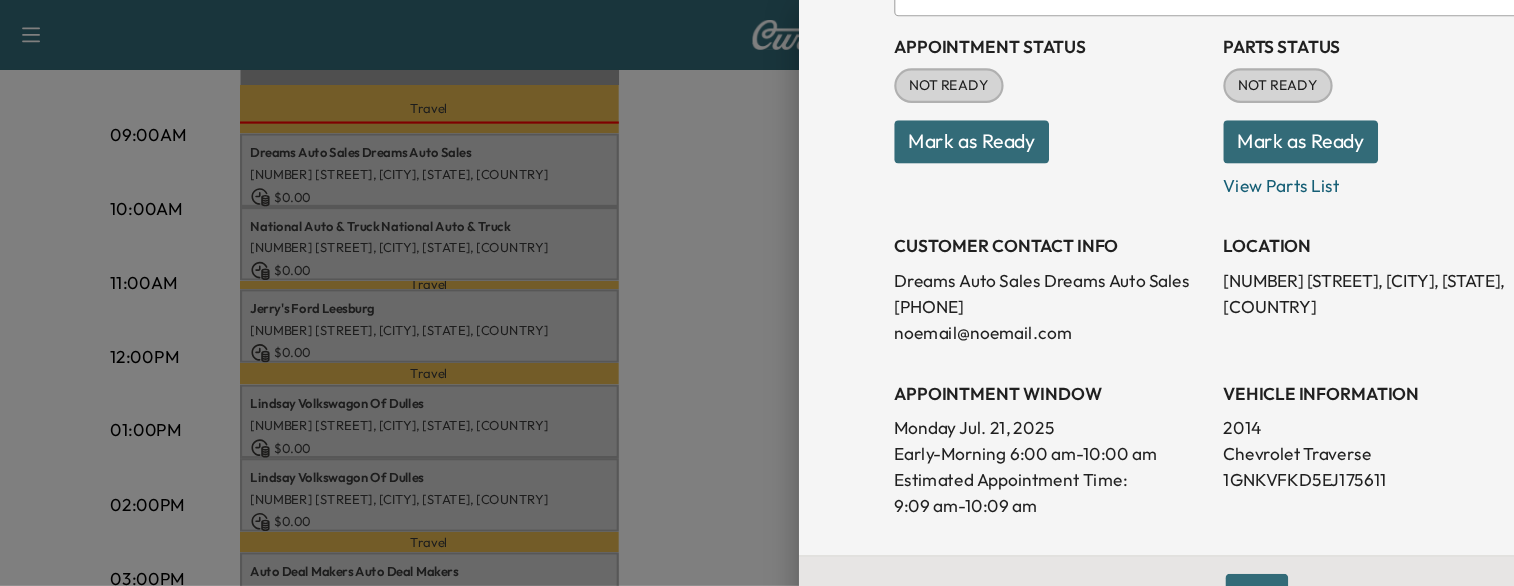 scroll, scrollTop: 221, scrollLeft: 0, axis: vertical 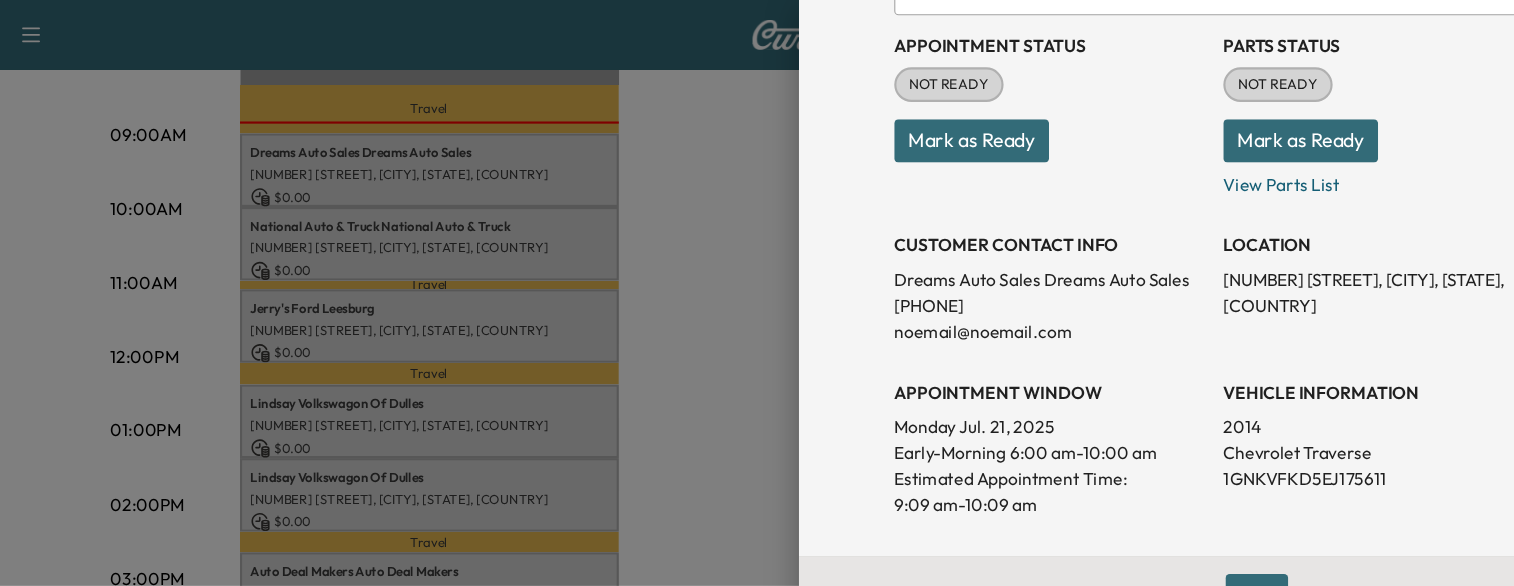 click at bounding box center [757, 293] 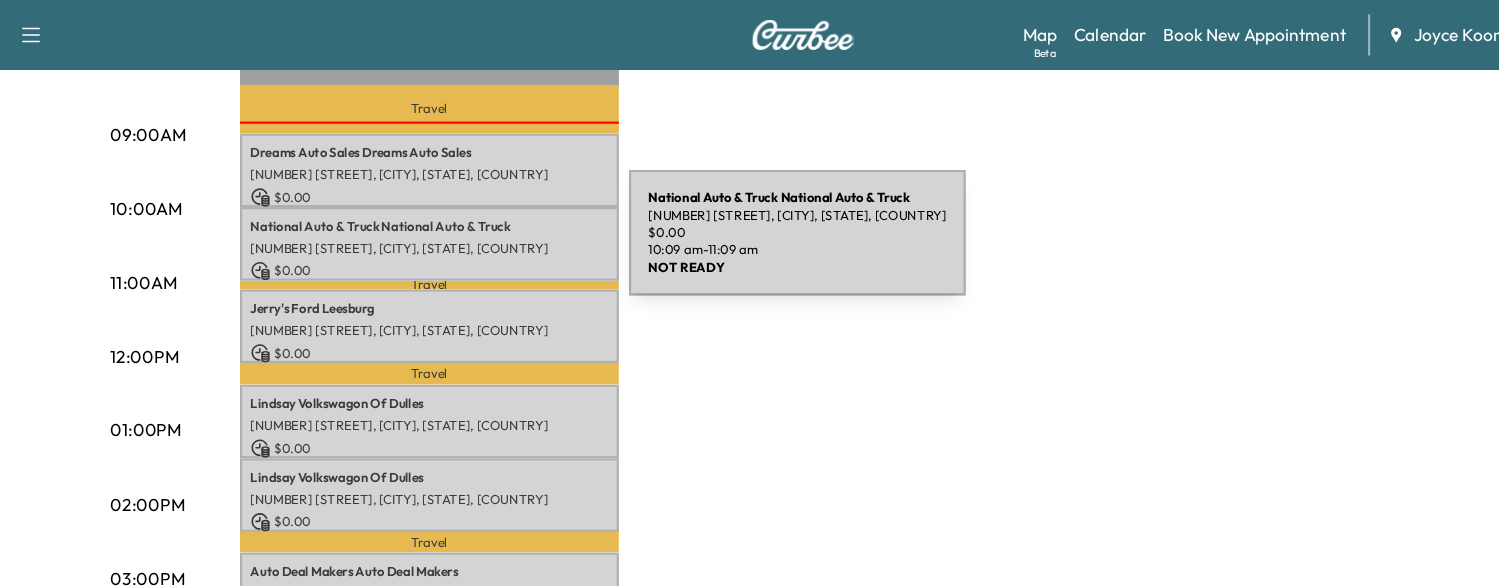 click on "[NUMBER] [STREET], [CITY], [STATE], USA" at bounding box center [405, 229] 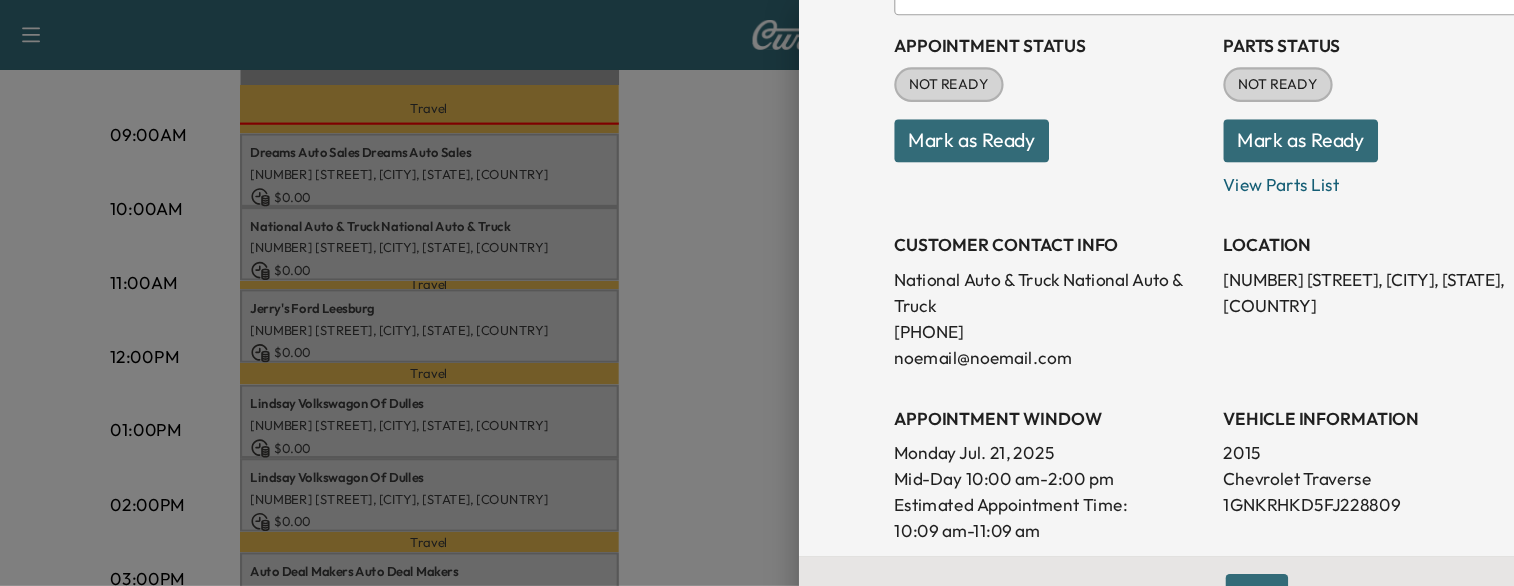 scroll, scrollTop: 241, scrollLeft: 0, axis: vertical 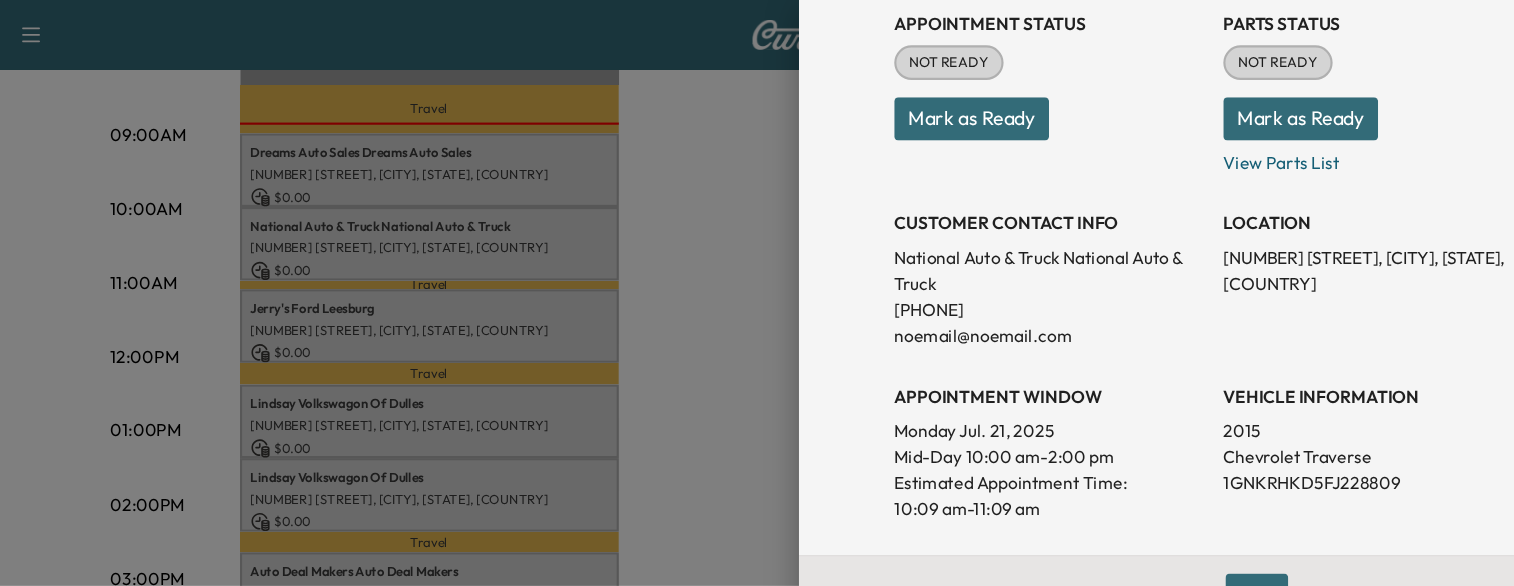 click at bounding box center (757, 293) 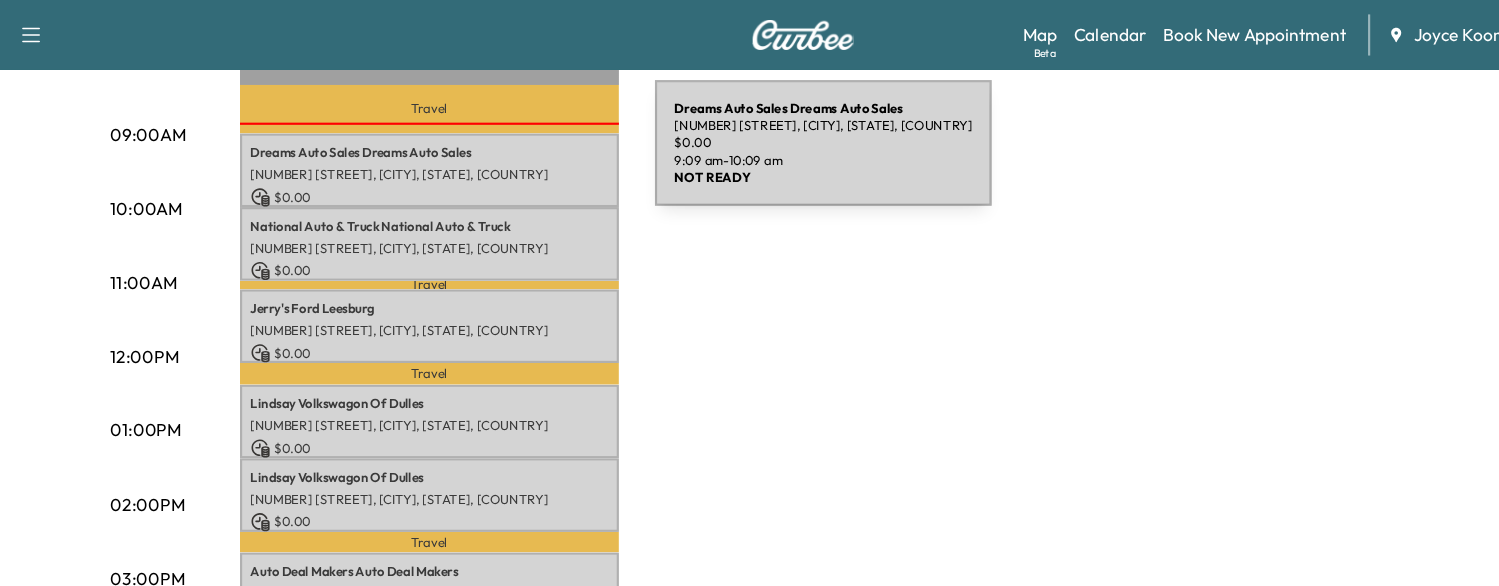 click on "Dreams Auto Sales    Dreams Auto Sales" at bounding box center (405, 141) 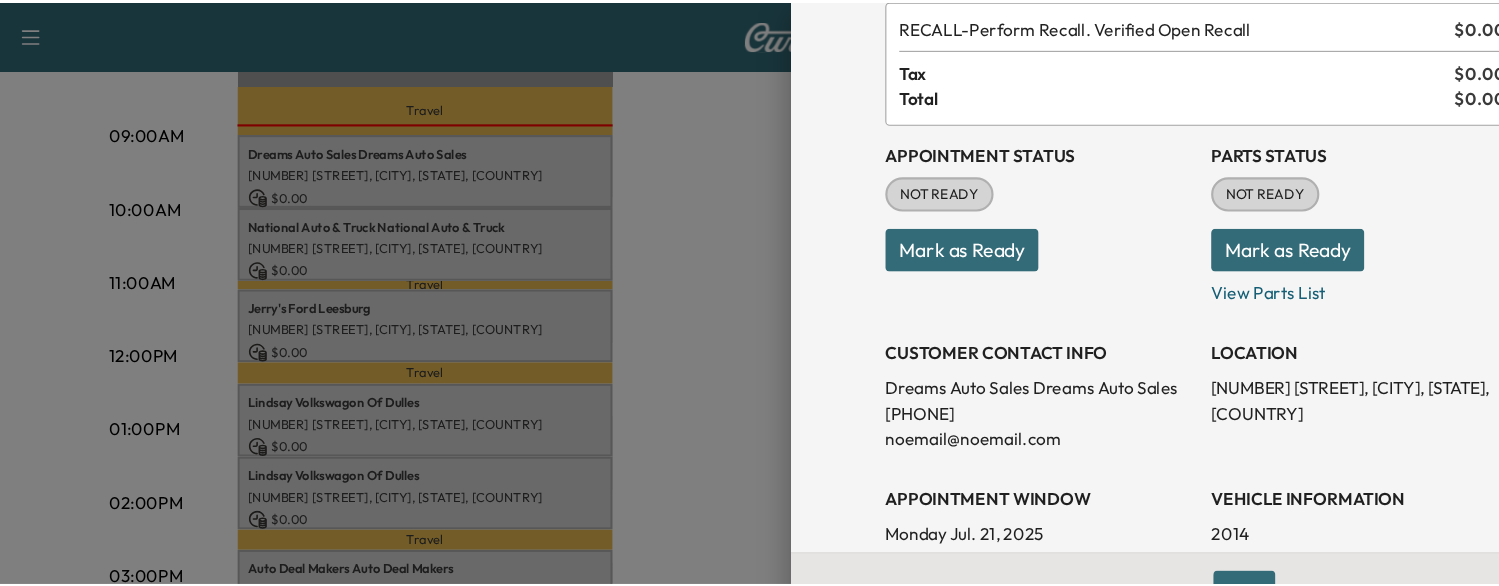 scroll, scrollTop: 121, scrollLeft: 0, axis: vertical 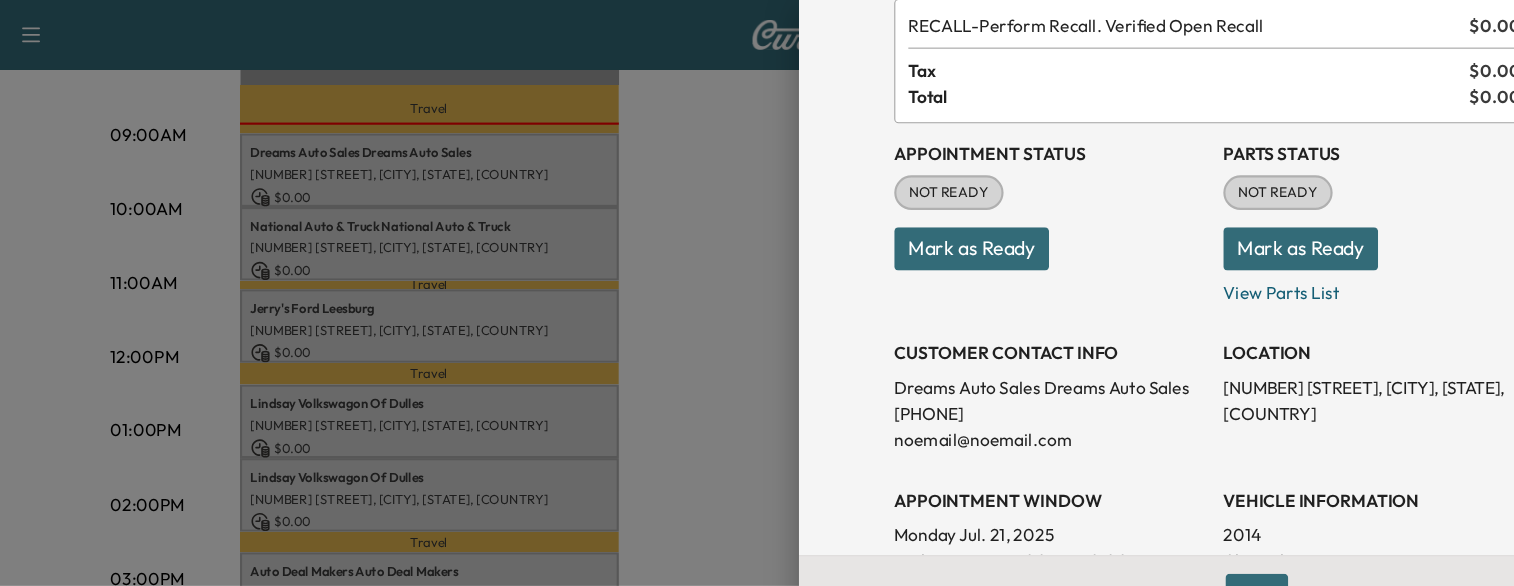 click at bounding box center [757, 293] 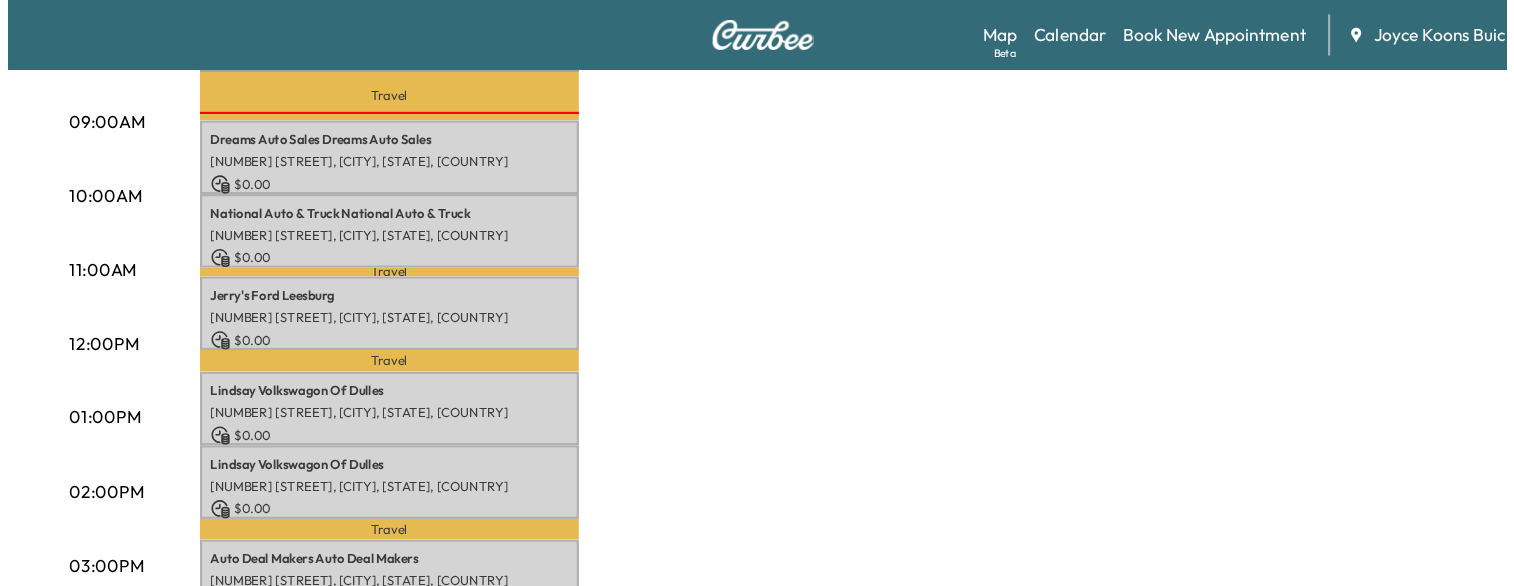 scroll, scrollTop: 572, scrollLeft: 0, axis: vertical 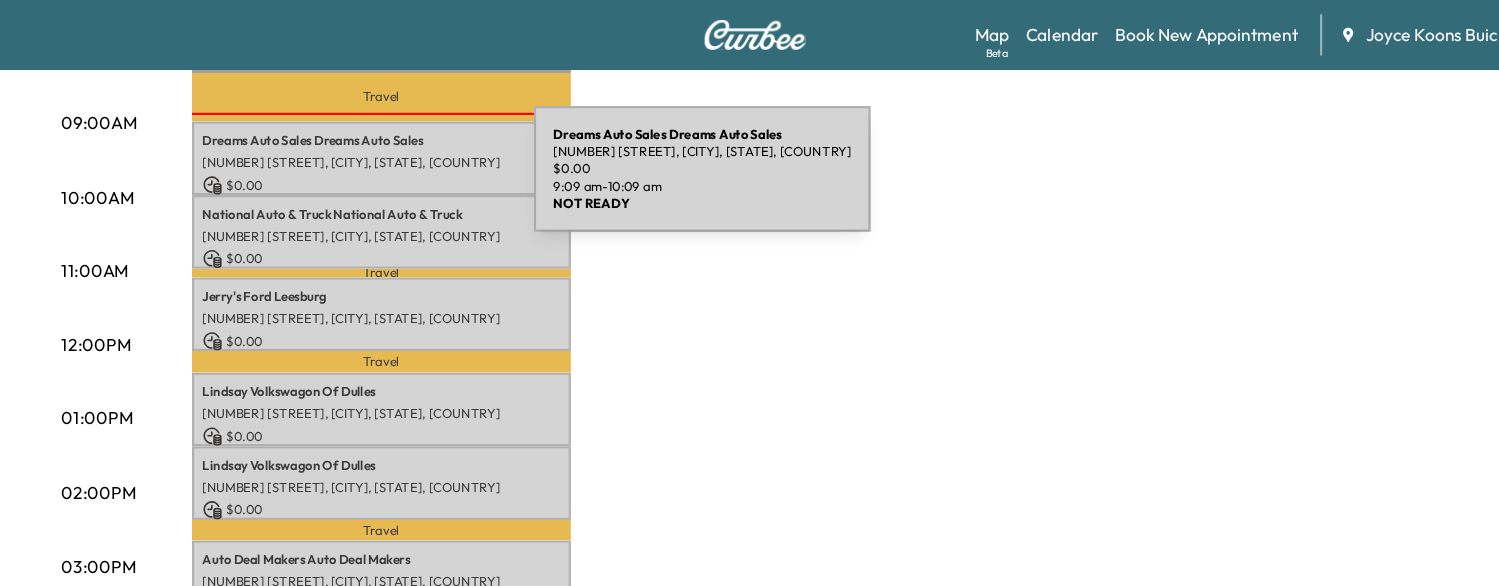 click on "$ 0.00" at bounding box center [405, 171] 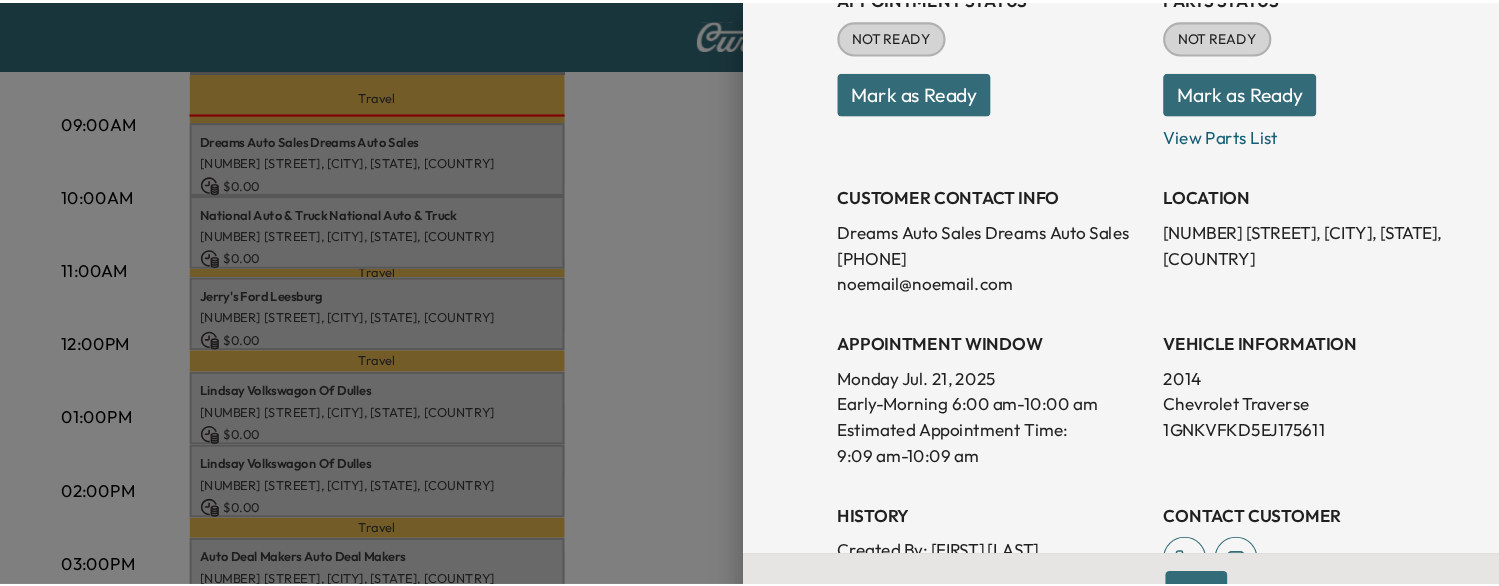 scroll, scrollTop: 272, scrollLeft: 0, axis: vertical 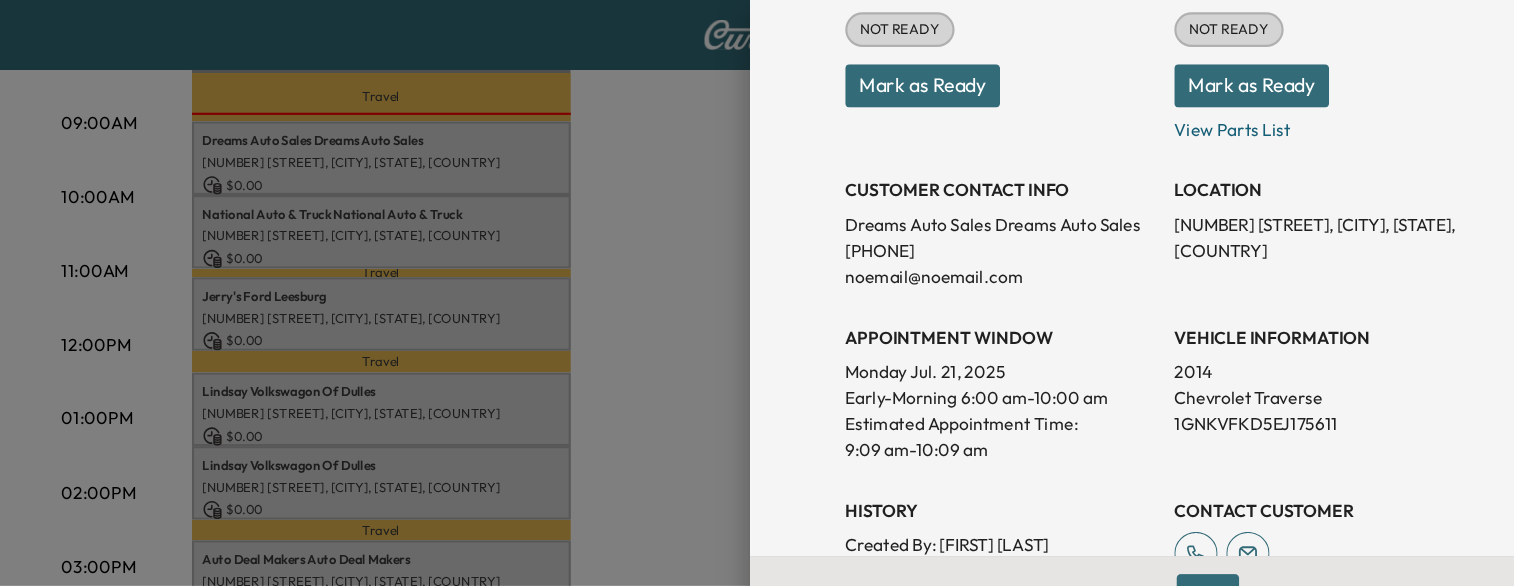 click at bounding box center [757, 293] 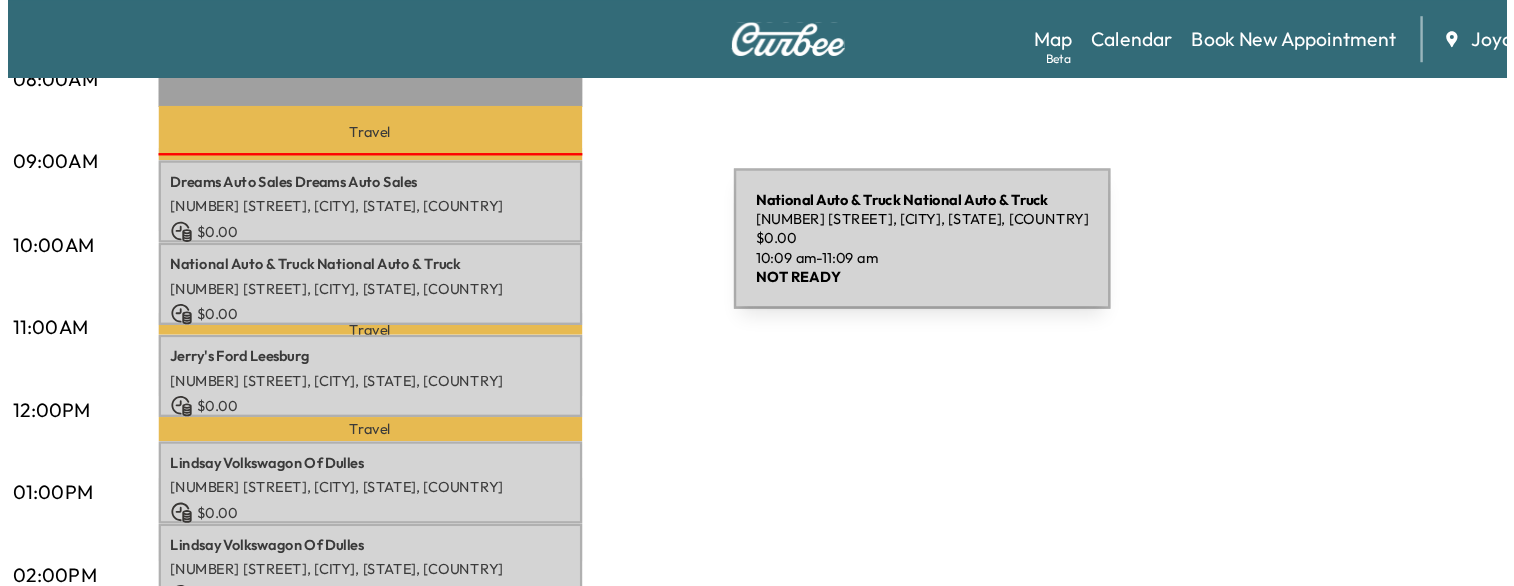 scroll, scrollTop: 547, scrollLeft: 0, axis: vertical 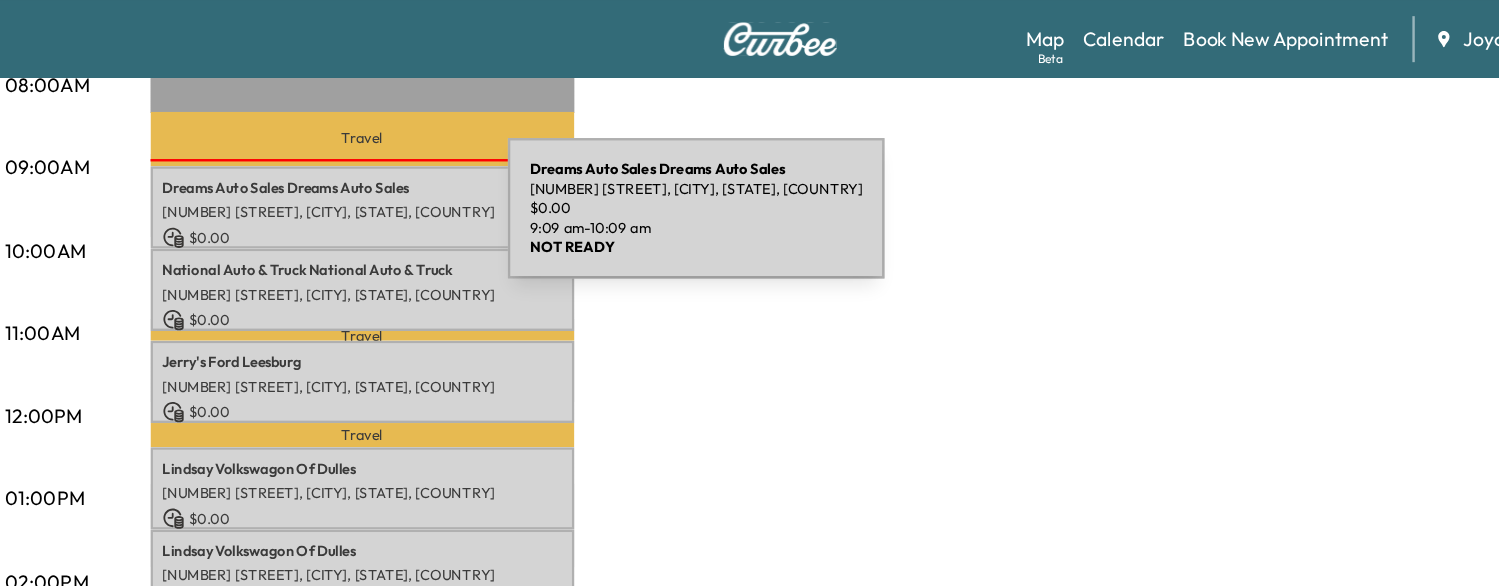 click on "Dreams Auto Sales    Dreams Auto Sales  [NUMBER] [STREET], [CITY], [STATE], USA   $ 0.00 9:09 am  -  10:09 am" at bounding box center [405, 171] 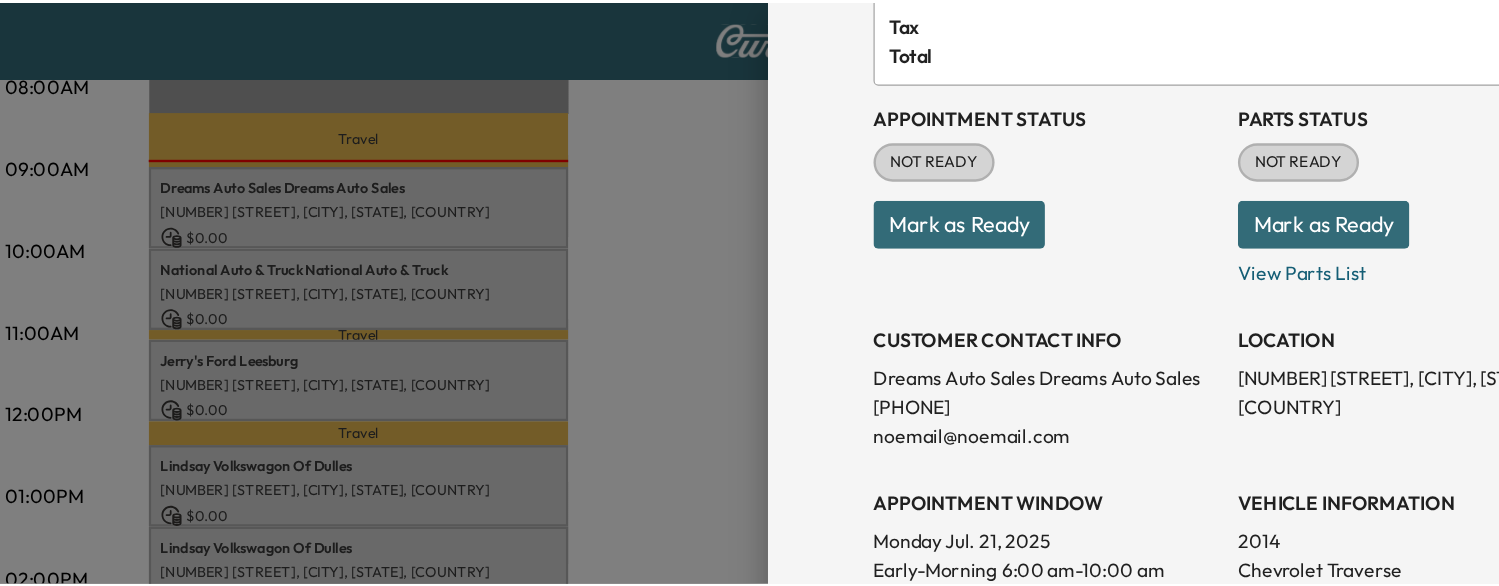 scroll, scrollTop: 171, scrollLeft: 0, axis: vertical 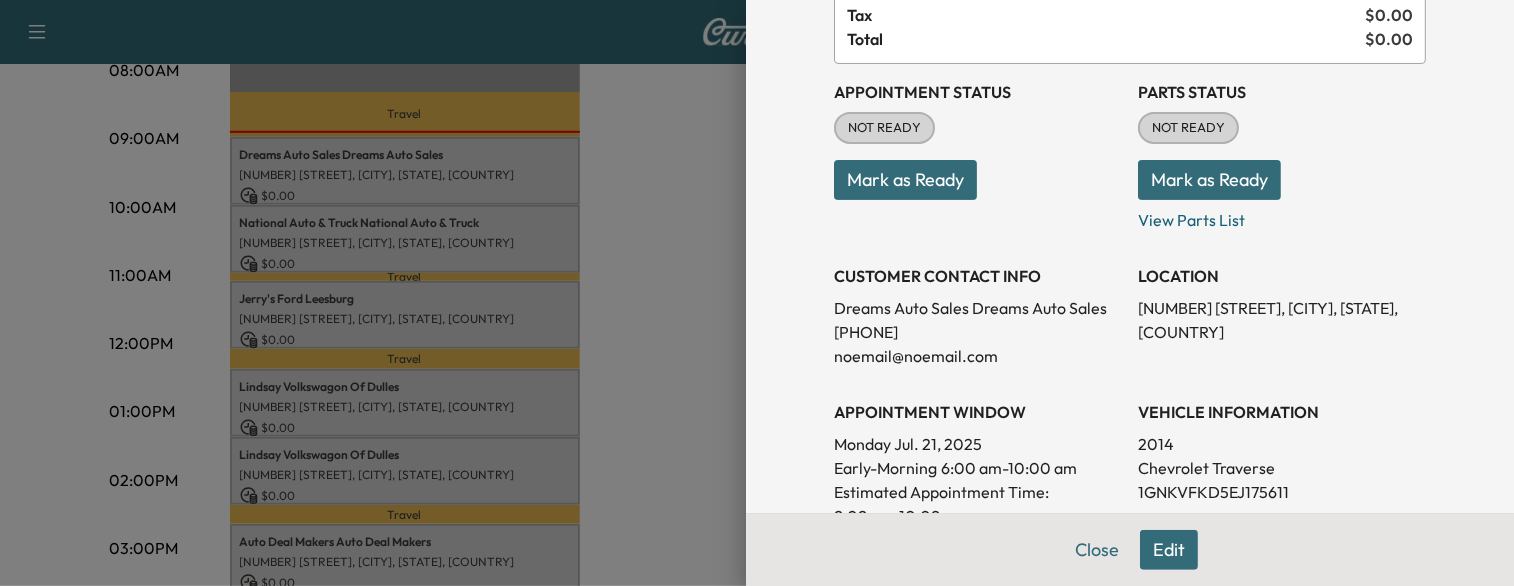 click at bounding box center [757, 293] 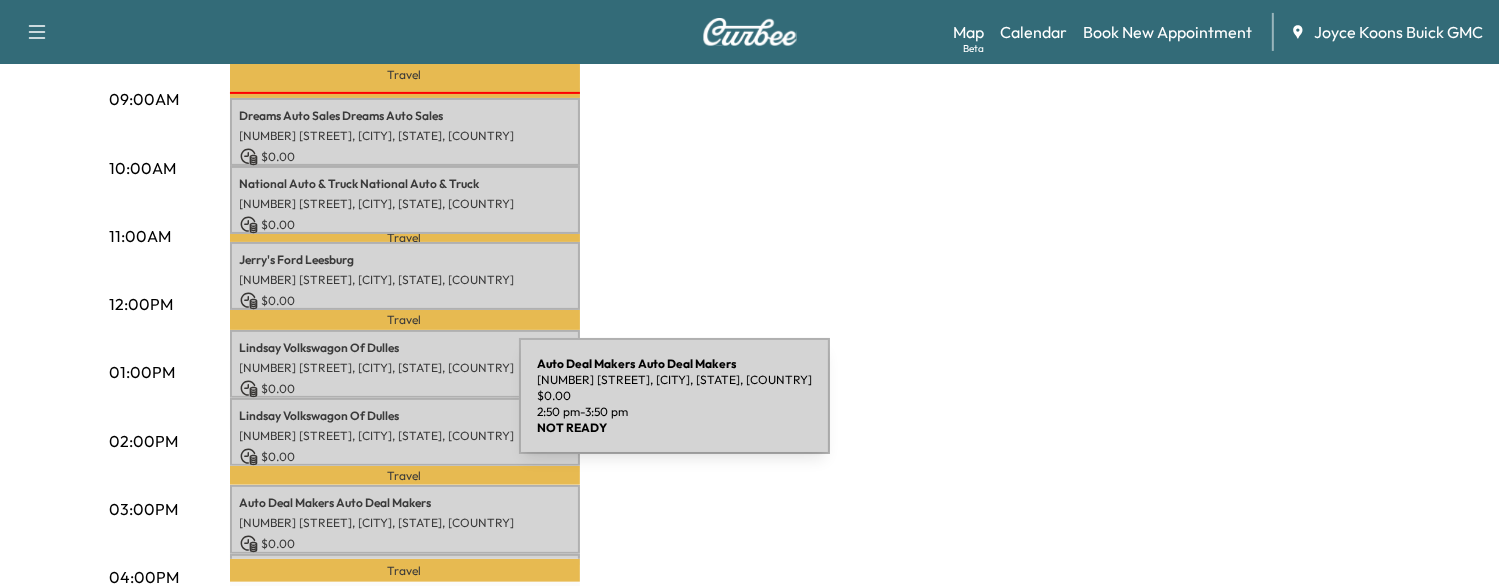 scroll, scrollTop: 582, scrollLeft: 0, axis: vertical 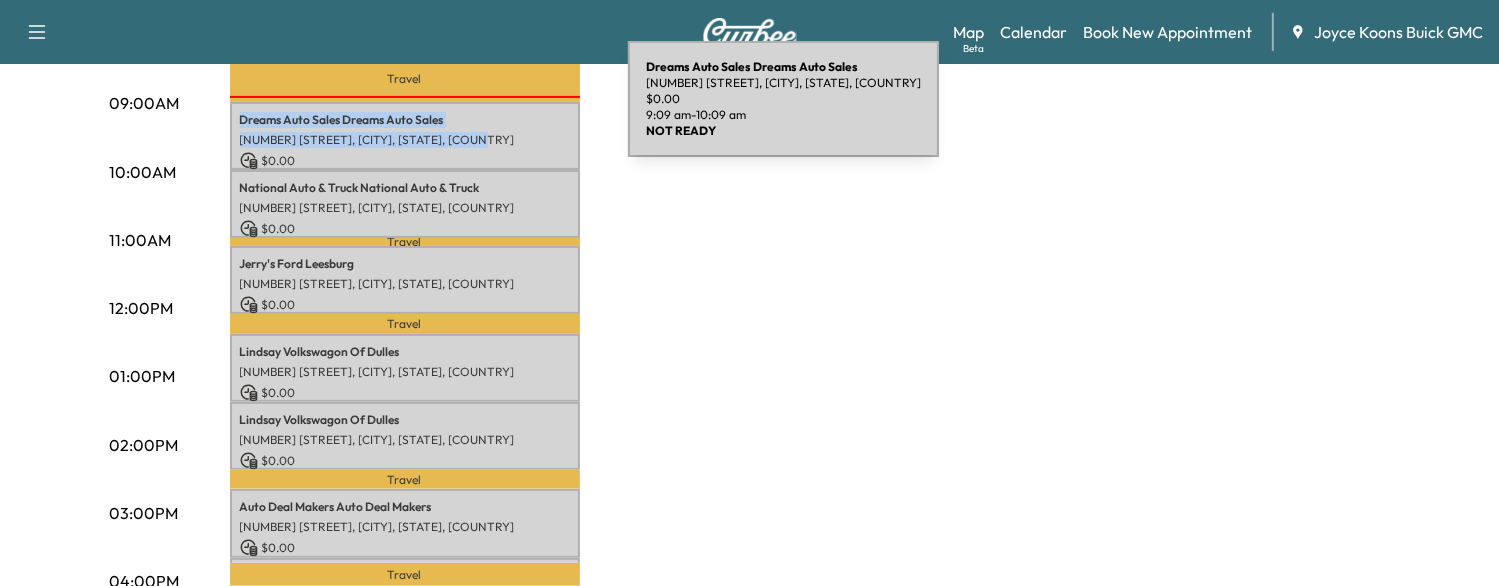 drag, startPoint x: 477, startPoint y: 79, endPoint x: 482, endPoint y: 138, distance: 59.211487 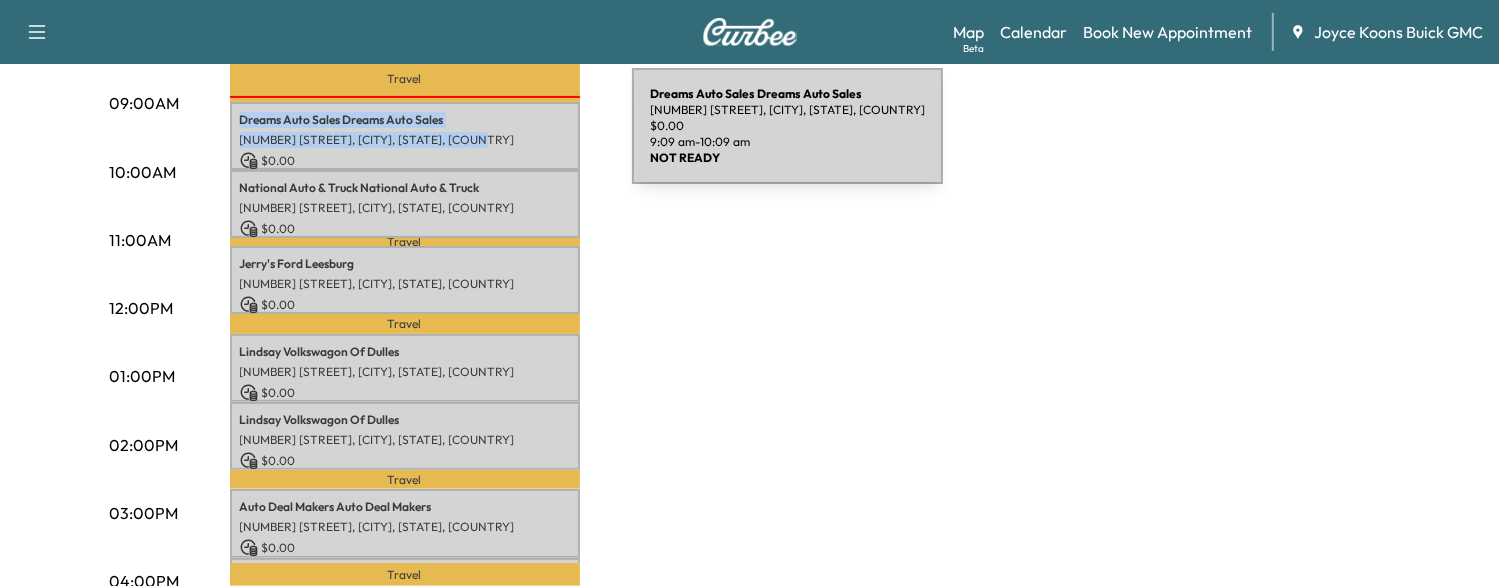 click on "[NUMBER] [STREET], [CITY], [STATE], USA" at bounding box center (405, 140) 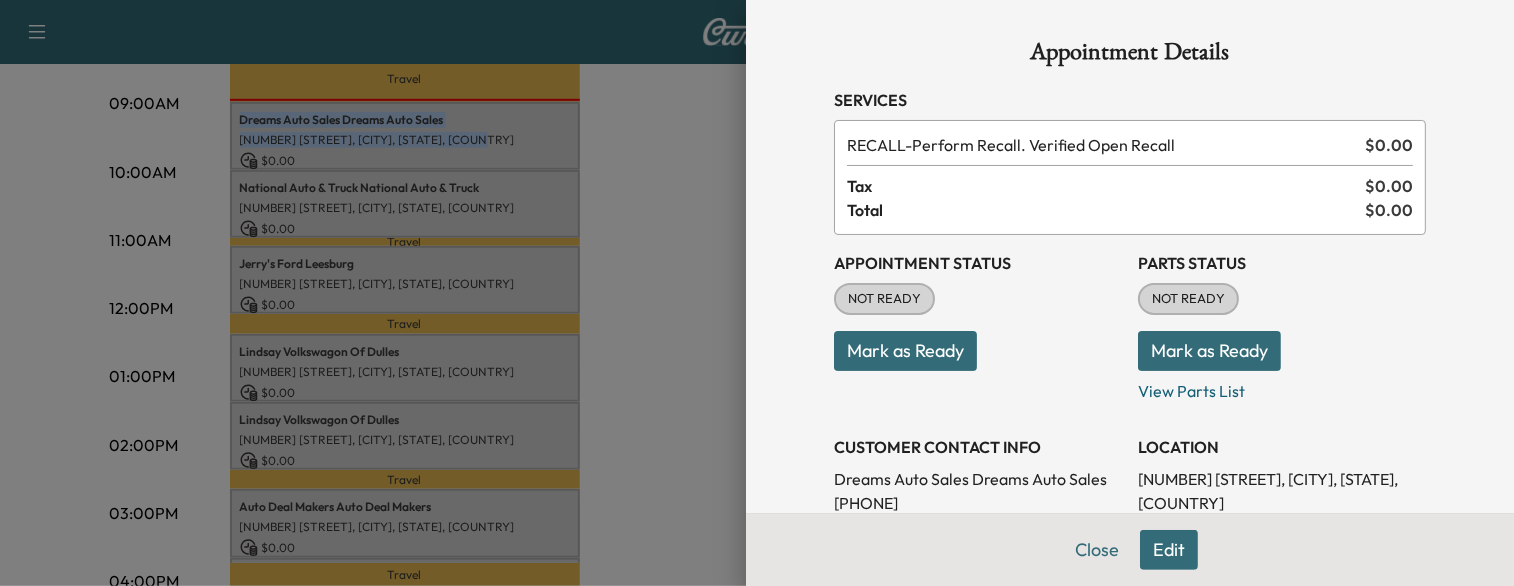 click on "Mark as Ready" at bounding box center [1209, 351] 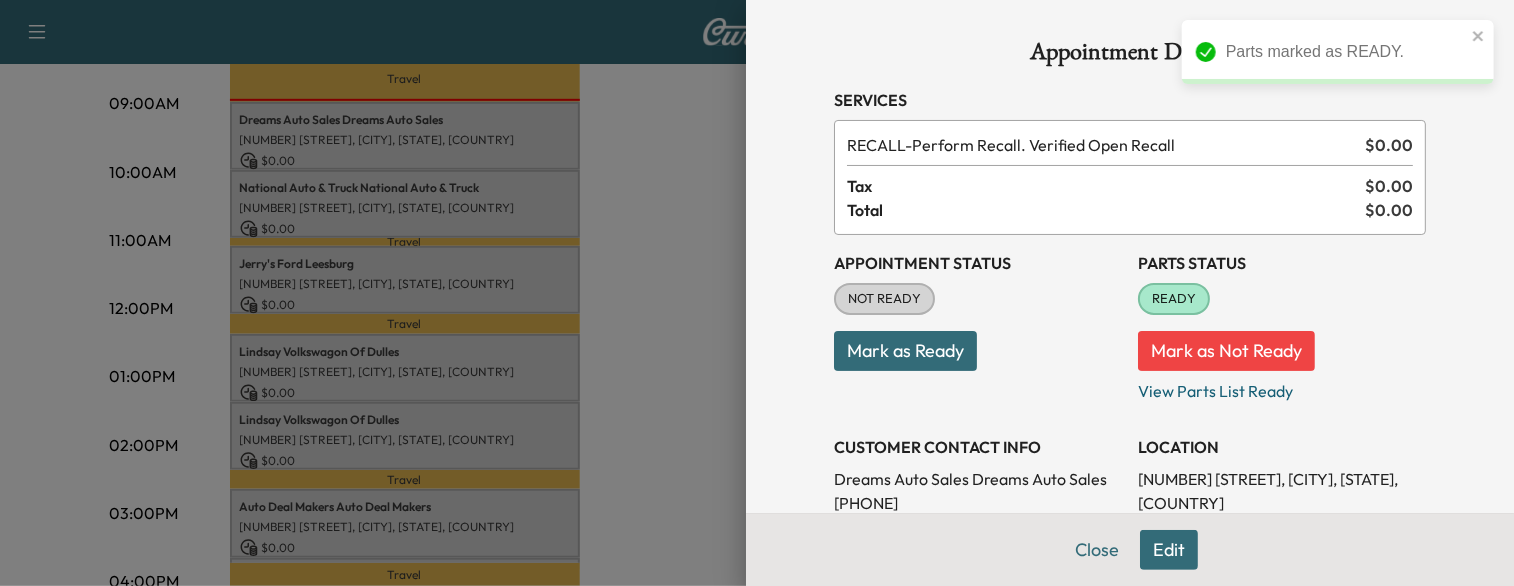 click at bounding box center (757, 293) 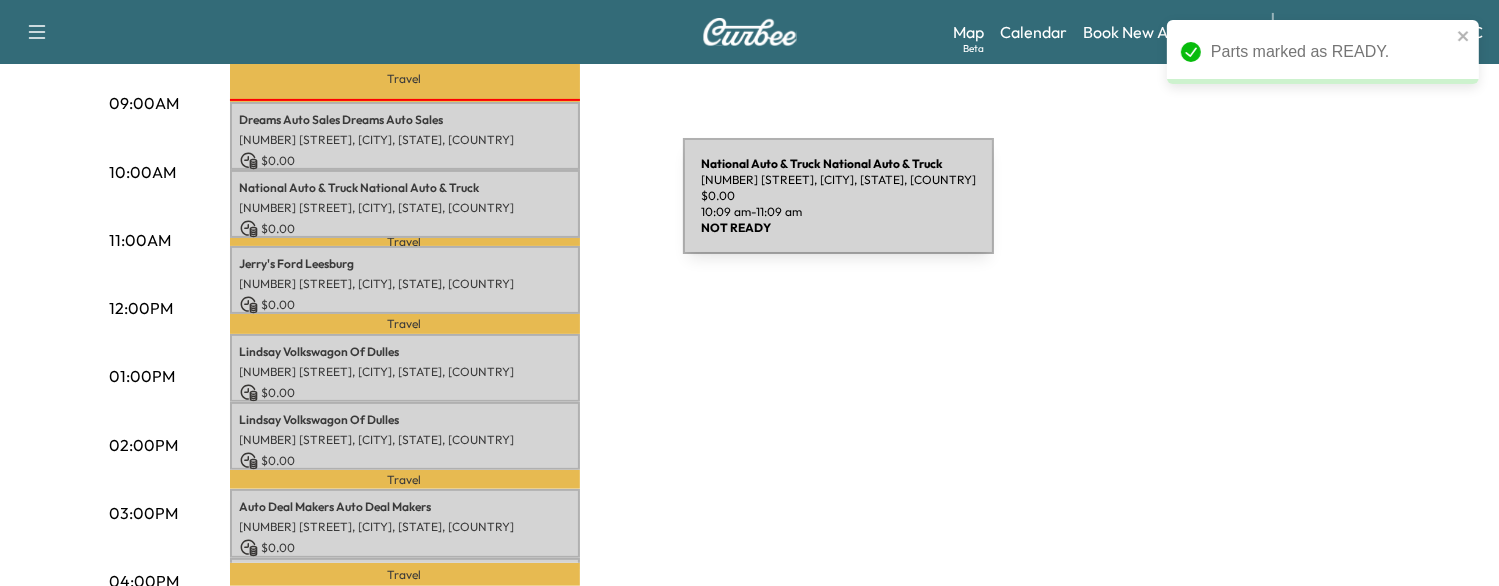 click on "[NUMBER] [STREET], [CITY], [STATE], USA" at bounding box center [405, 208] 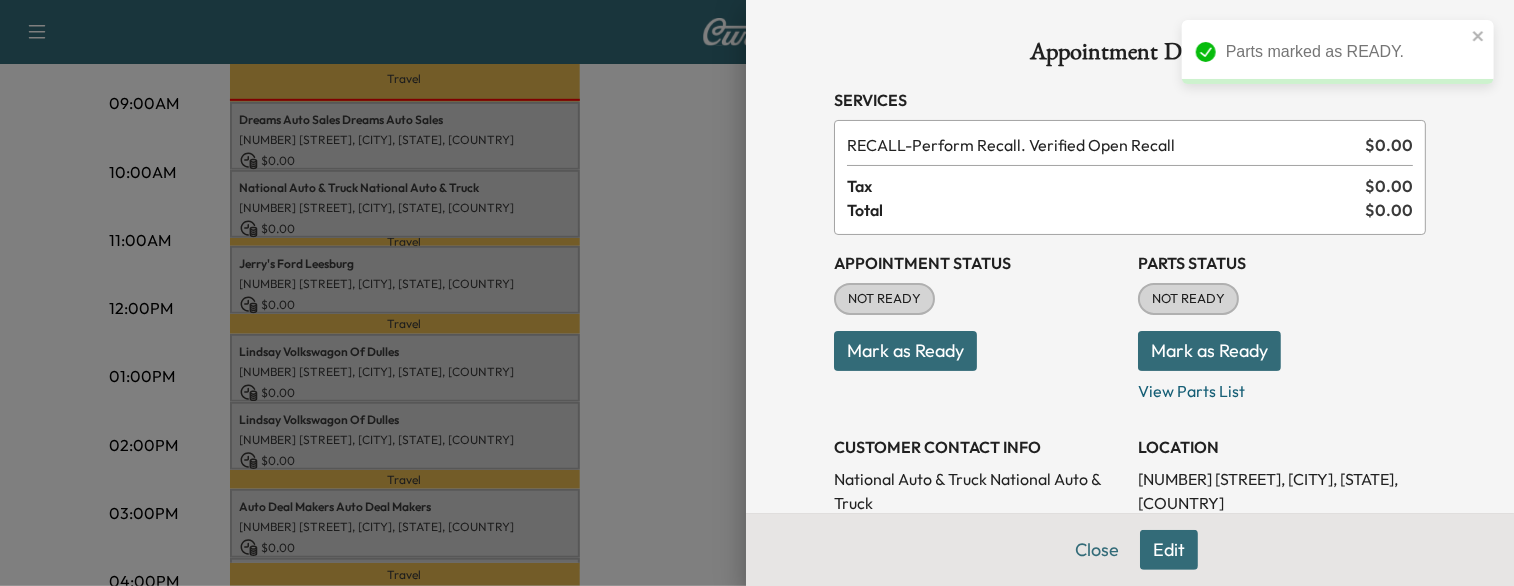 click on "Mark as Ready" at bounding box center [1209, 351] 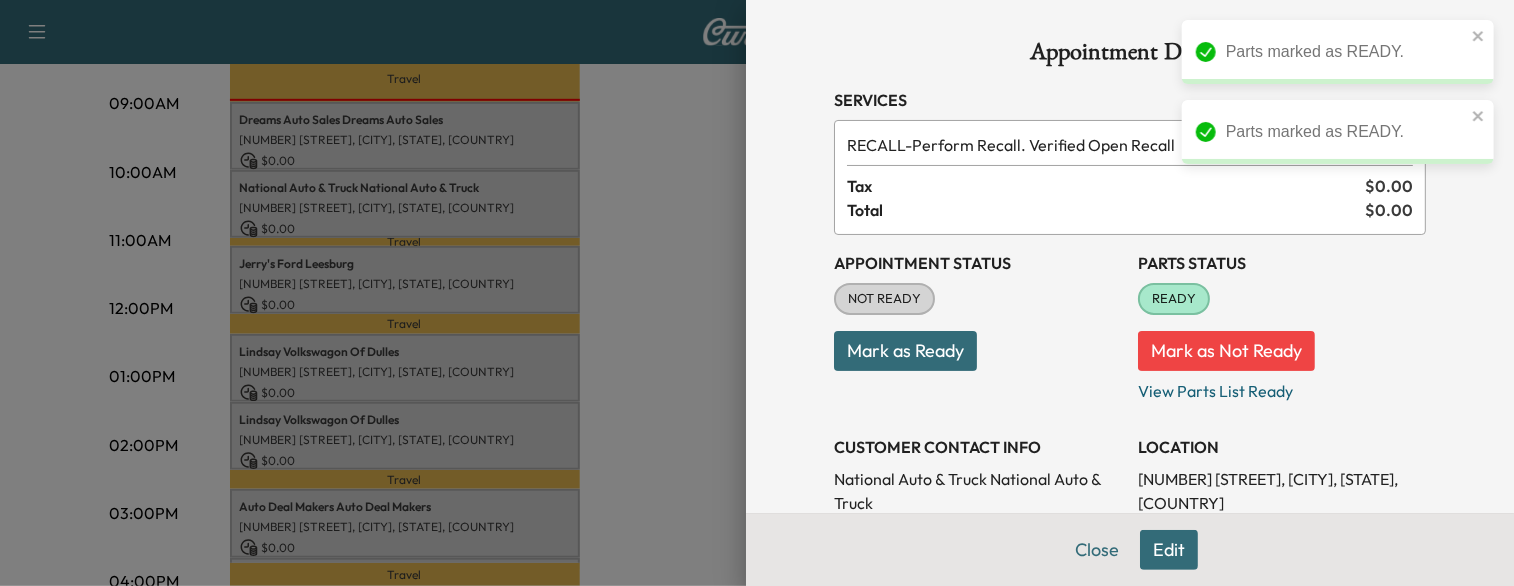 click at bounding box center (757, 293) 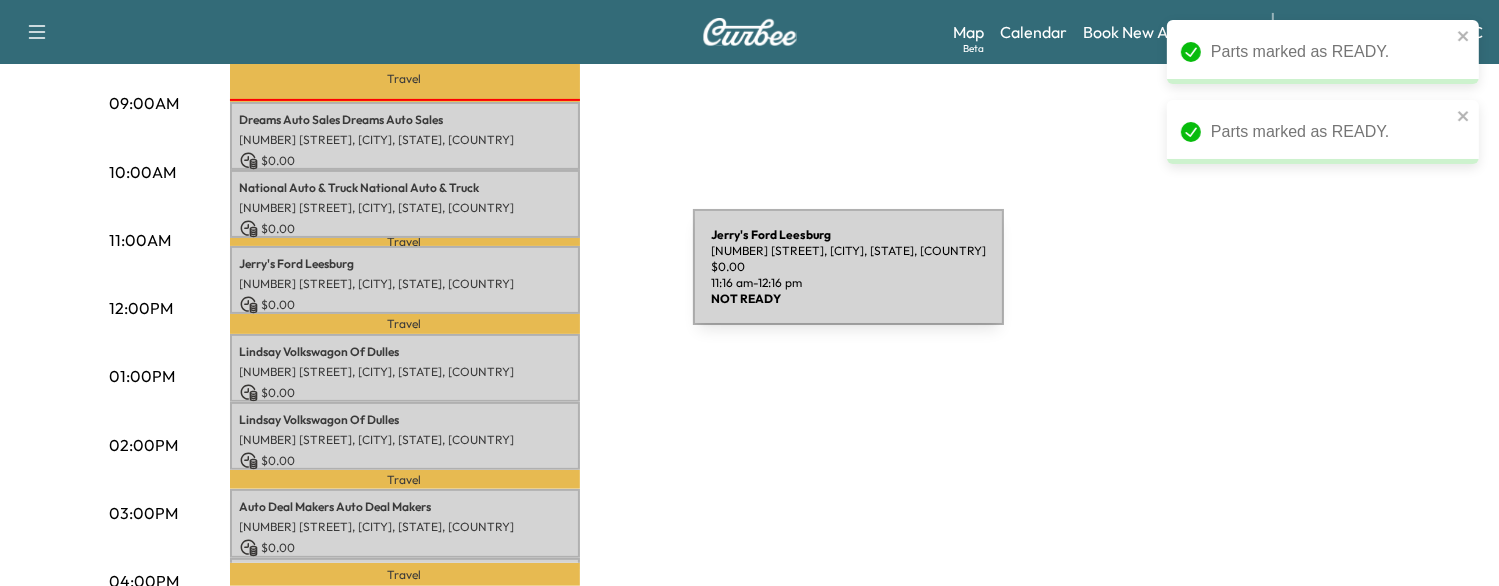 click on "[NUMBER] [STREET], [CITY], [STATE], USA" at bounding box center [405, 284] 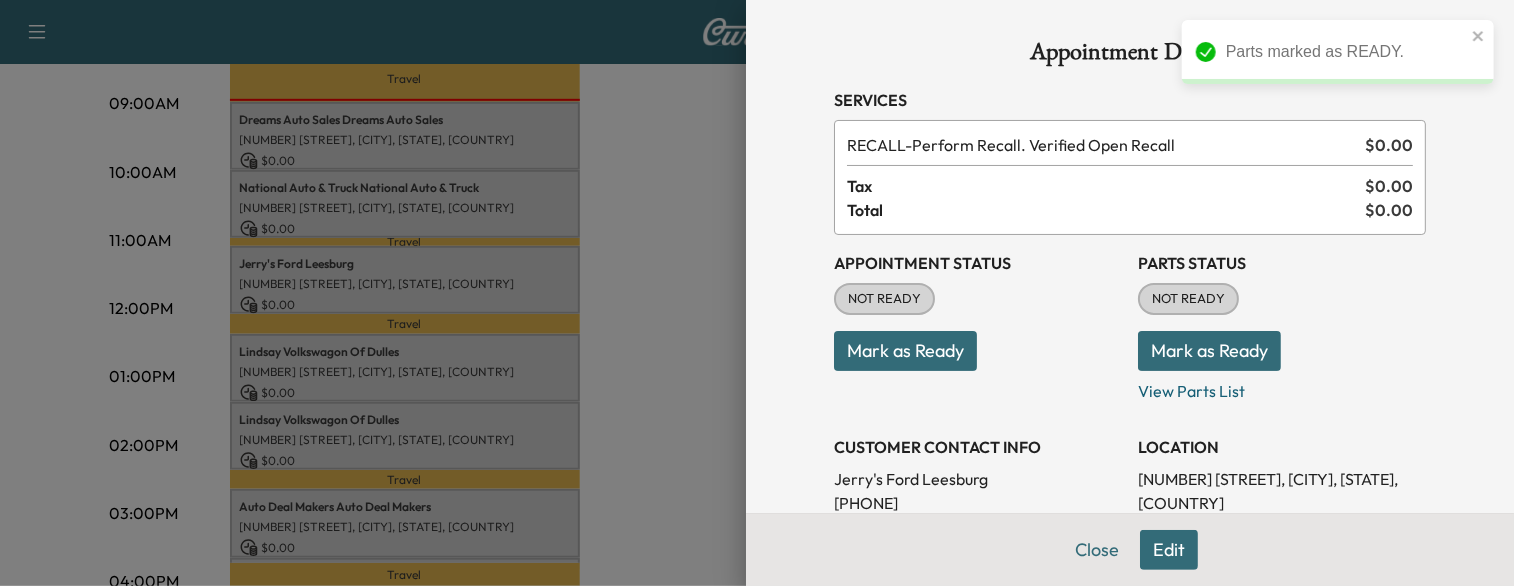 click on "Mark as Ready" at bounding box center (1209, 351) 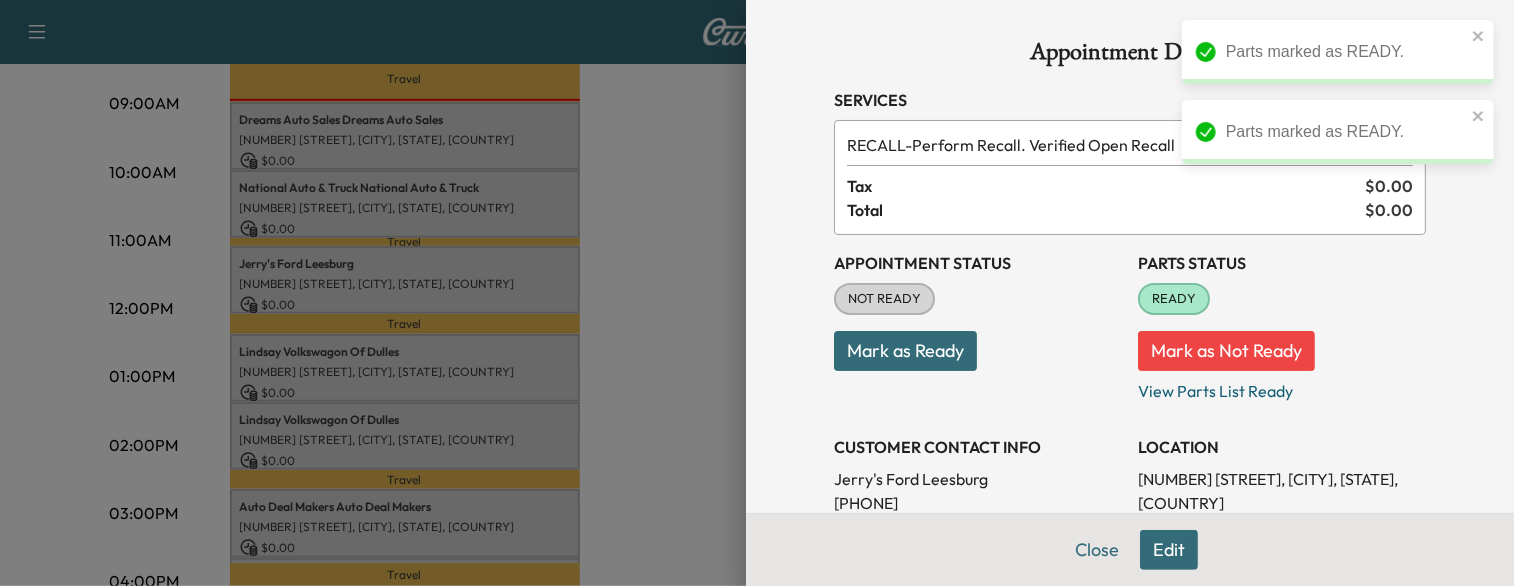 click at bounding box center [757, 293] 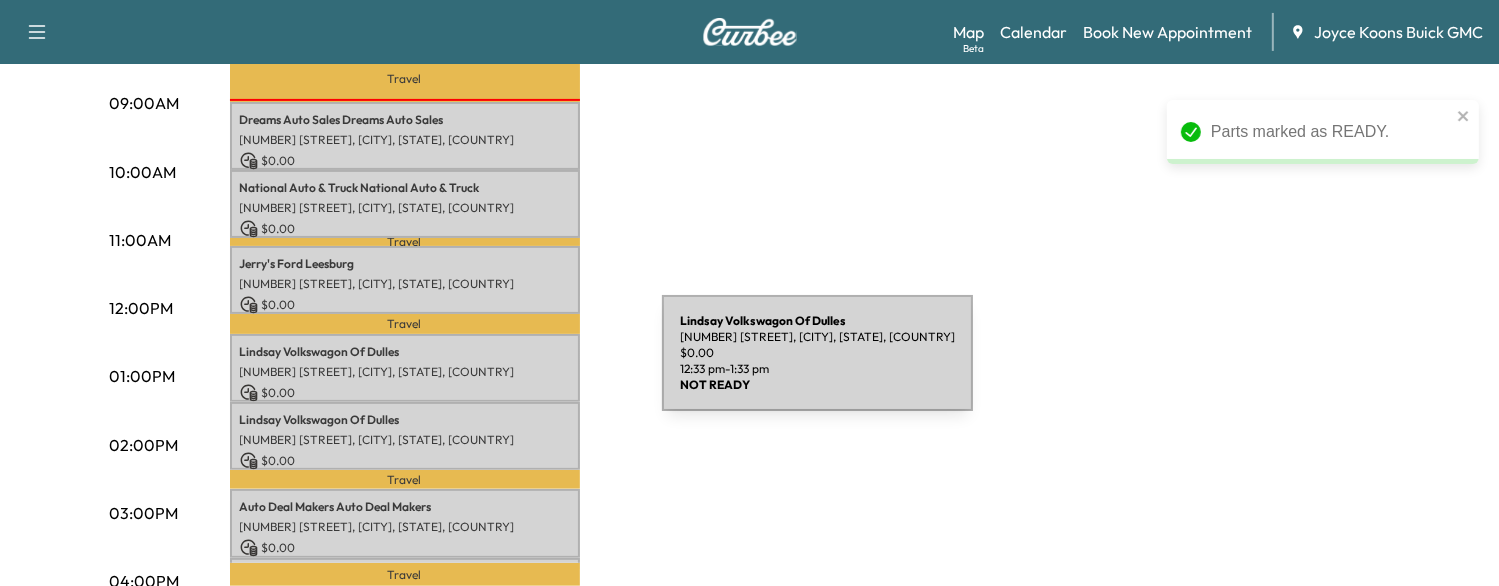 click on "[NUMBER] [STREET], [CITY], [STATE], USA" at bounding box center (405, 372) 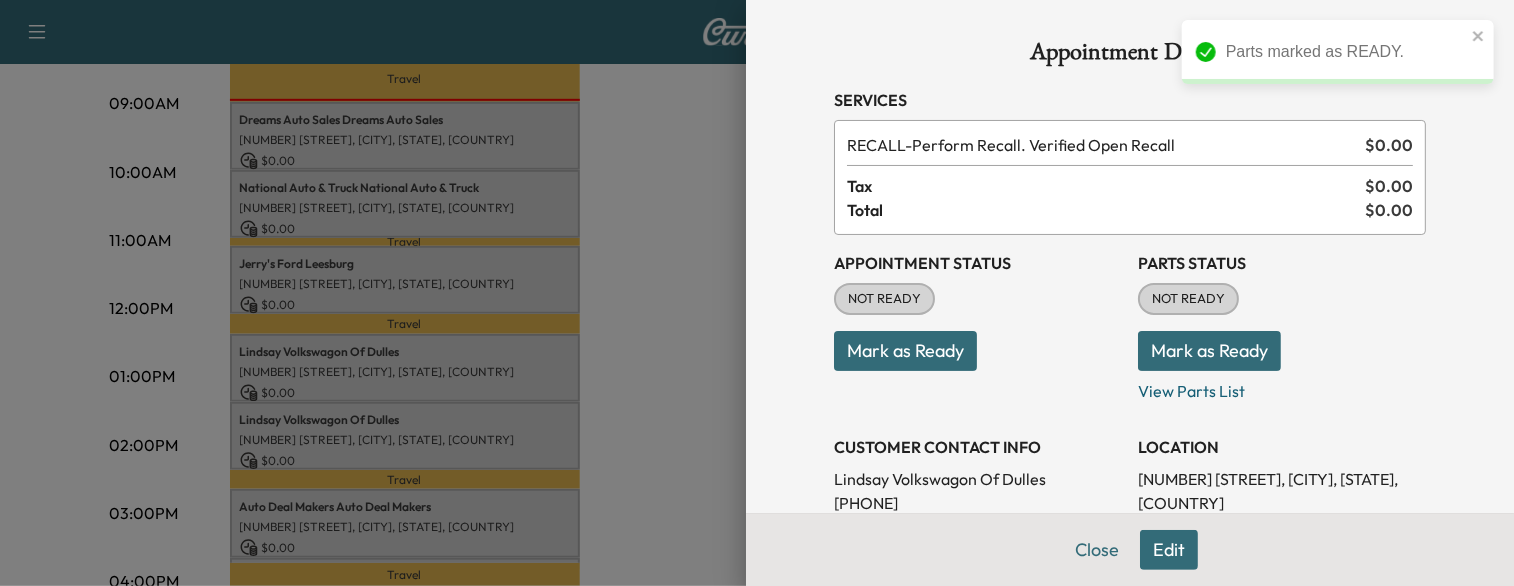 click on "Mark as Ready" at bounding box center (1209, 351) 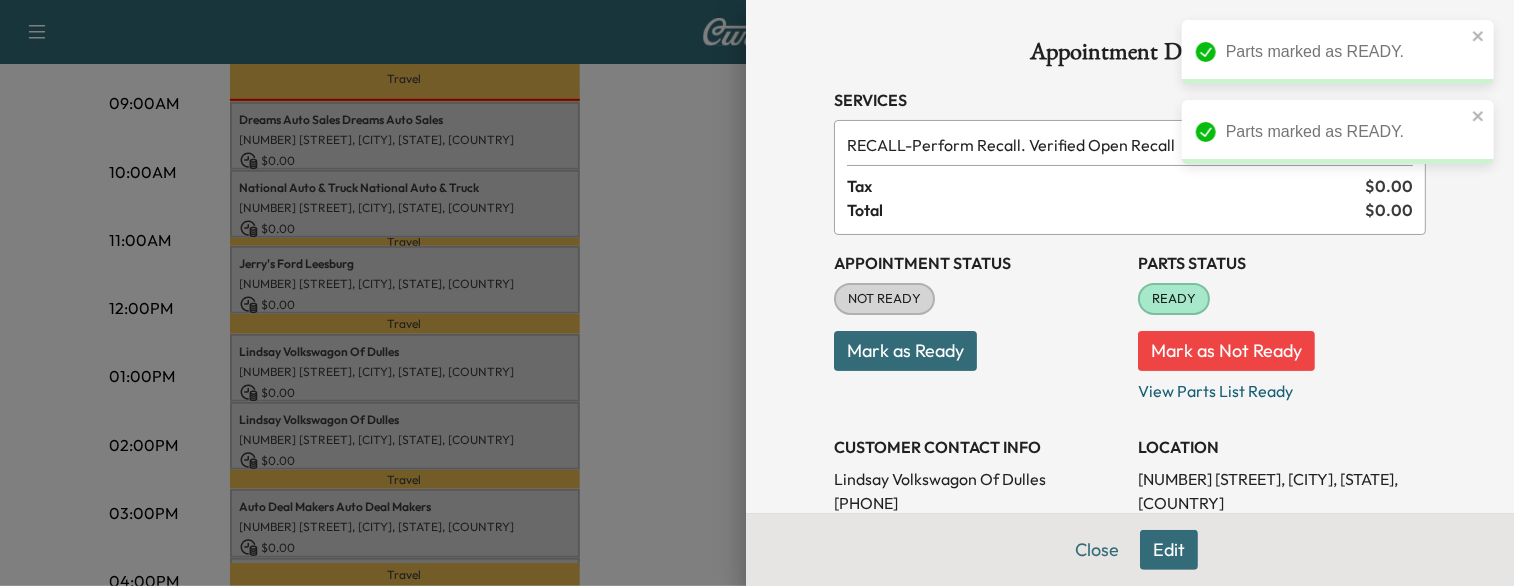click at bounding box center [757, 293] 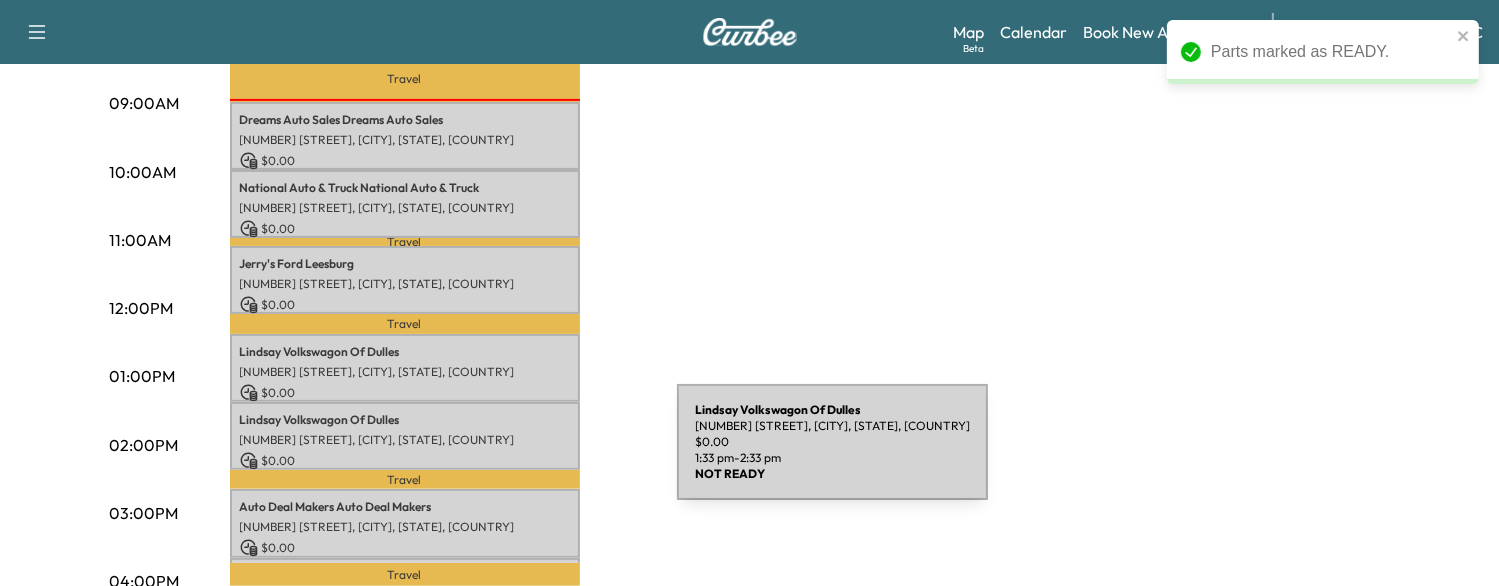 click on "$ 0.00" at bounding box center [405, 461] 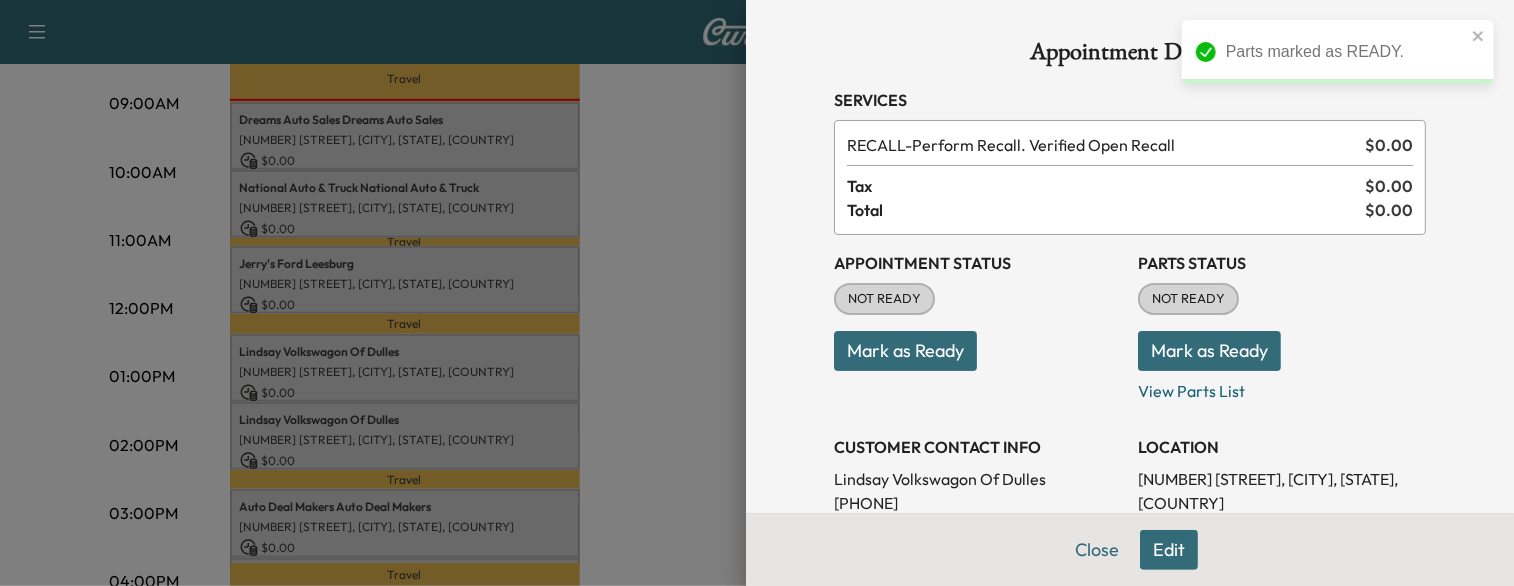 click on "Mark as Ready" at bounding box center (1209, 351) 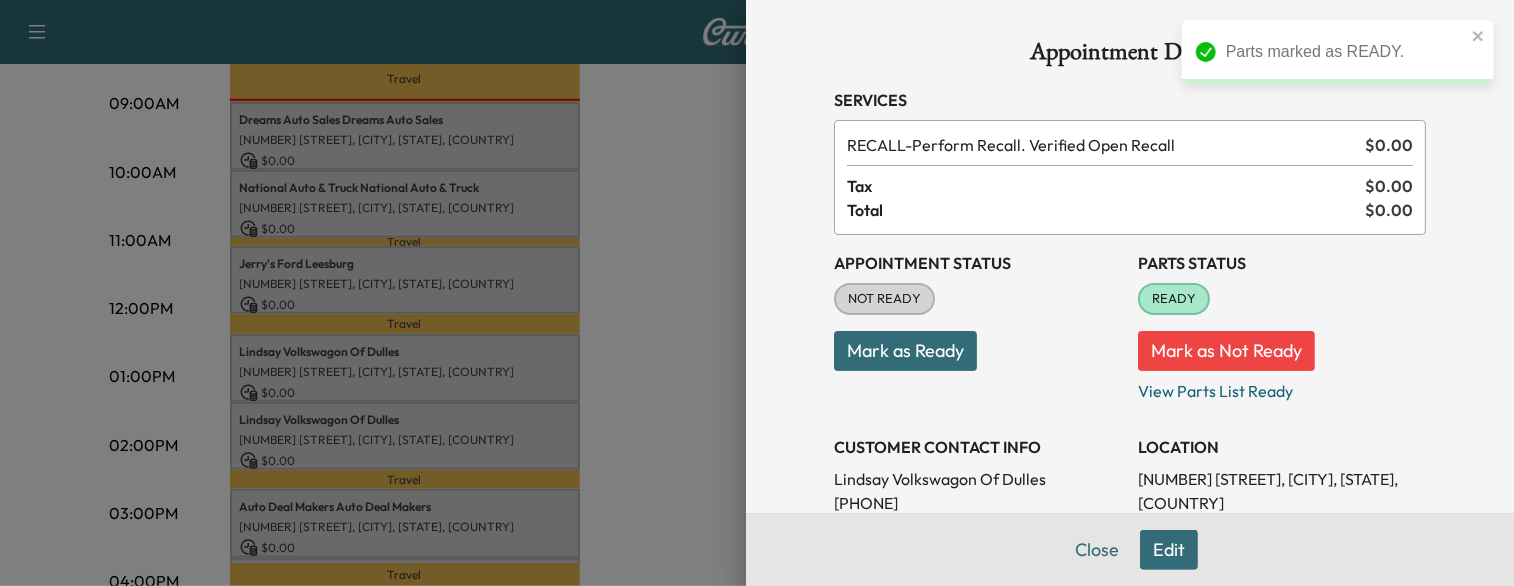 click at bounding box center [757, 293] 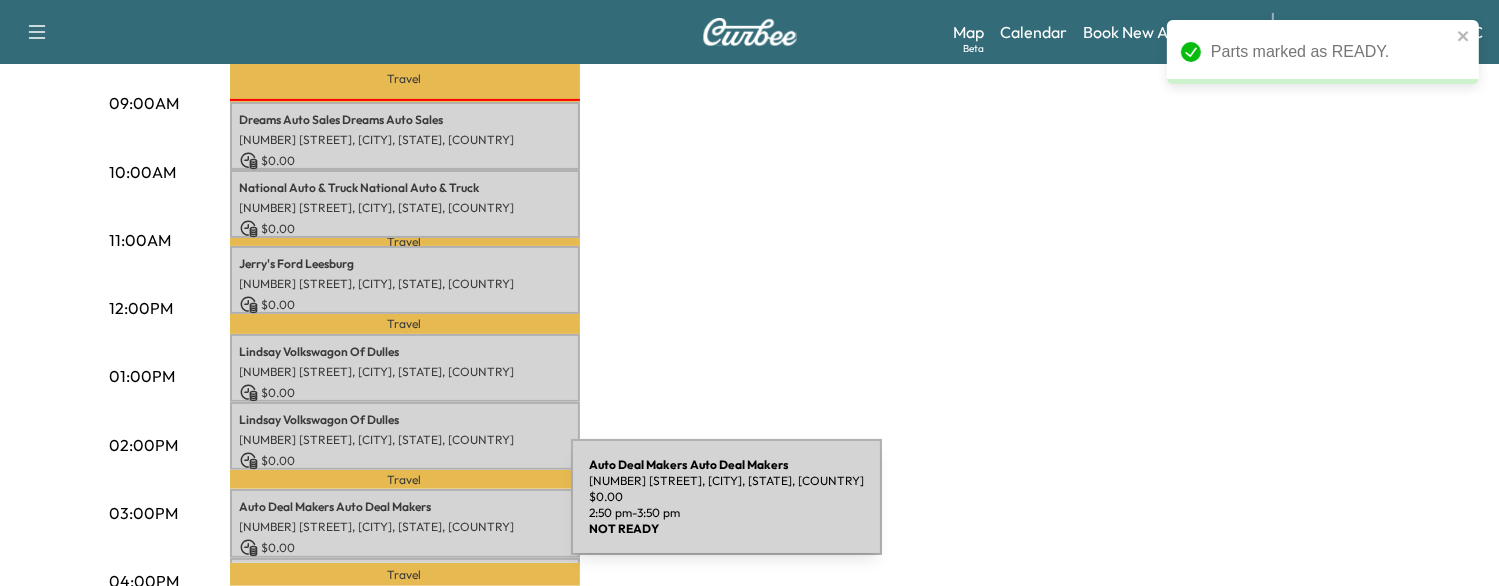 click on "Auto Deal Makers   Auto Deal Makers" at bounding box center [405, 507] 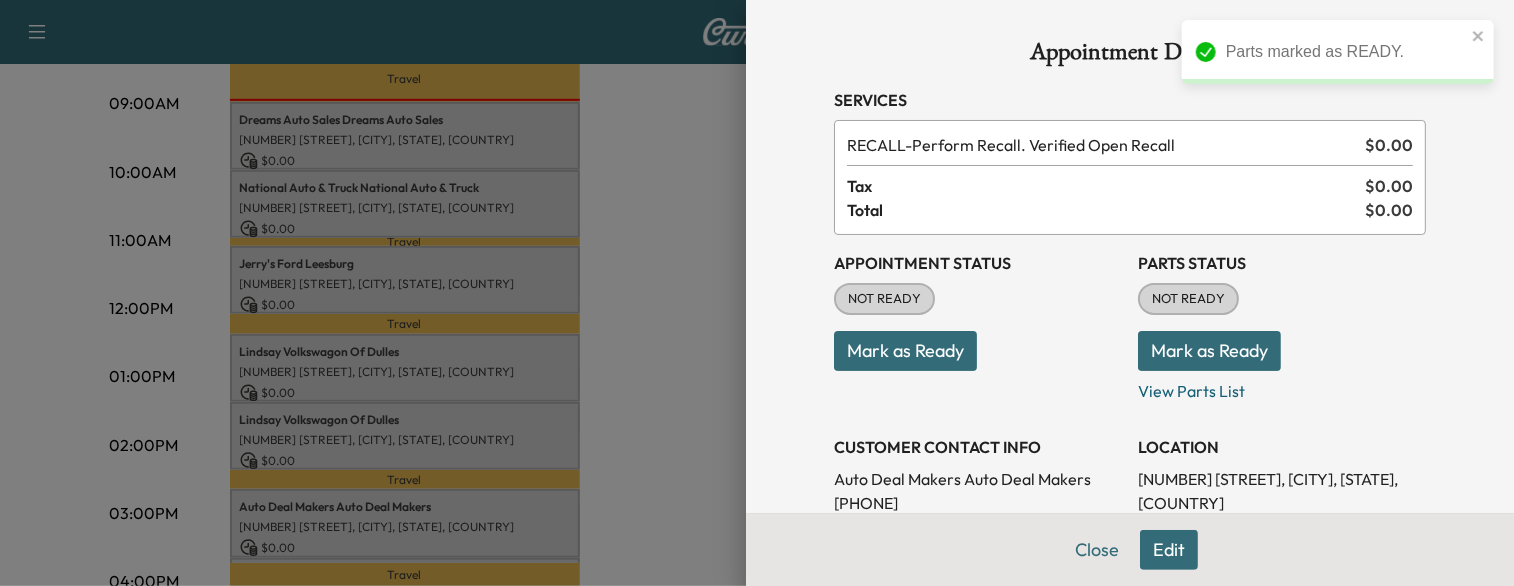 click on "Mark as Ready" at bounding box center [1209, 351] 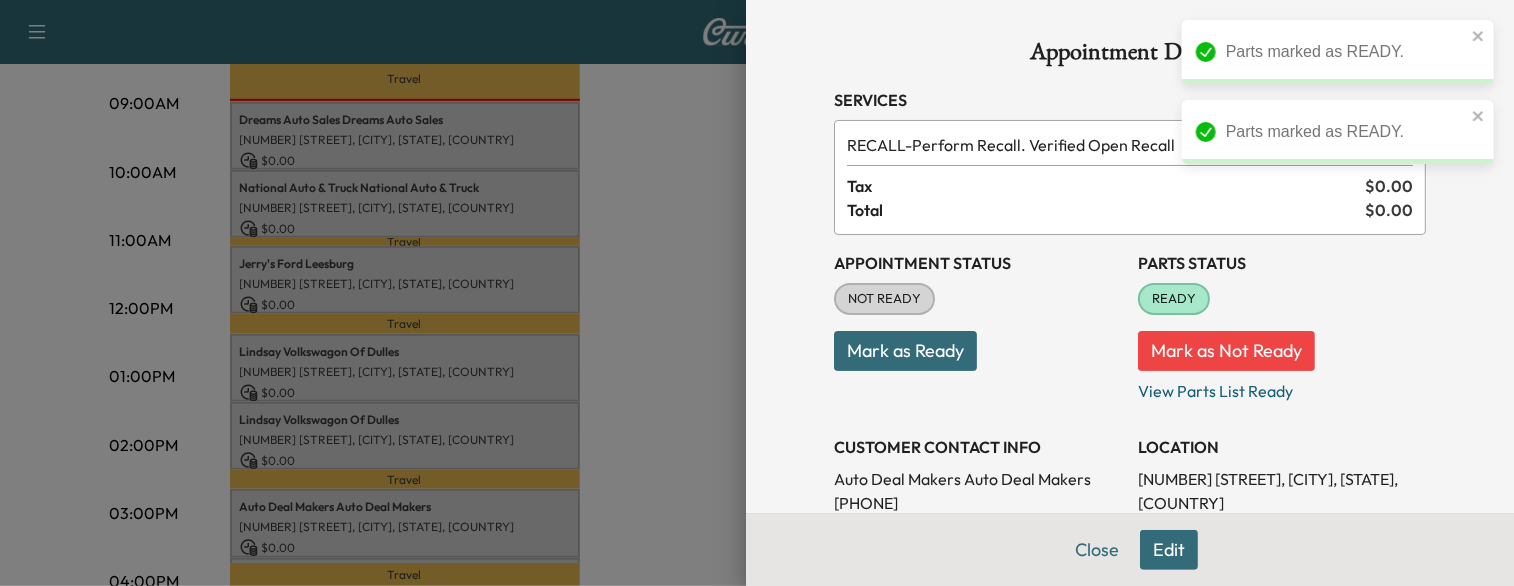 click at bounding box center [757, 293] 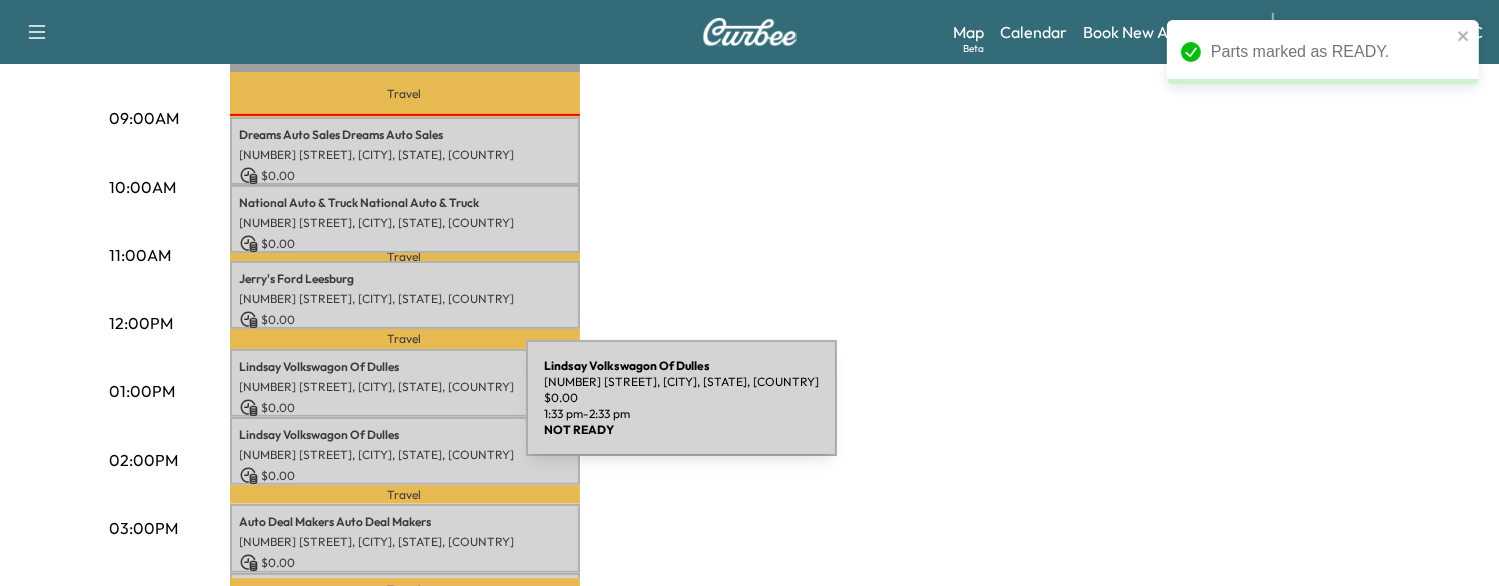 scroll, scrollTop: 565, scrollLeft: 0, axis: vertical 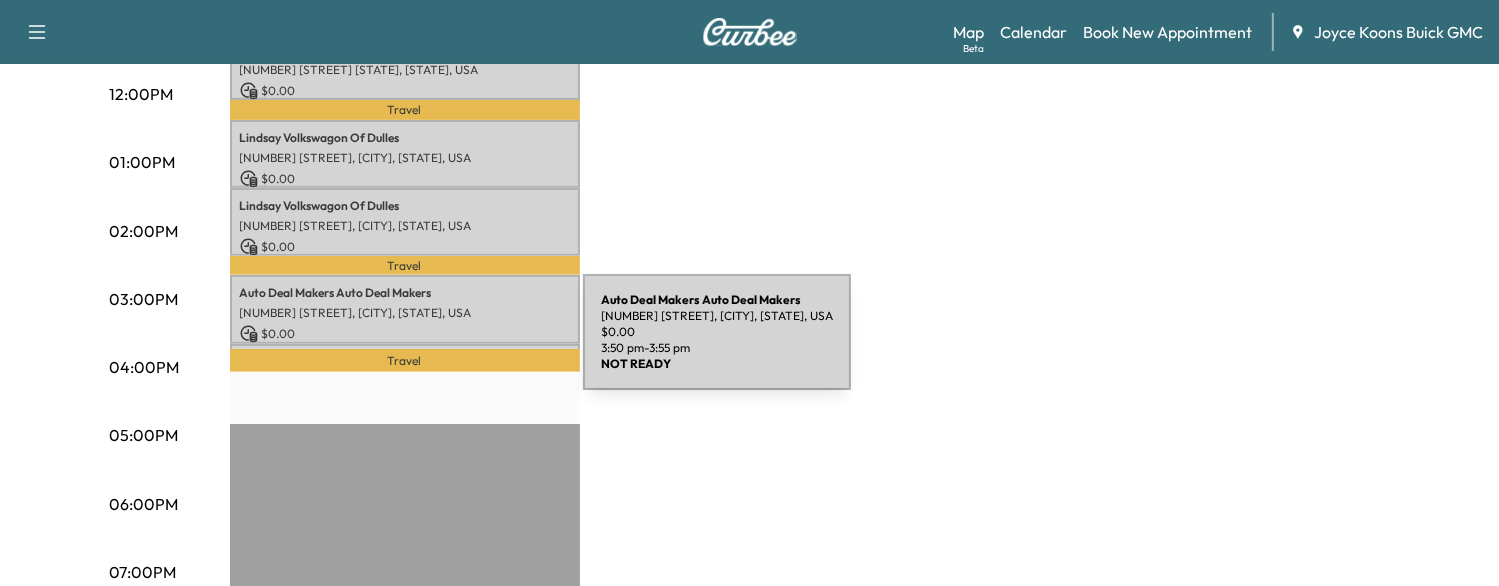 click on "[COMPANY]   [COMPANY] [NUMBER] [STREET], [CITY], [STATE], USA   $ 0.00 3:50 pm  -  3:55 pm" at bounding box center [405, 354] 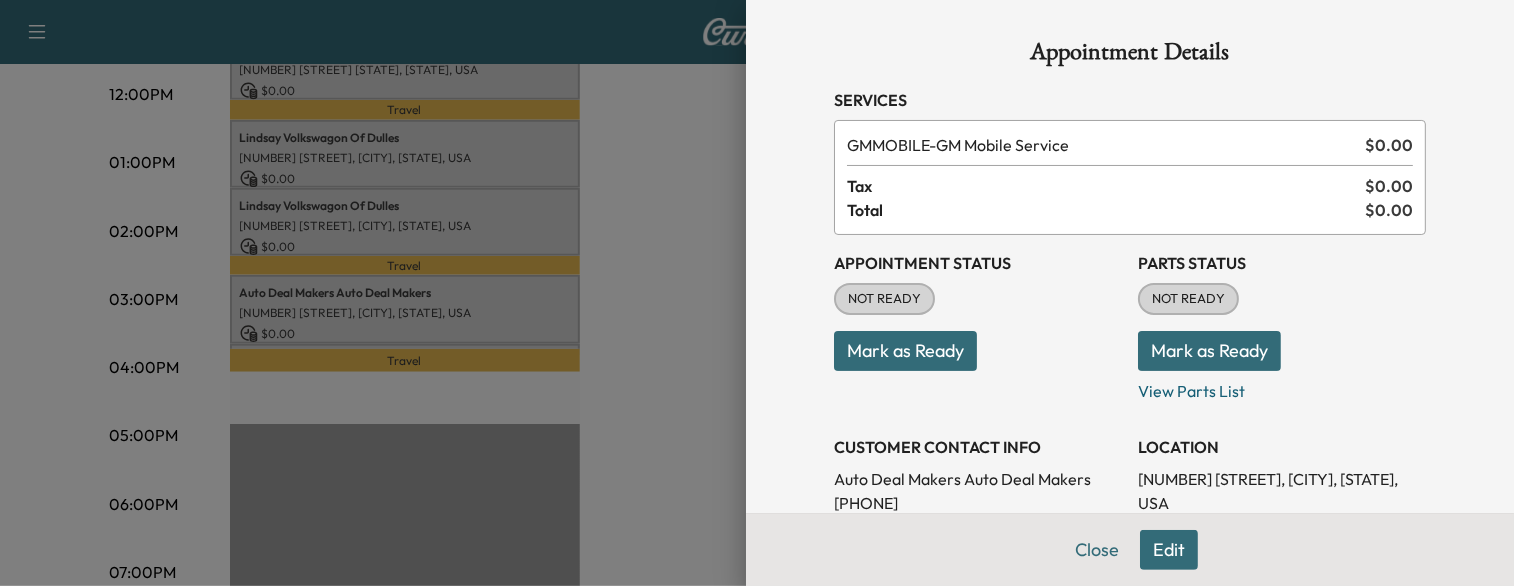 click on "Mark as Ready" at bounding box center (905, 351) 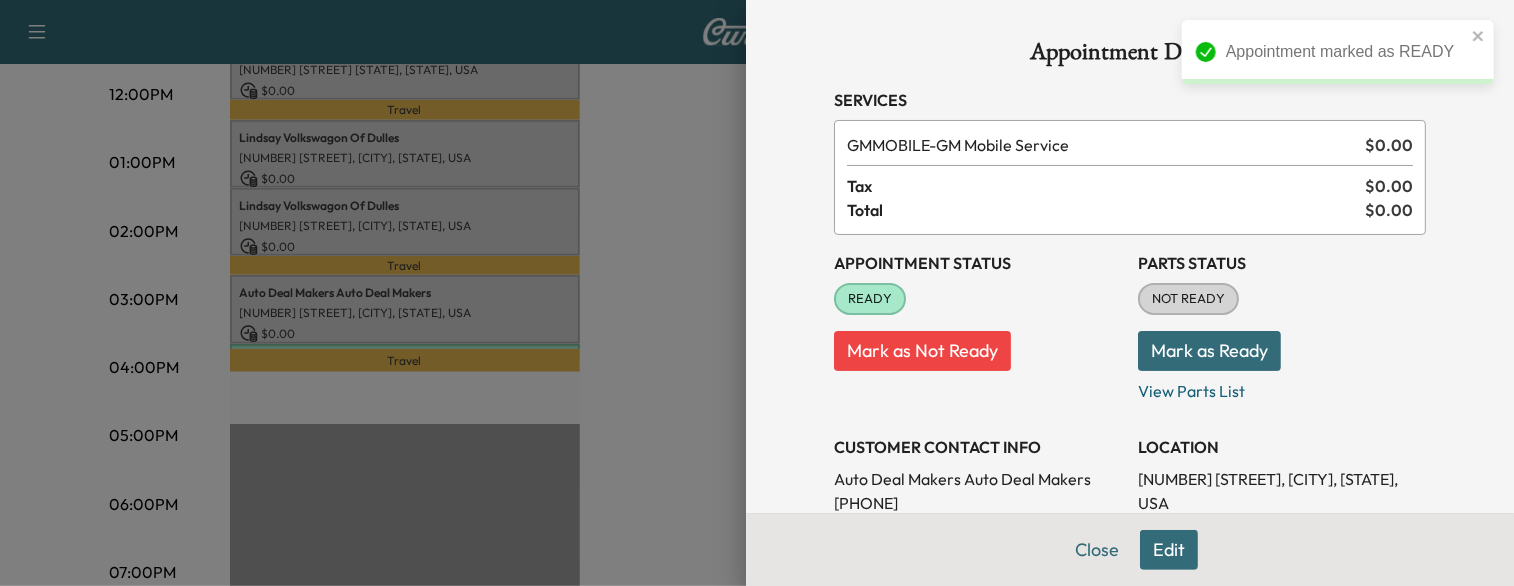 drag, startPoint x: 1164, startPoint y: 348, endPoint x: 1149, endPoint y: 356, distance: 17 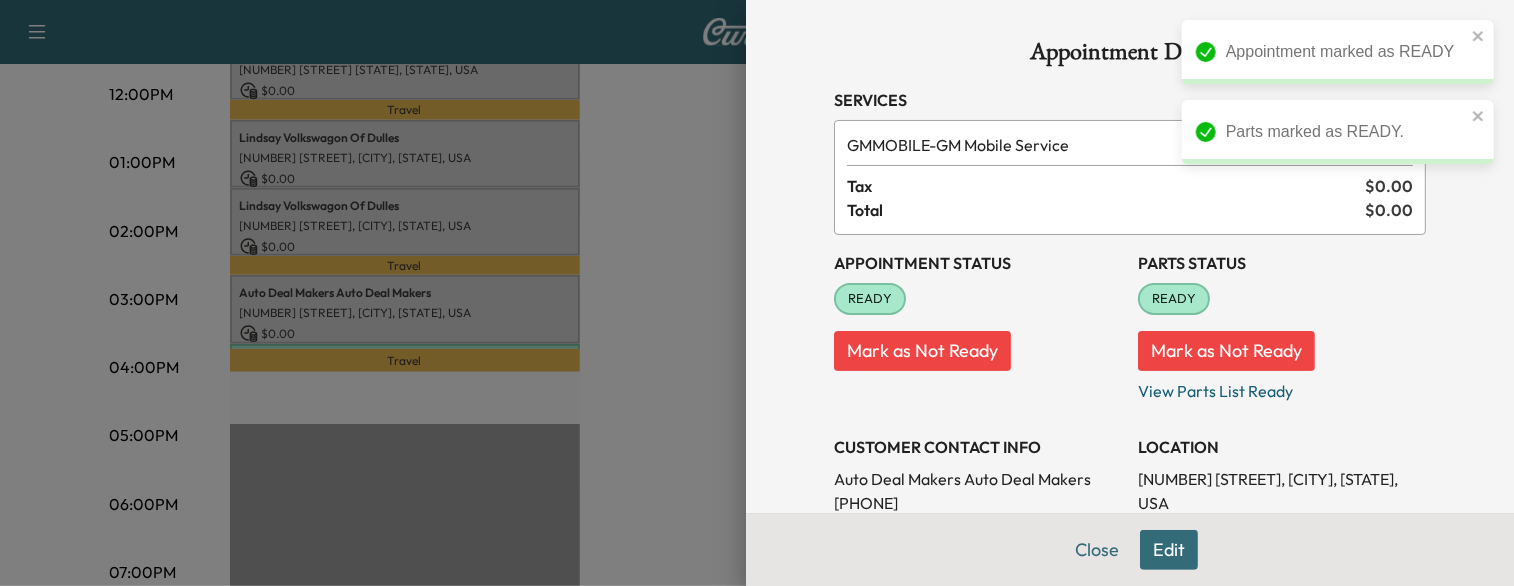 click at bounding box center [757, 293] 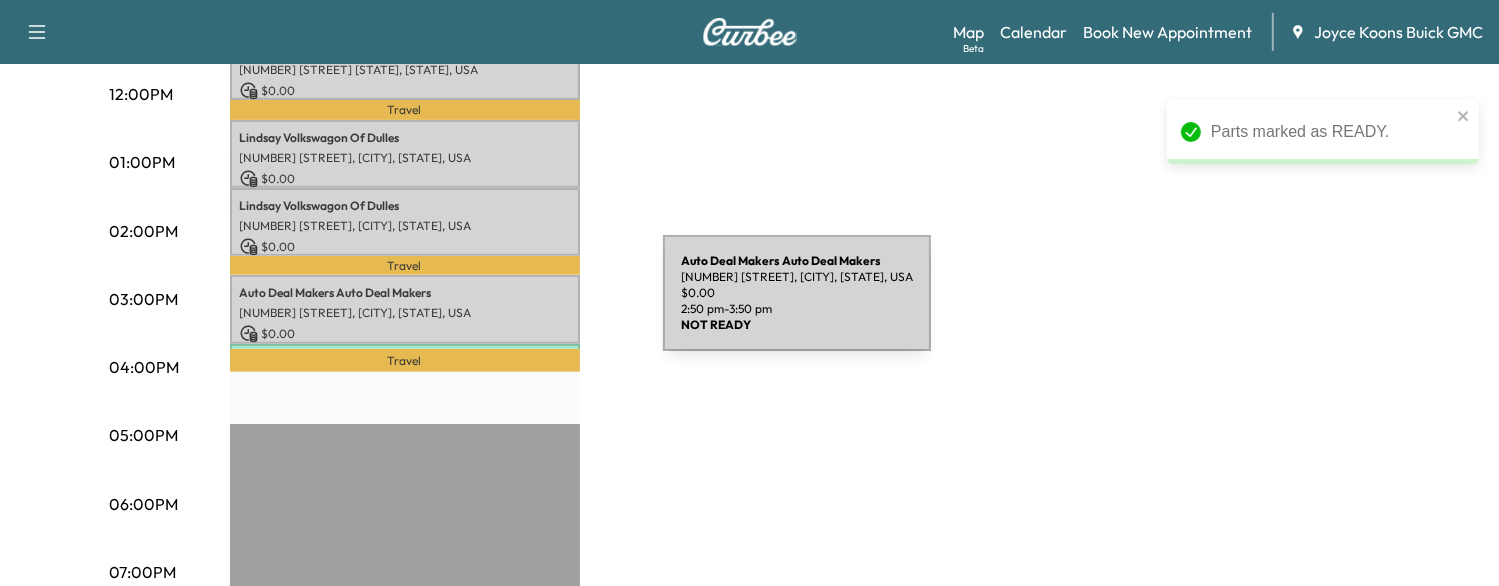 click on "[NUMBER] [STREET], [CITY], [STATE], USA" at bounding box center [405, 313] 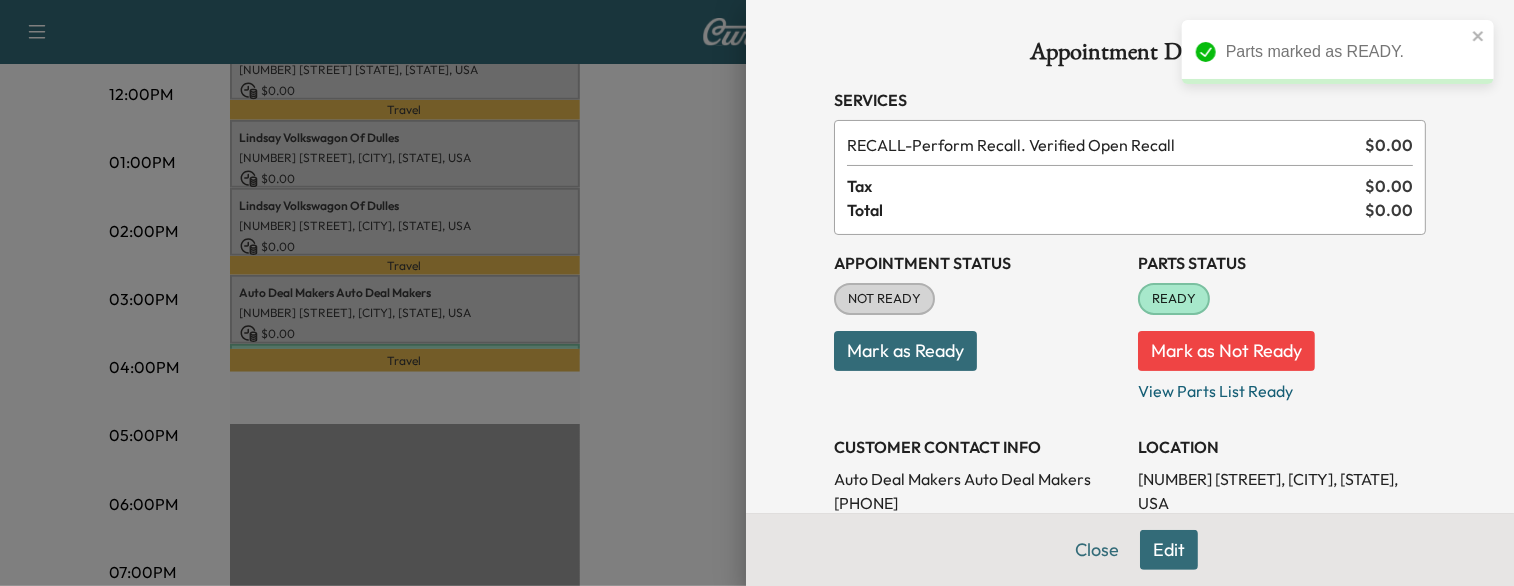 click on "Mark as Ready" at bounding box center (905, 351) 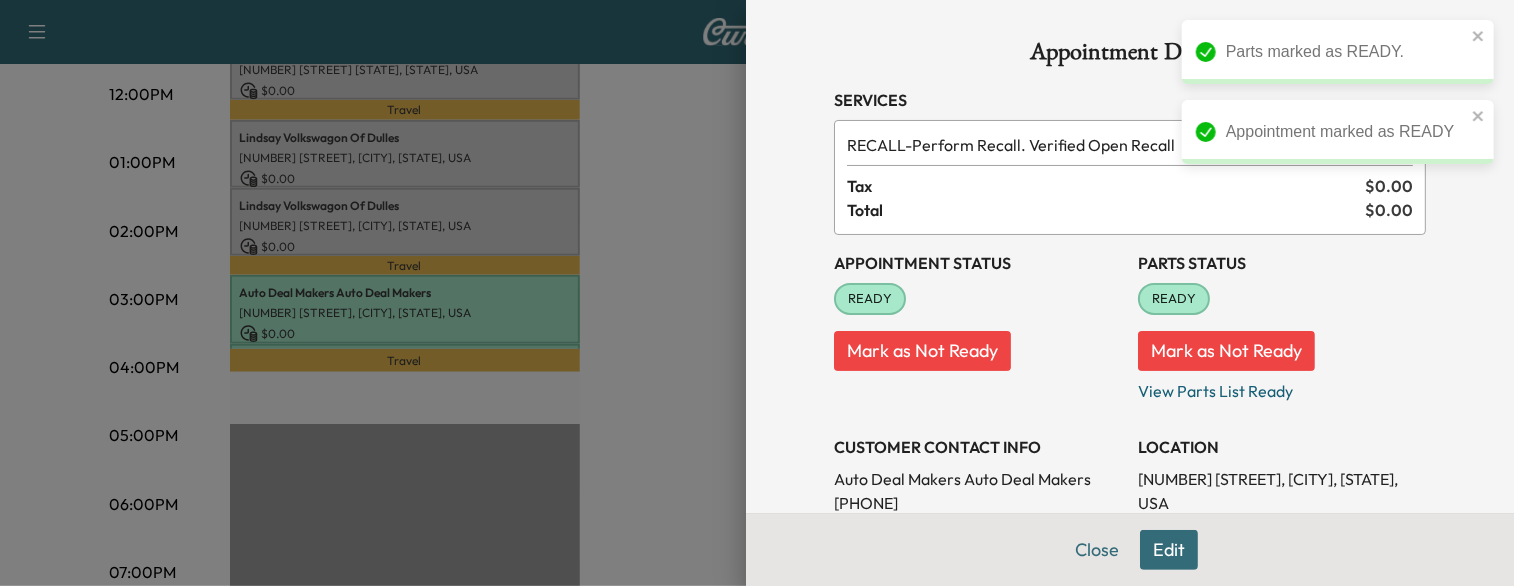 click at bounding box center (757, 293) 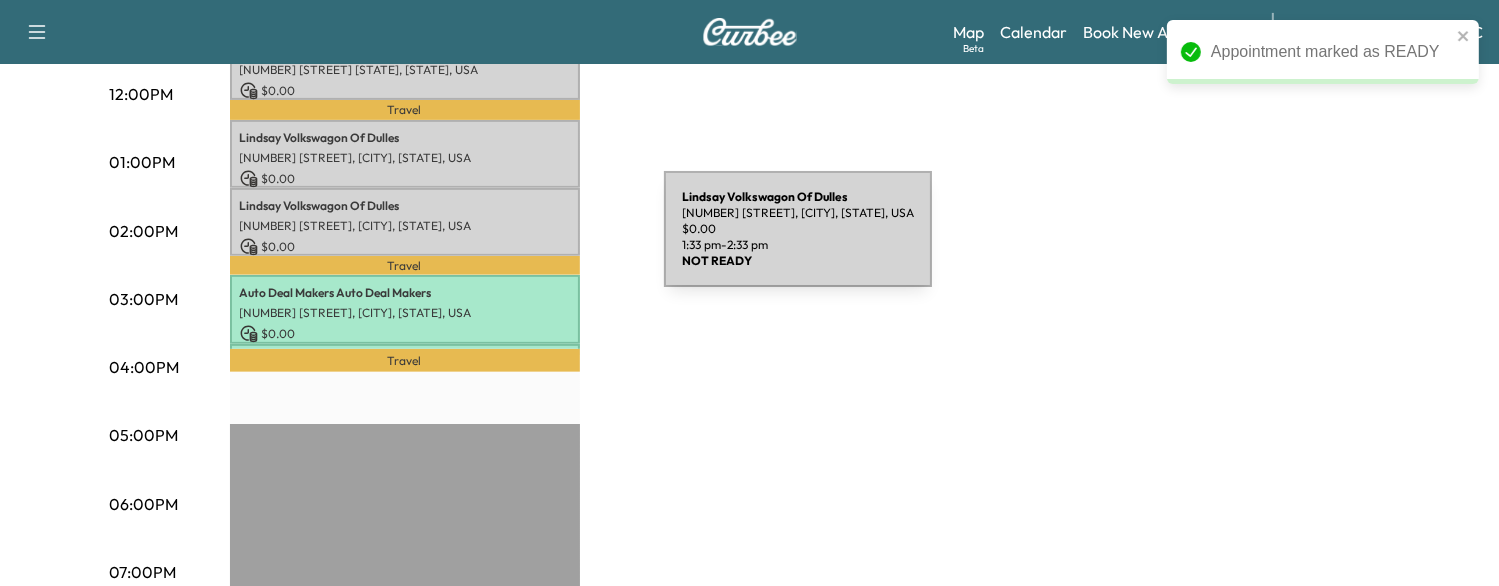 click on "$ 0.00" at bounding box center (405, 247) 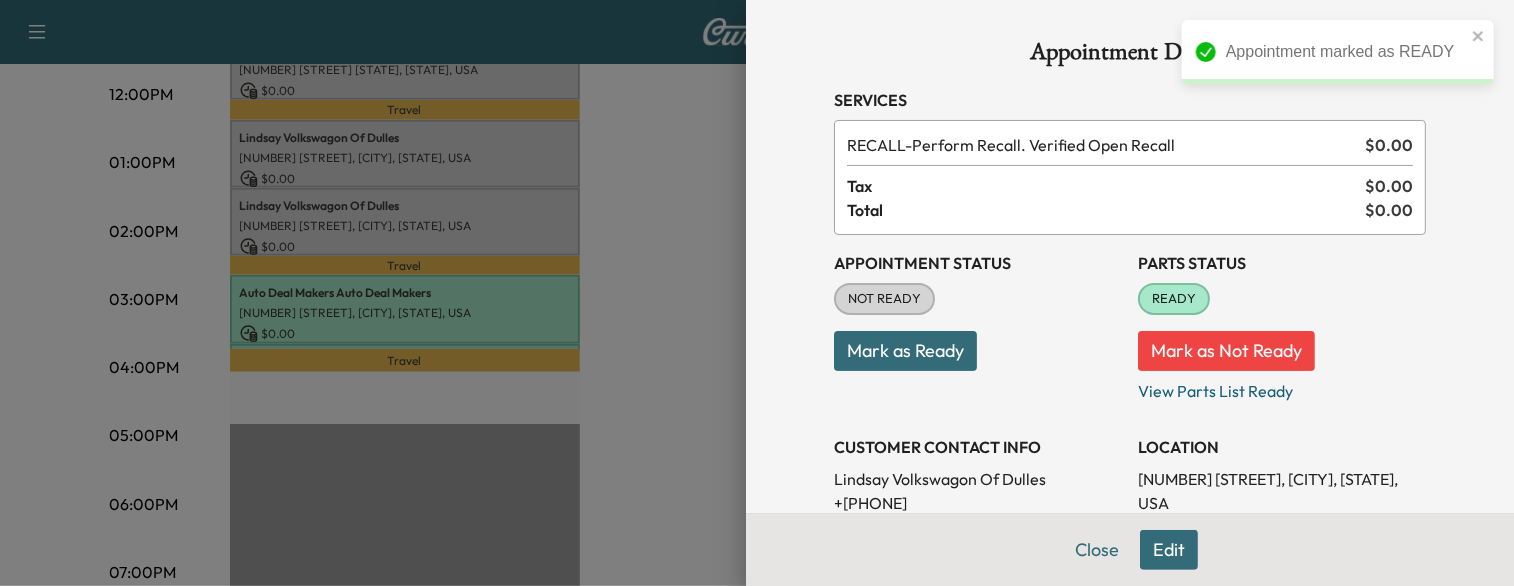 click on "Mark as Ready" at bounding box center [905, 351] 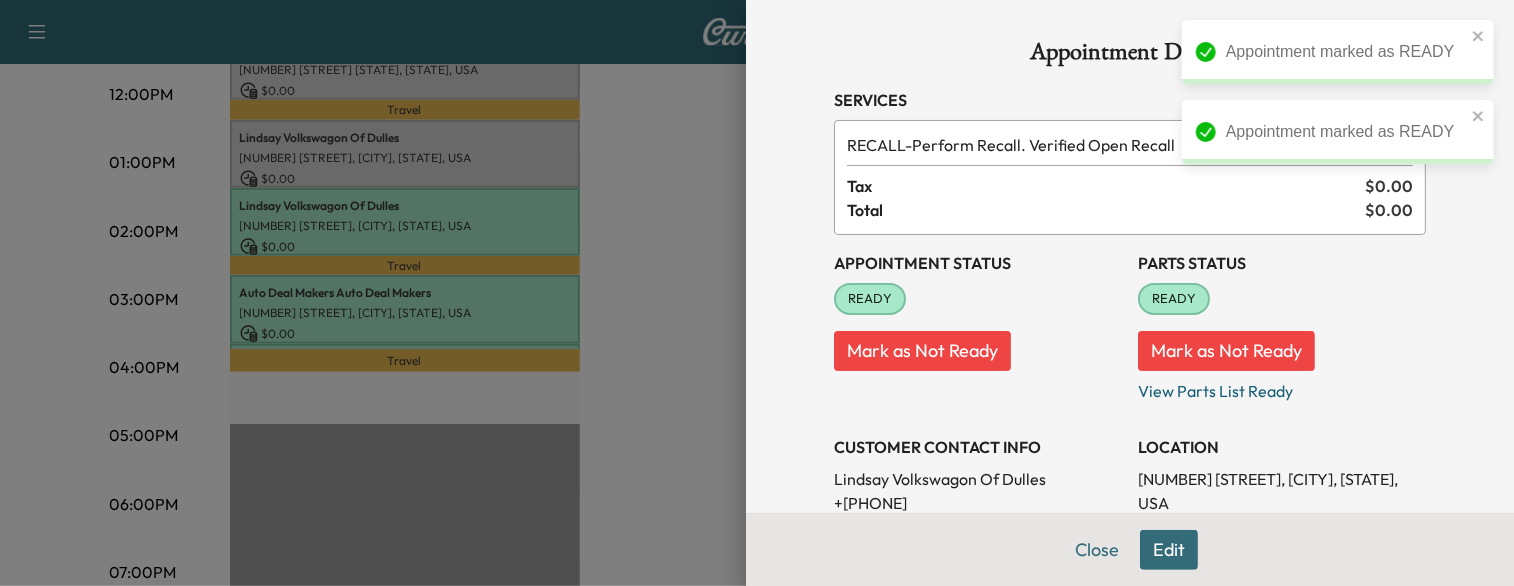 click at bounding box center [757, 293] 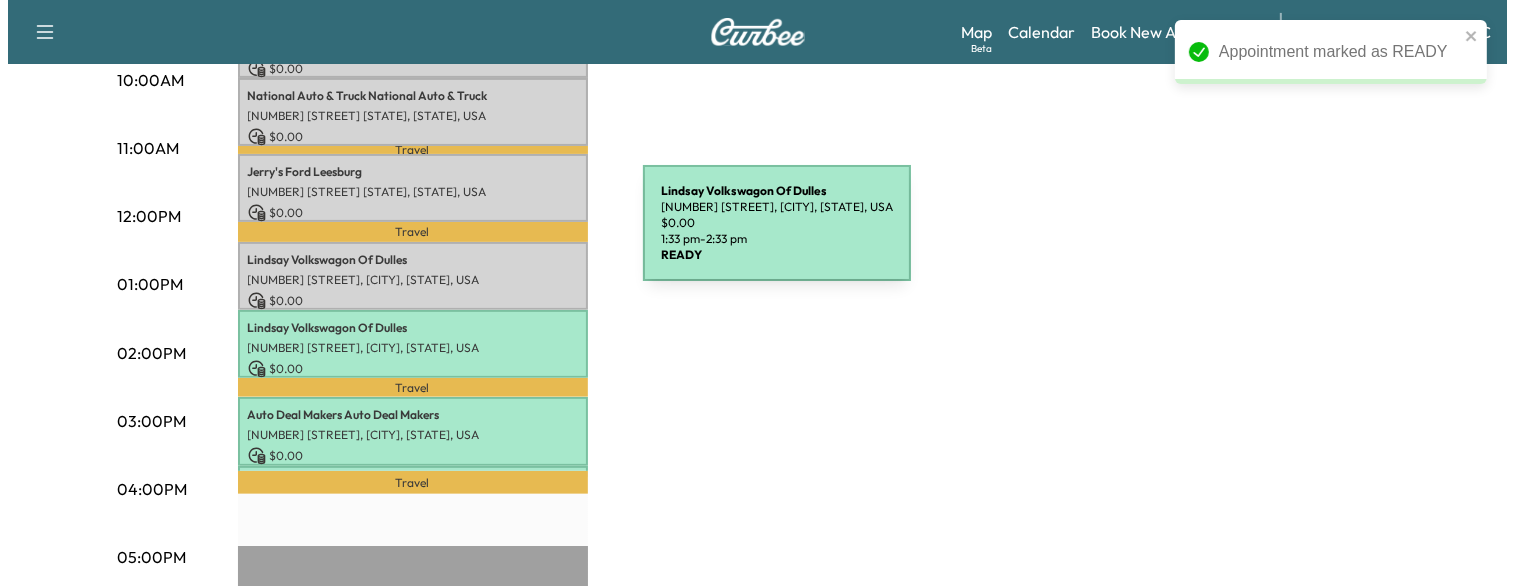 scroll, scrollTop: 671, scrollLeft: 0, axis: vertical 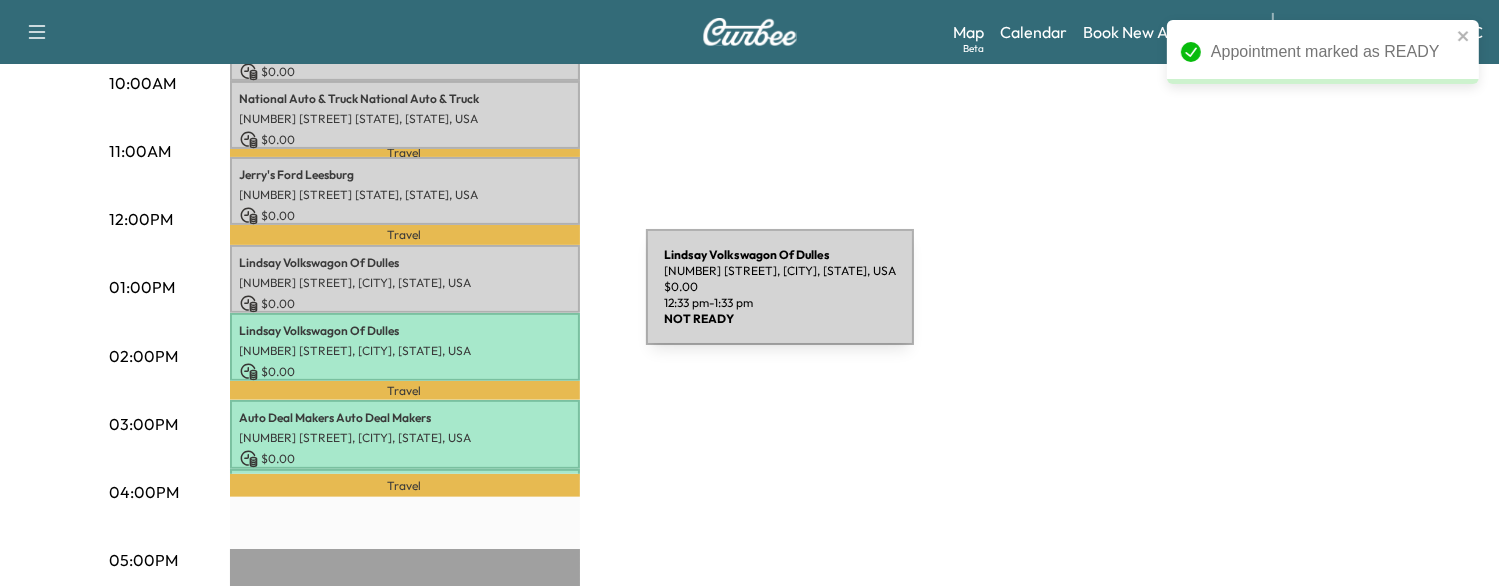 click on "$ 0.00" at bounding box center [405, 304] 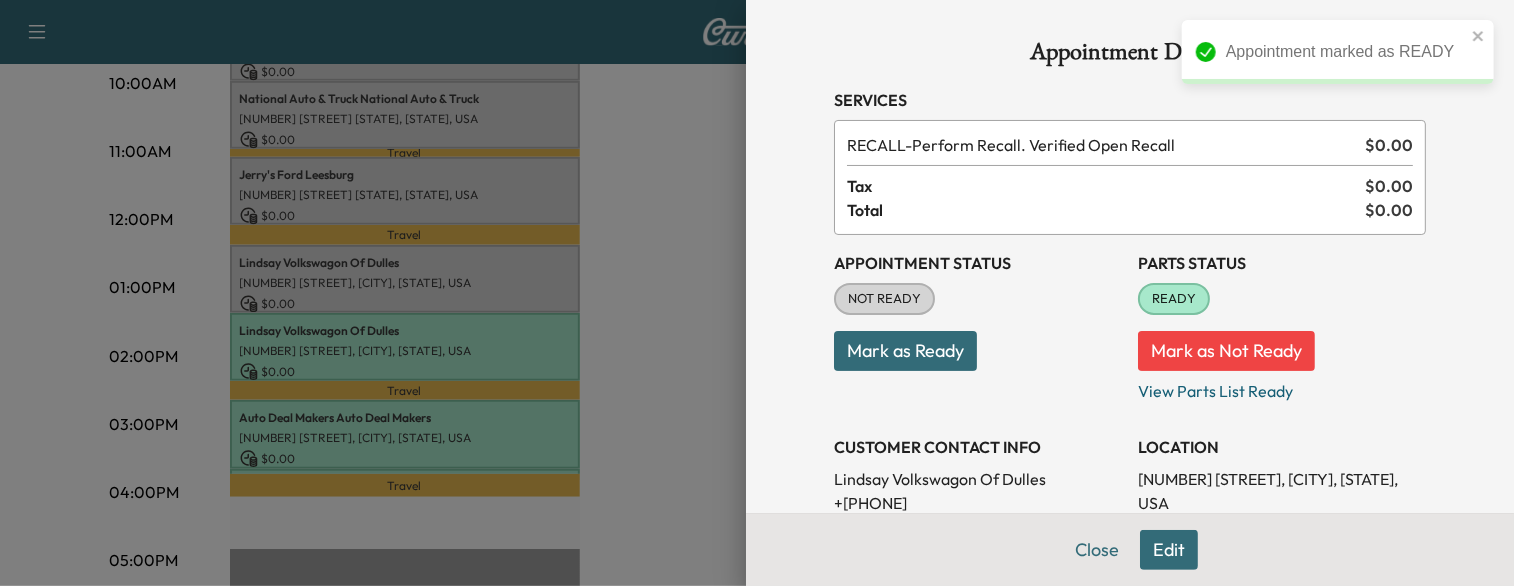 click on "Mark as Ready" at bounding box center [905, 351] 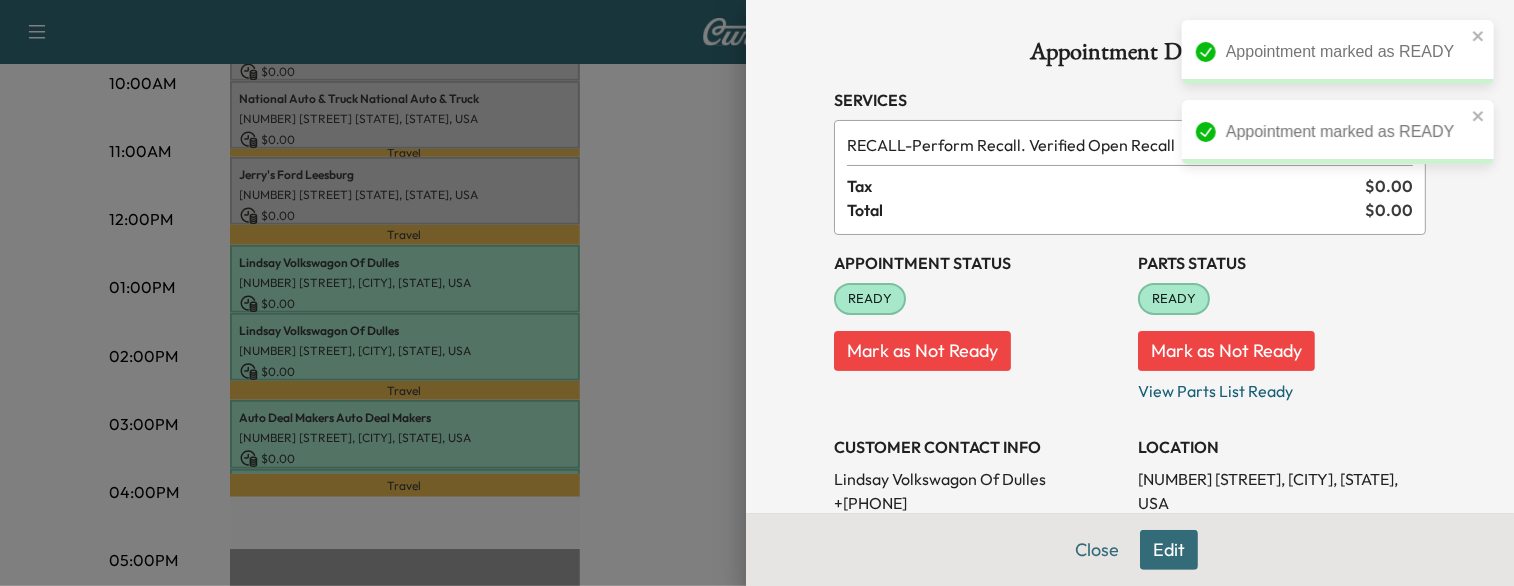 click at bounding box center (757, 293) 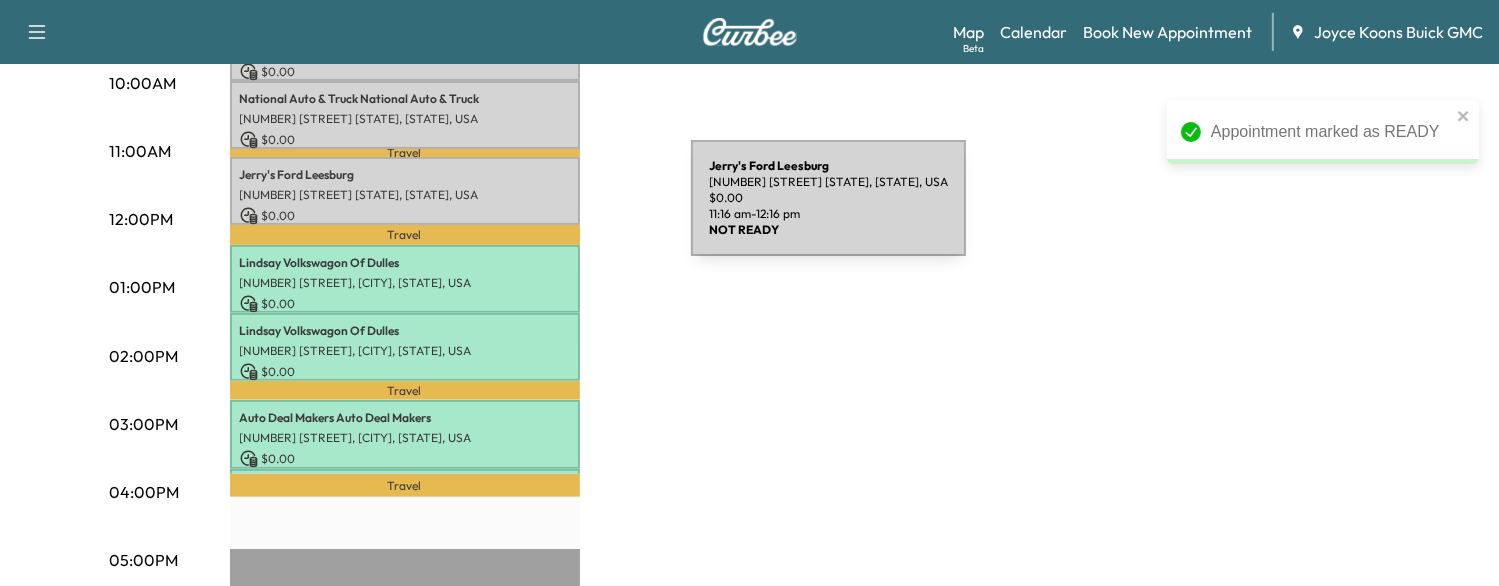 click on "$ 0.00" at bounding box center (405, 216) 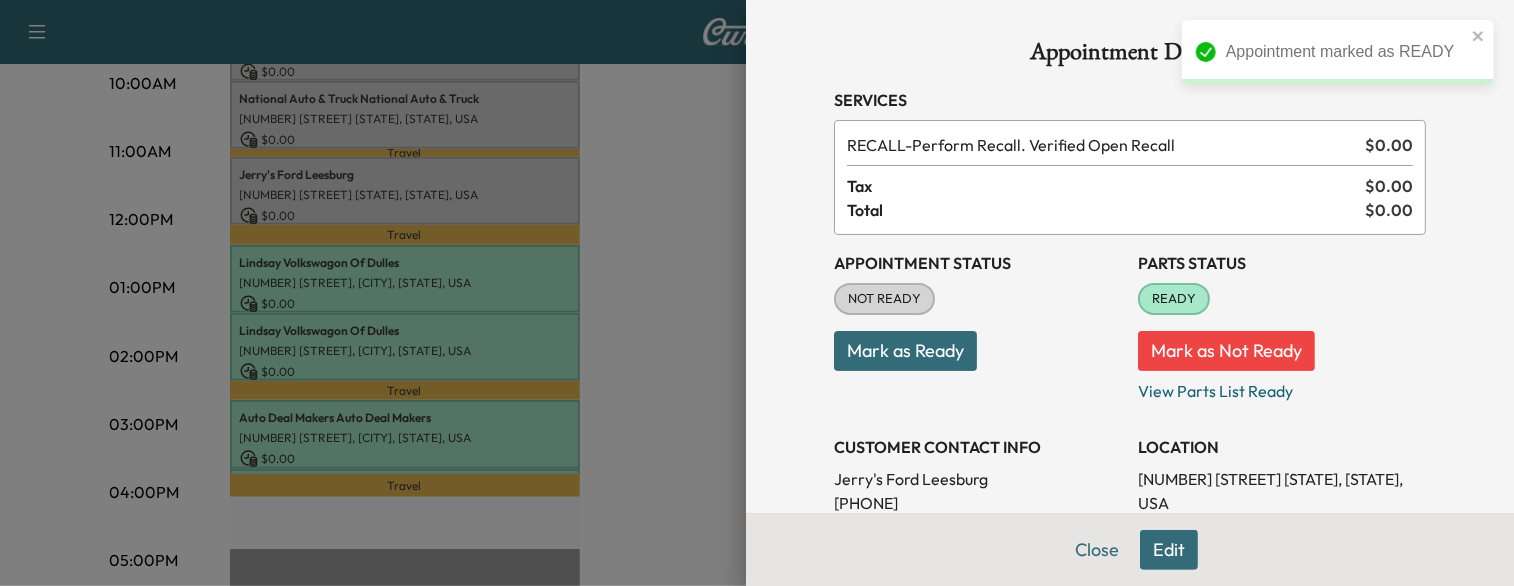 click on "Mark as Ready" at bounding box center [905, 351] 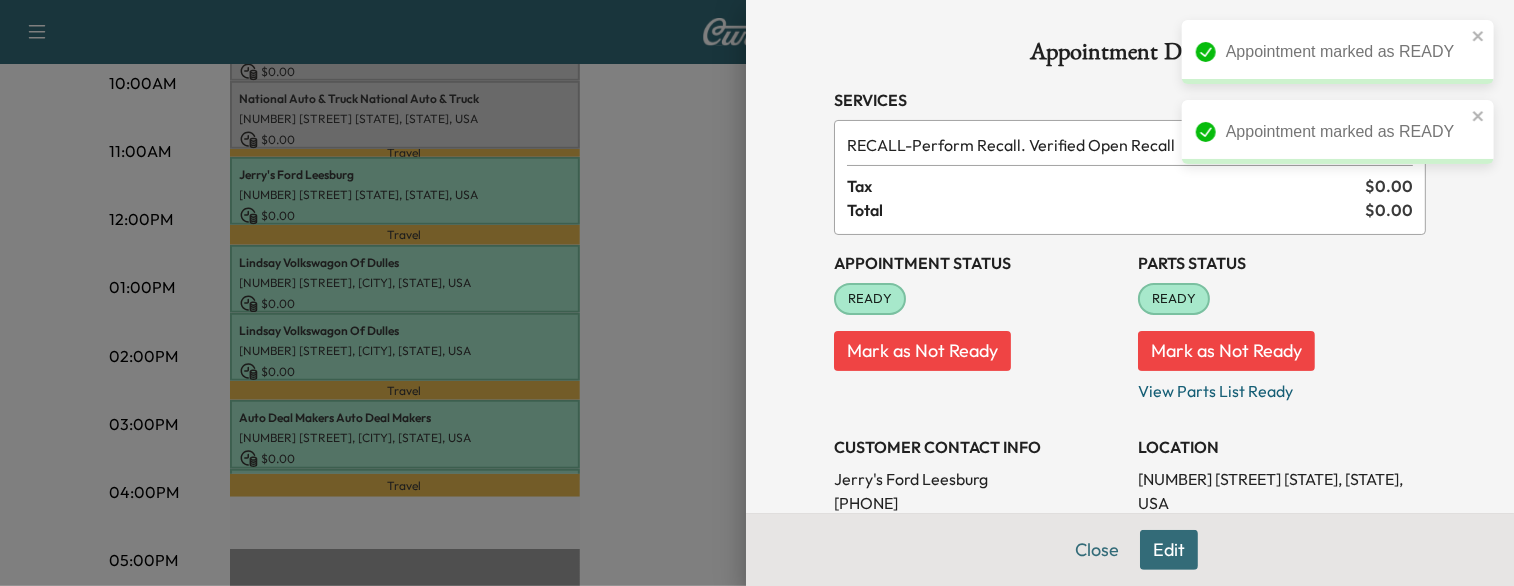 click at bounding box center [757, 293] 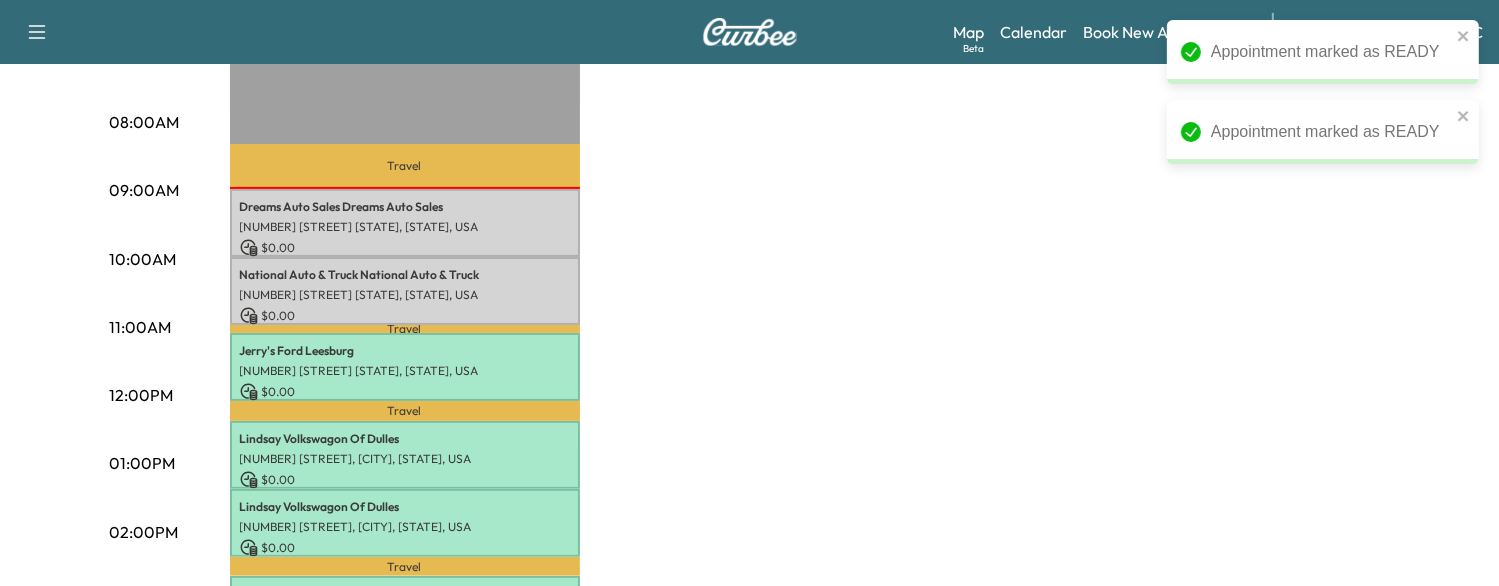 scroll, scrollTop: 484, scrollLeft: 0, axis: vertical 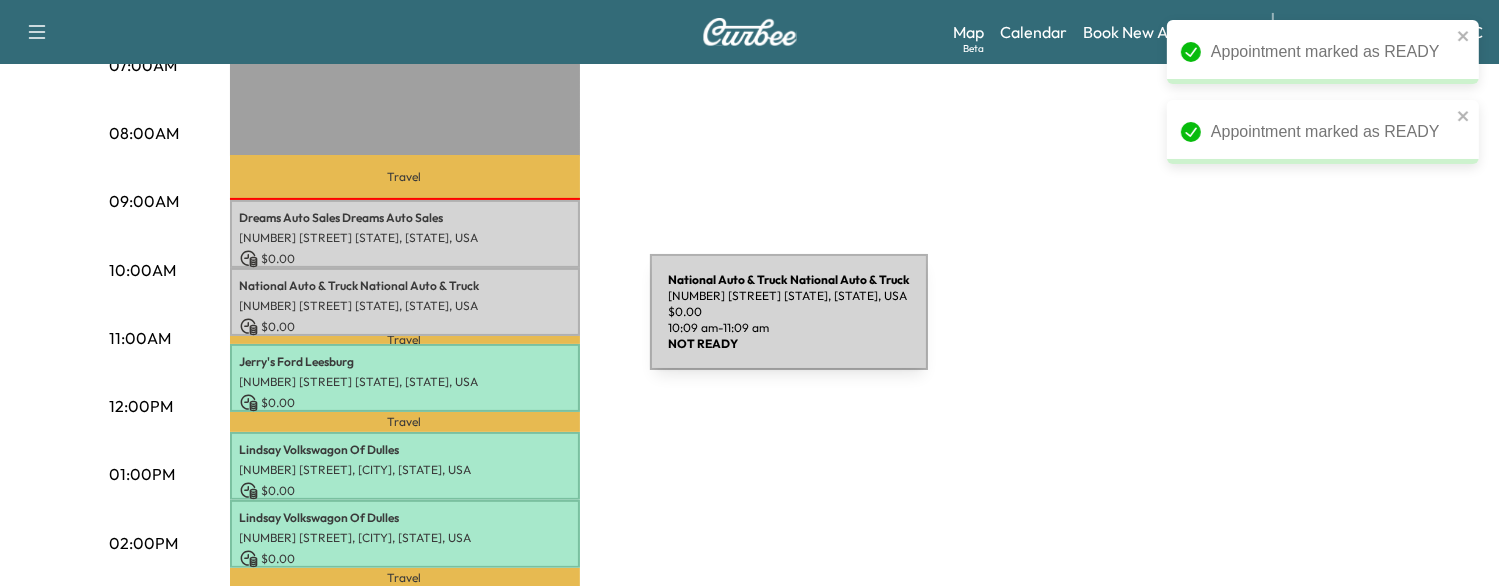 click on "$ 0.00" at bounding box center [405, 327] 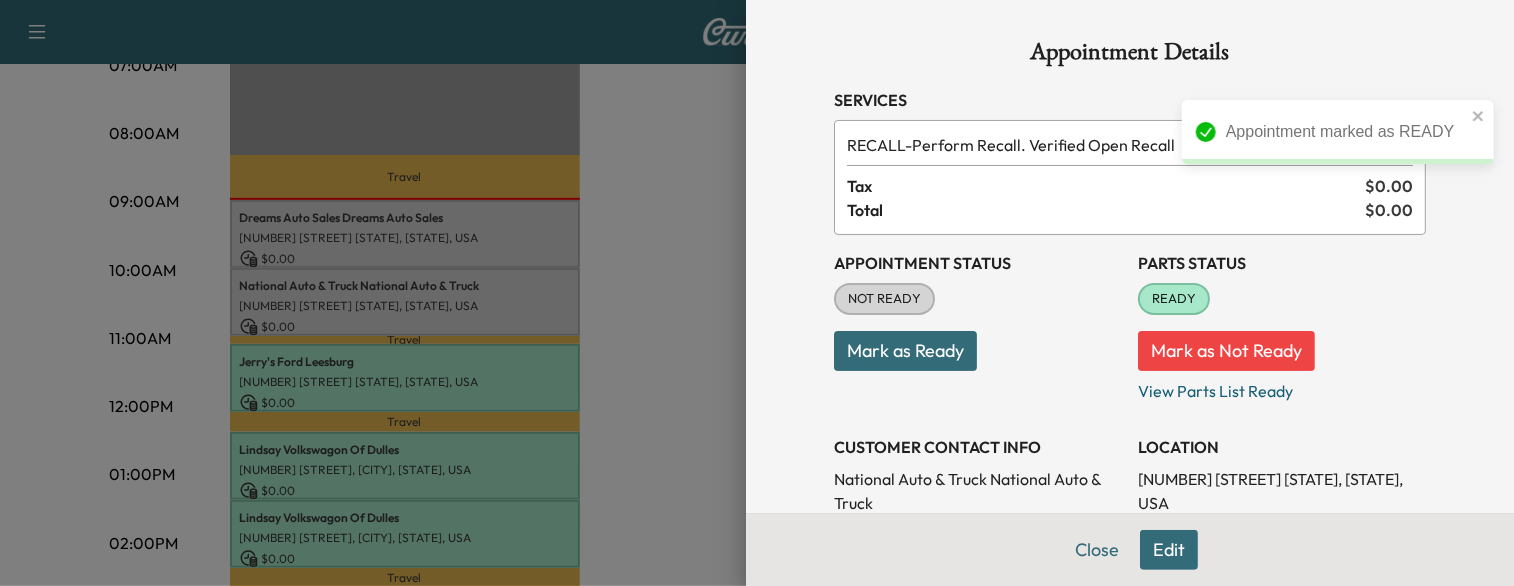 click on "Mark as Ready" at bounding box center [905, 351] 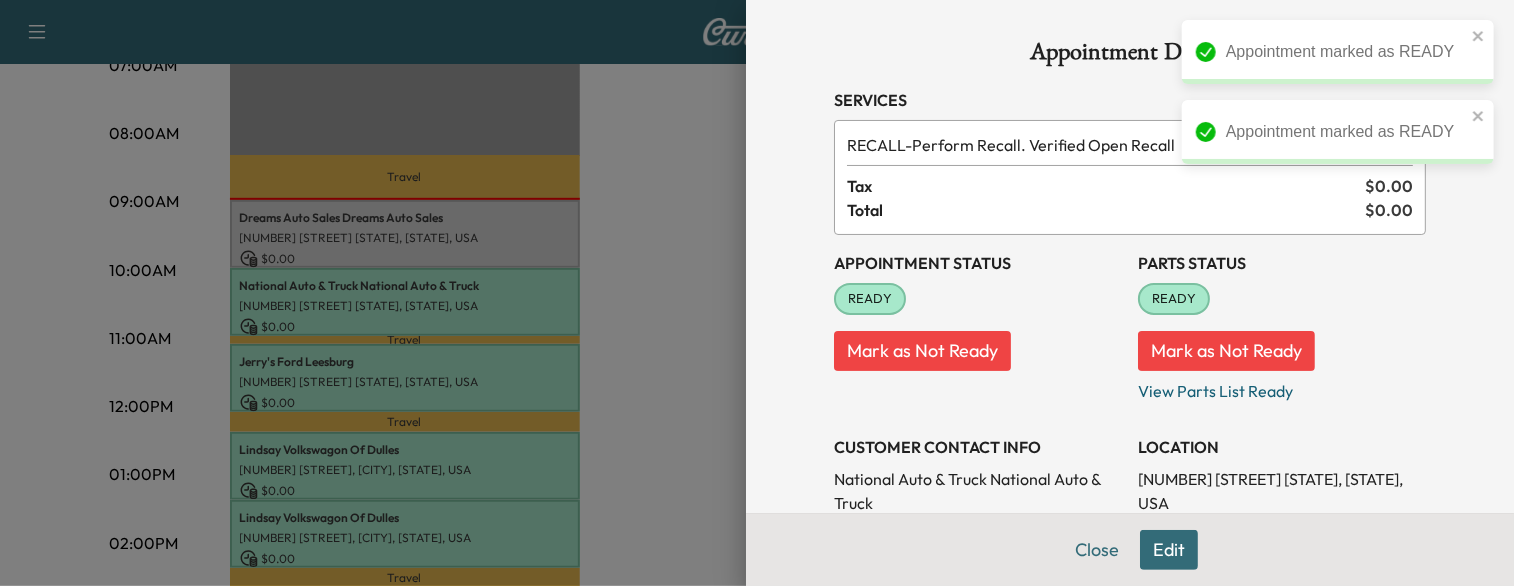 click at bounding box center [757, 293] 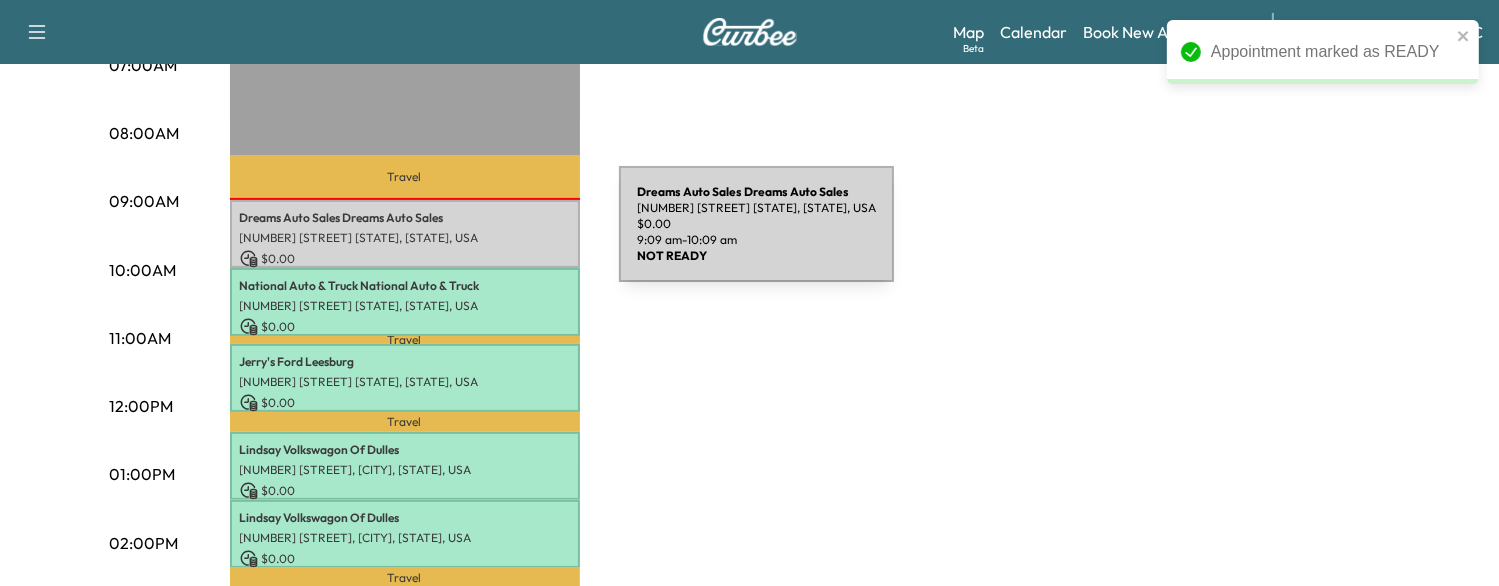 click on "[NUMBER] [STREET], [CITY], [STATE], USA" at bounding box center [405, 238] 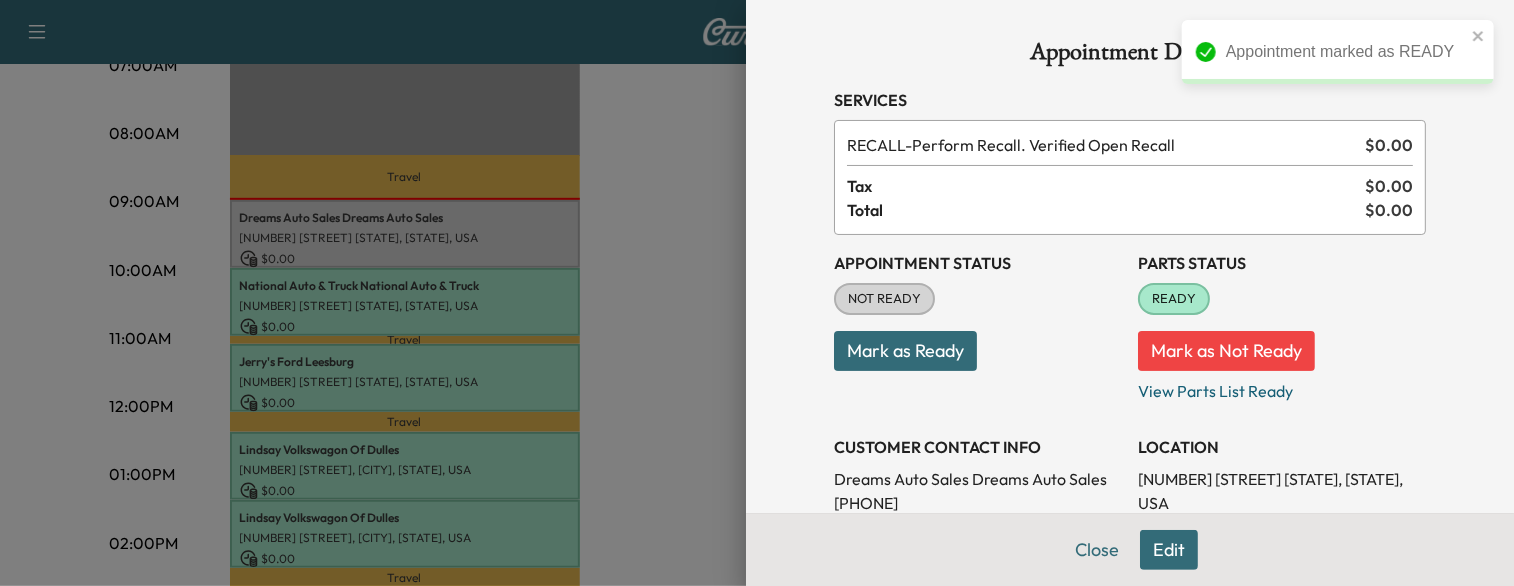 click on "Mark as Ready" at bounding box center (905, 351) 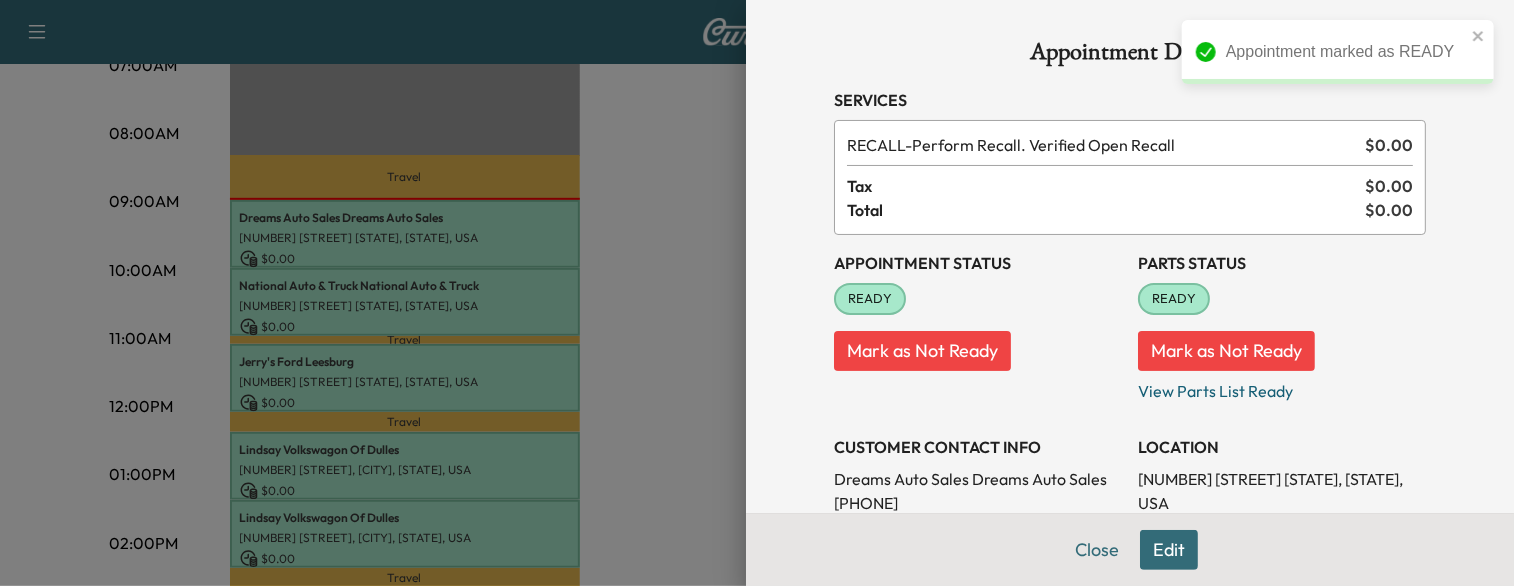 click at bounding box center [757, 293] 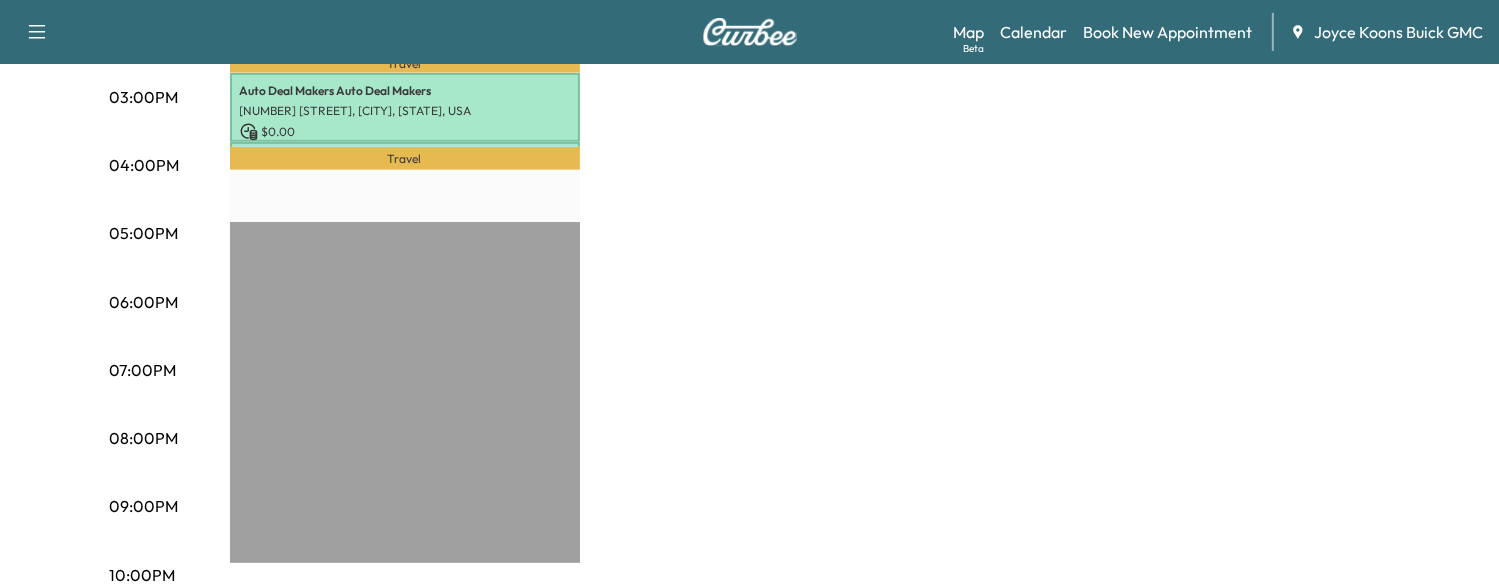 scroll, scrollTop: 0, scrollLeft: 0, axis: both 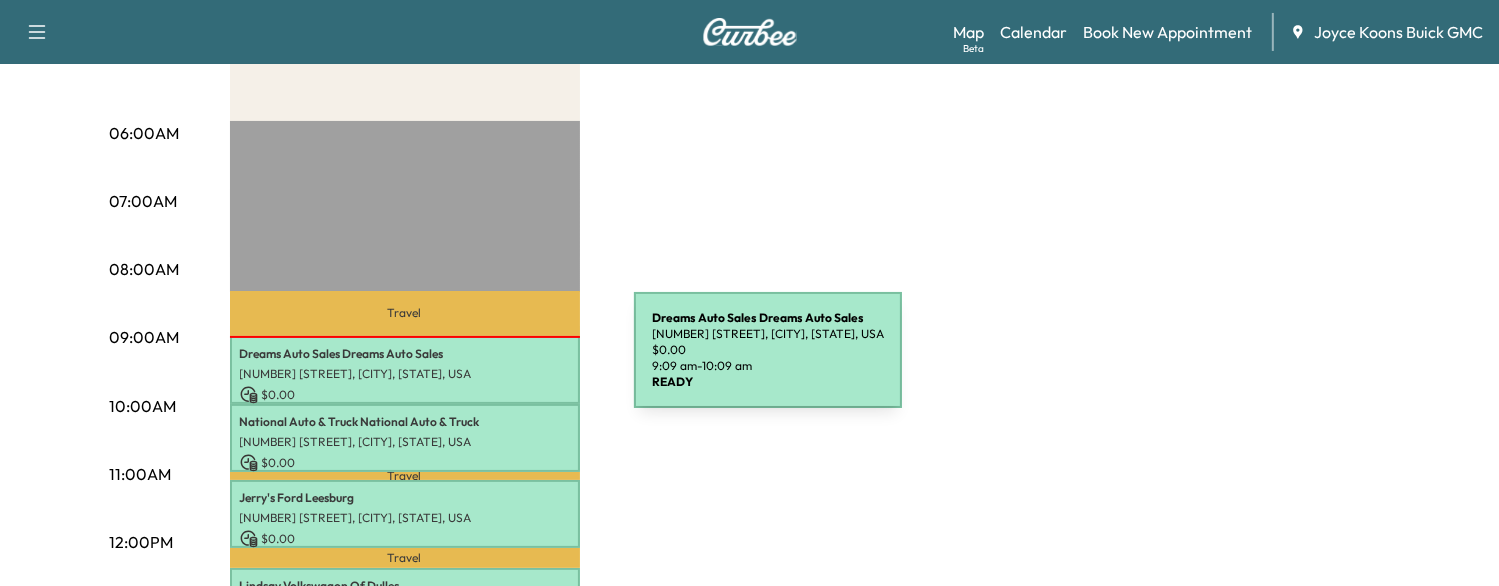 click on "Dreams Auto Sales    Dreams Auto Sales  [NUMBER] [STREET], [CITY], [STATE], USA   $ 0.00 9:09 am  -  10:09 am" at bounding box center [405, 370] 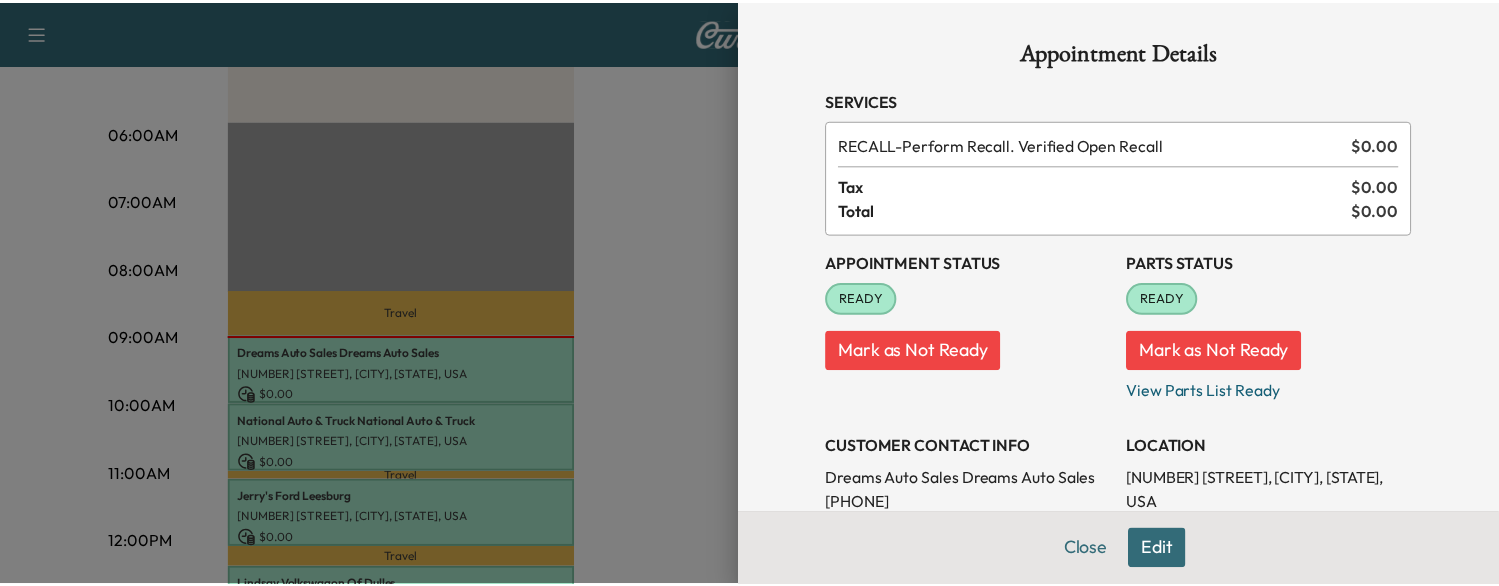 scroll, scrollTop: 36, scrollLeft: 0, axis: vertical 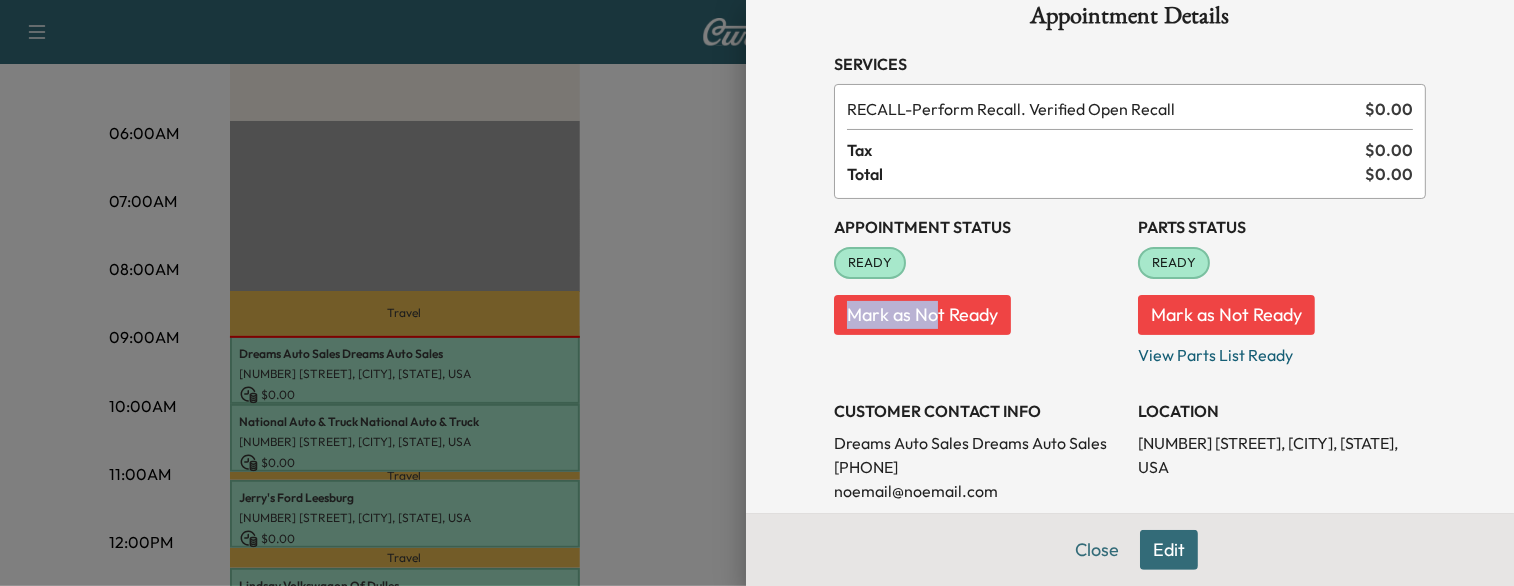 drag, startPoint x: 813, startPoint y: 365, endPoint x: 921, endPoint y: 302, distance: 125.032 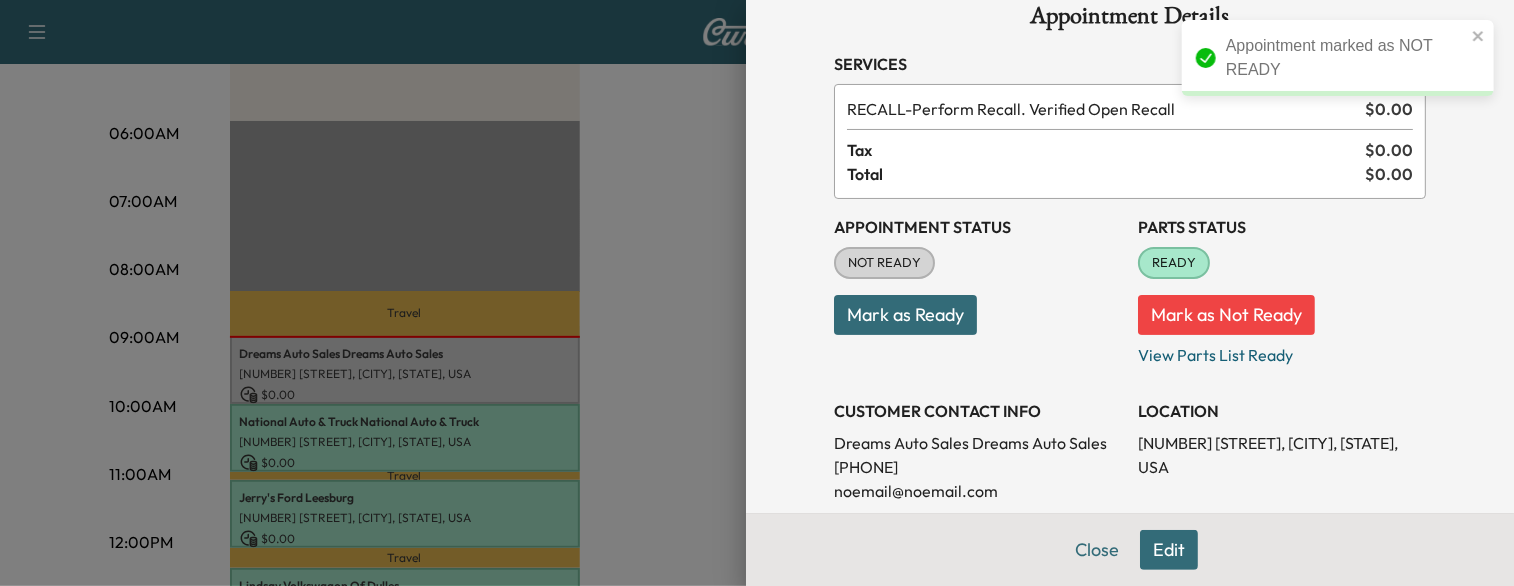 click on "Mark as Ready" at bounding box center [905, 315] 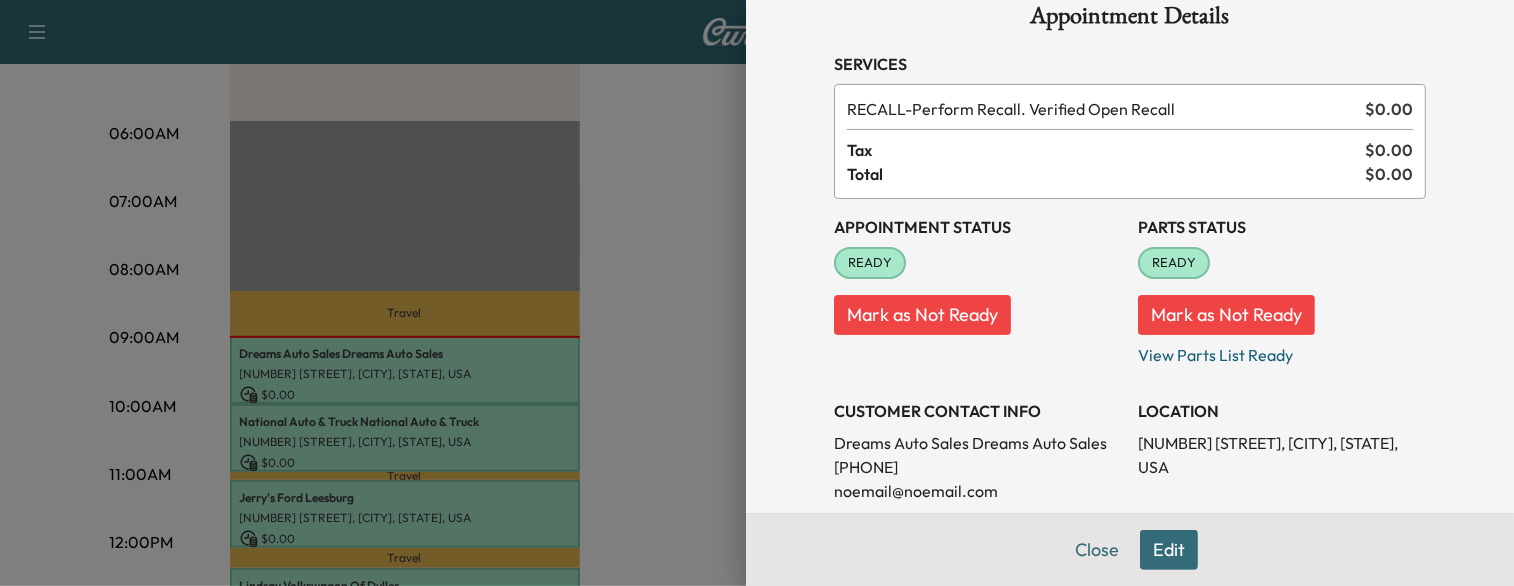 click on "Mark as Not Ready" at bounding box center (922, 315) 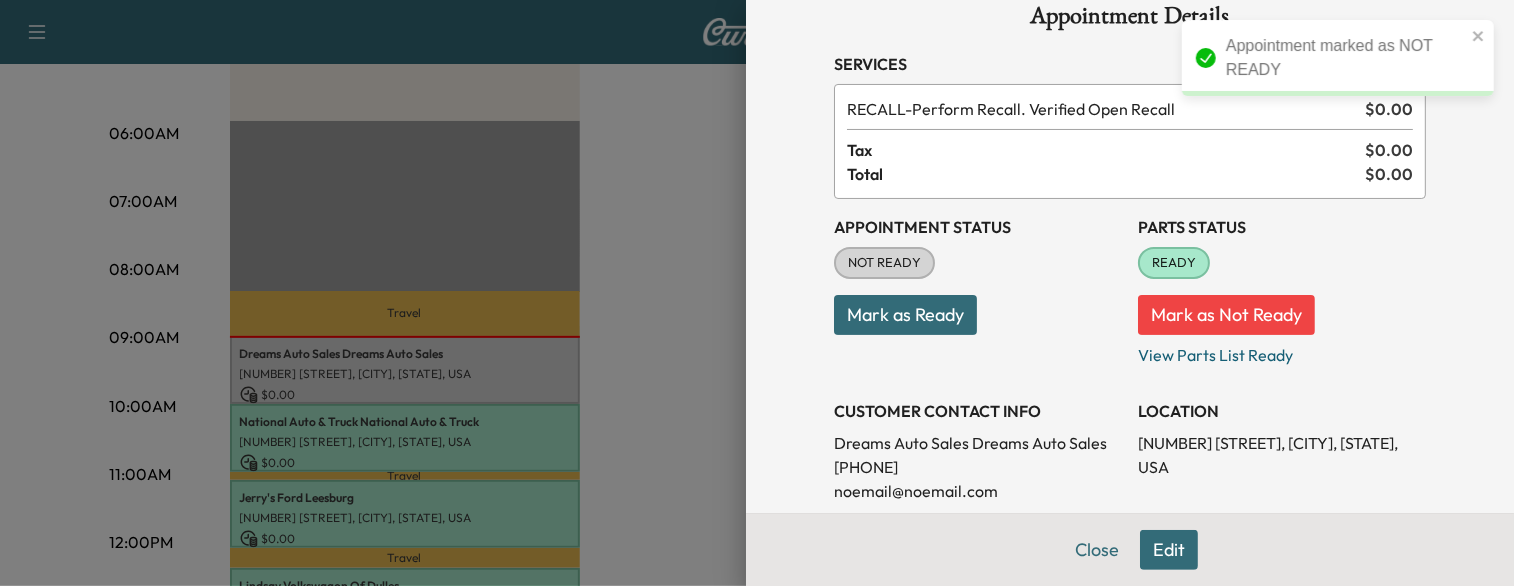 click on "Mark as Ready" at bounding box center [905, 315] 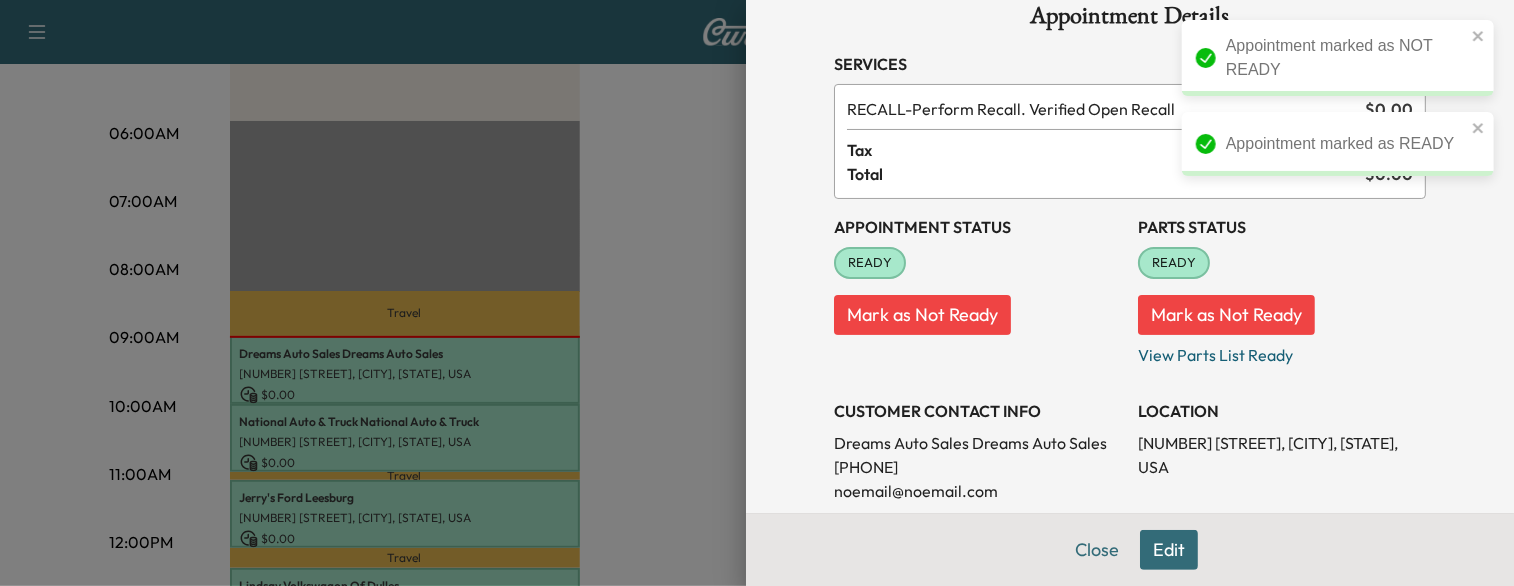 click at bounding box center (757, 293) 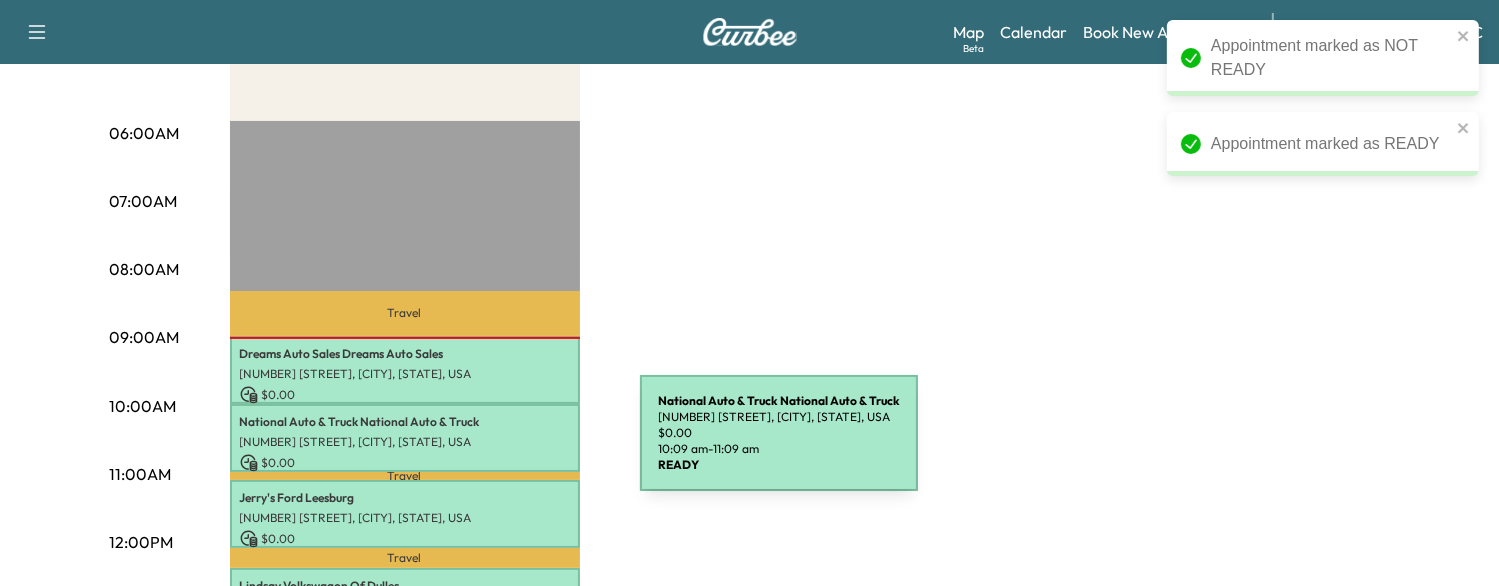 click on "[NUMBER] [STREET], [CITY], [STATE], USA" at bounding box center (405, 442) 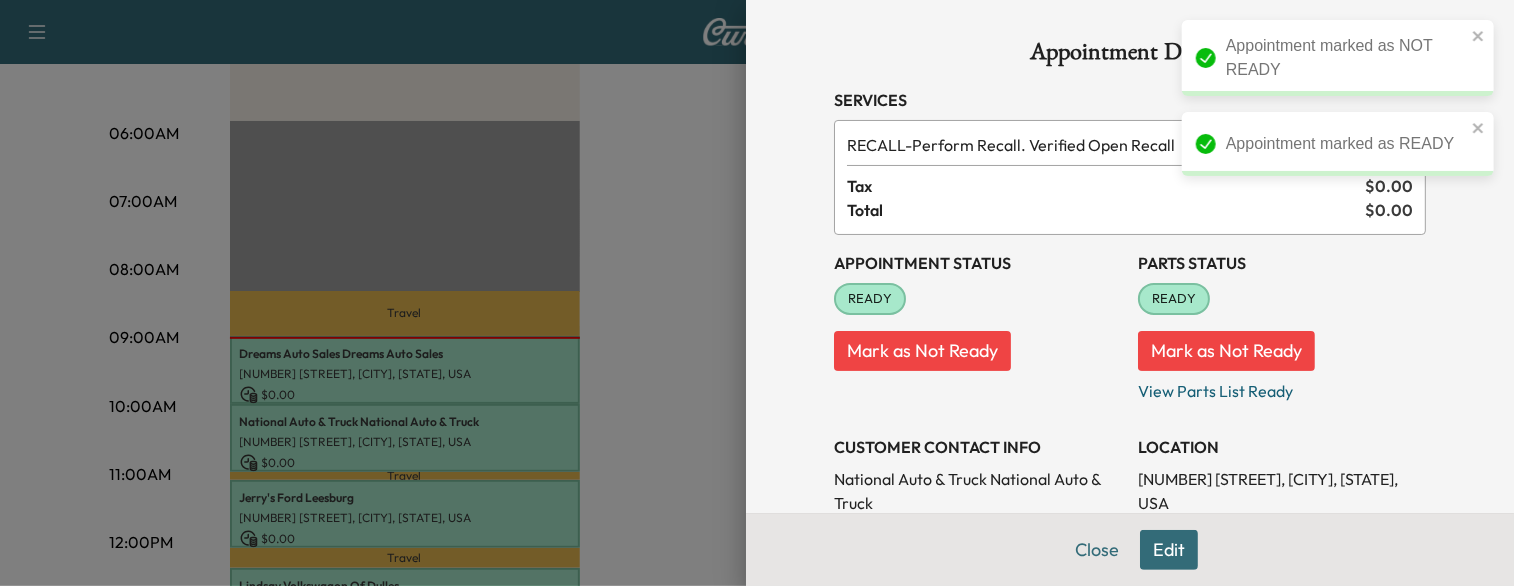 click on "Mark as Not Ready" at bounding box center (922, 351) 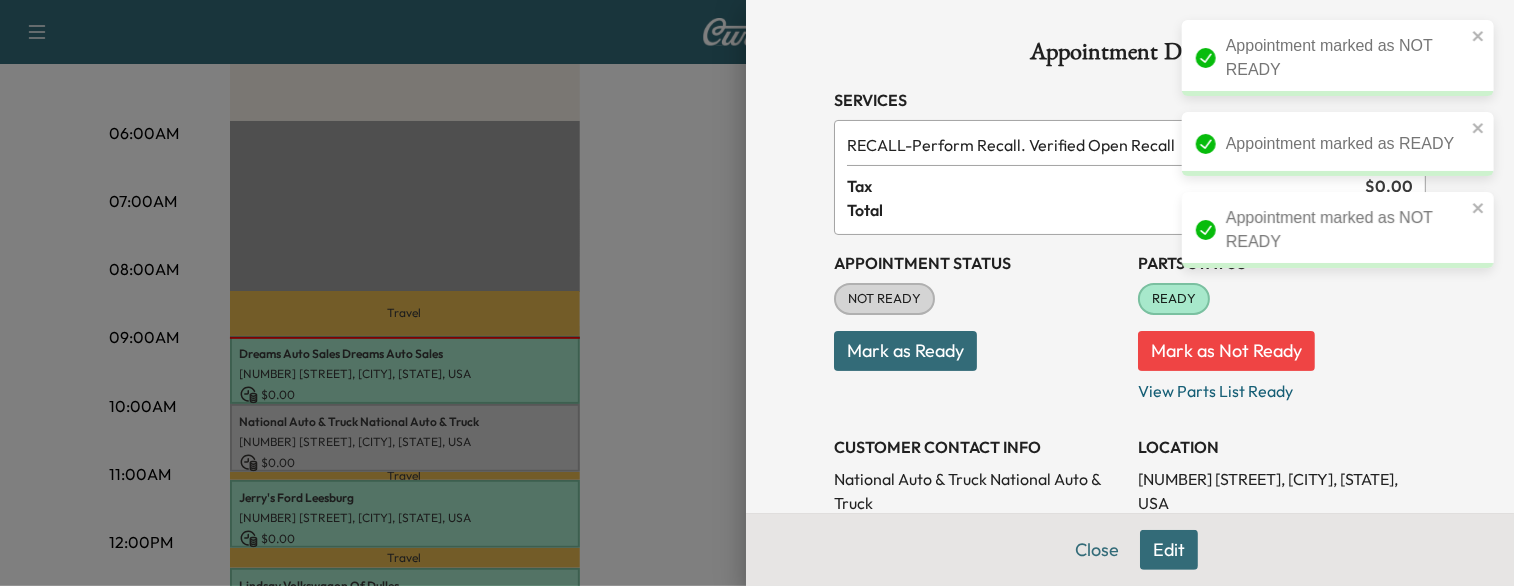 click on "Mark as Ready" at bounding box center (905, 351) 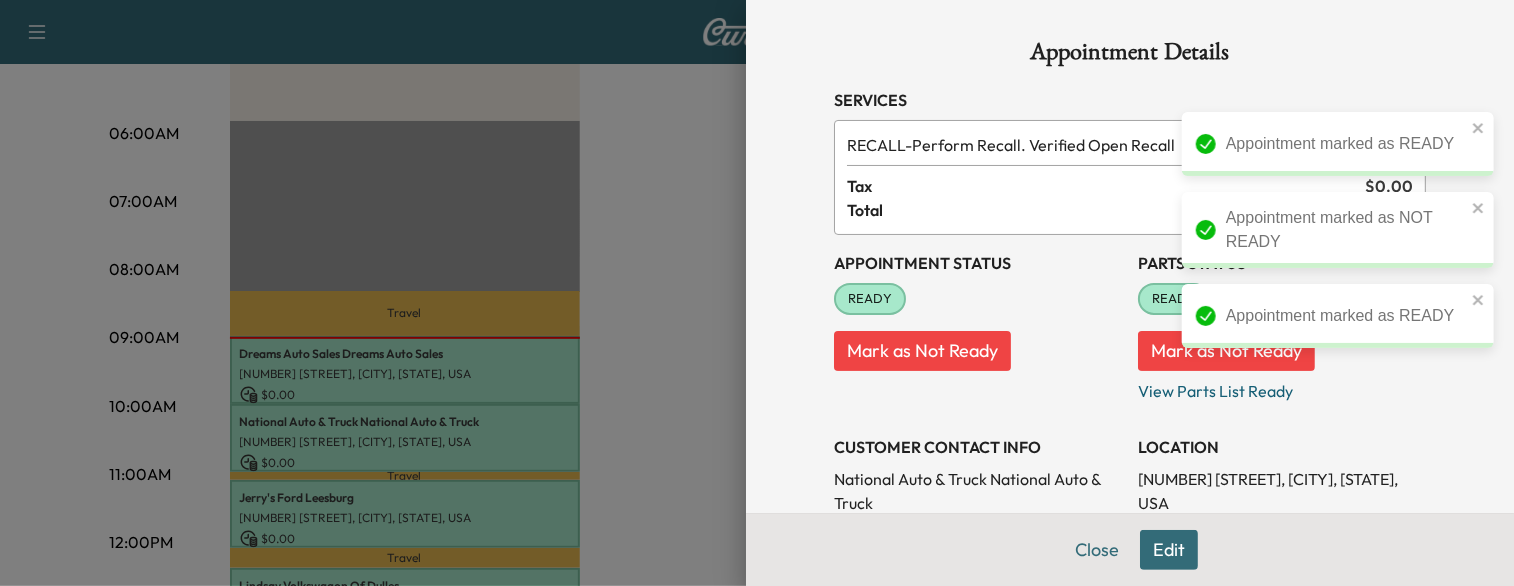 click at bounding box center (757, 293) 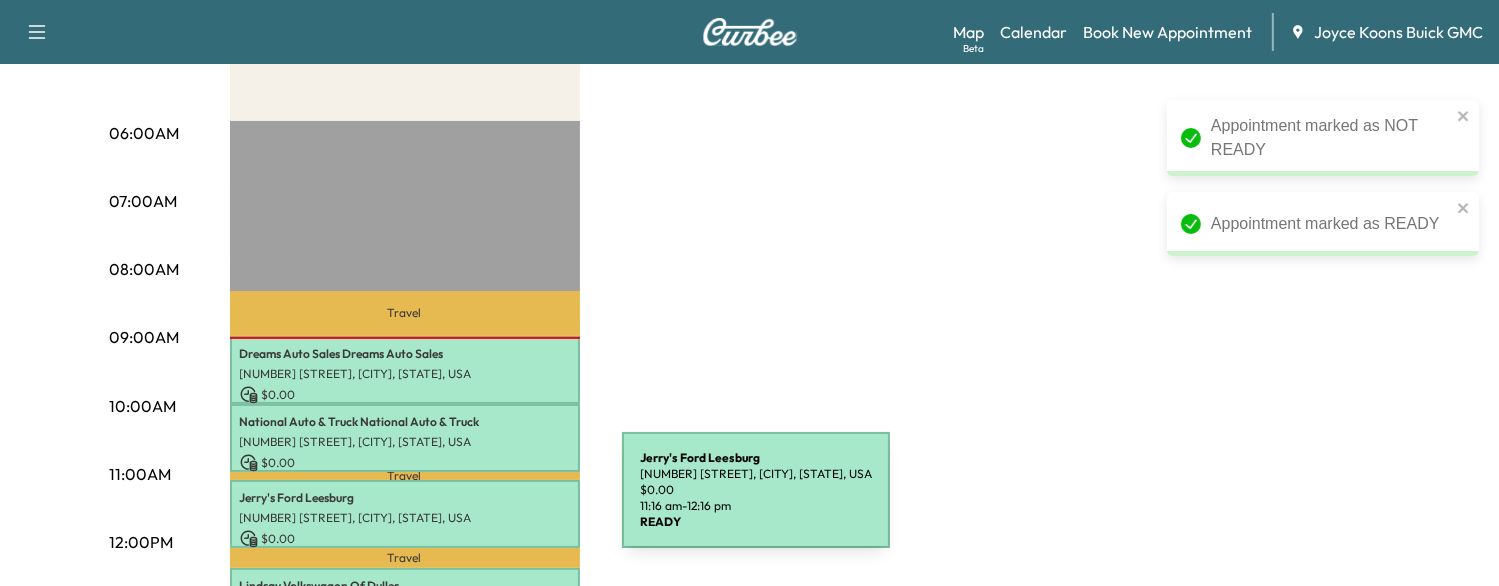 click on "Jerry's Ford    Leesburg" at bounding box center (405, 498) 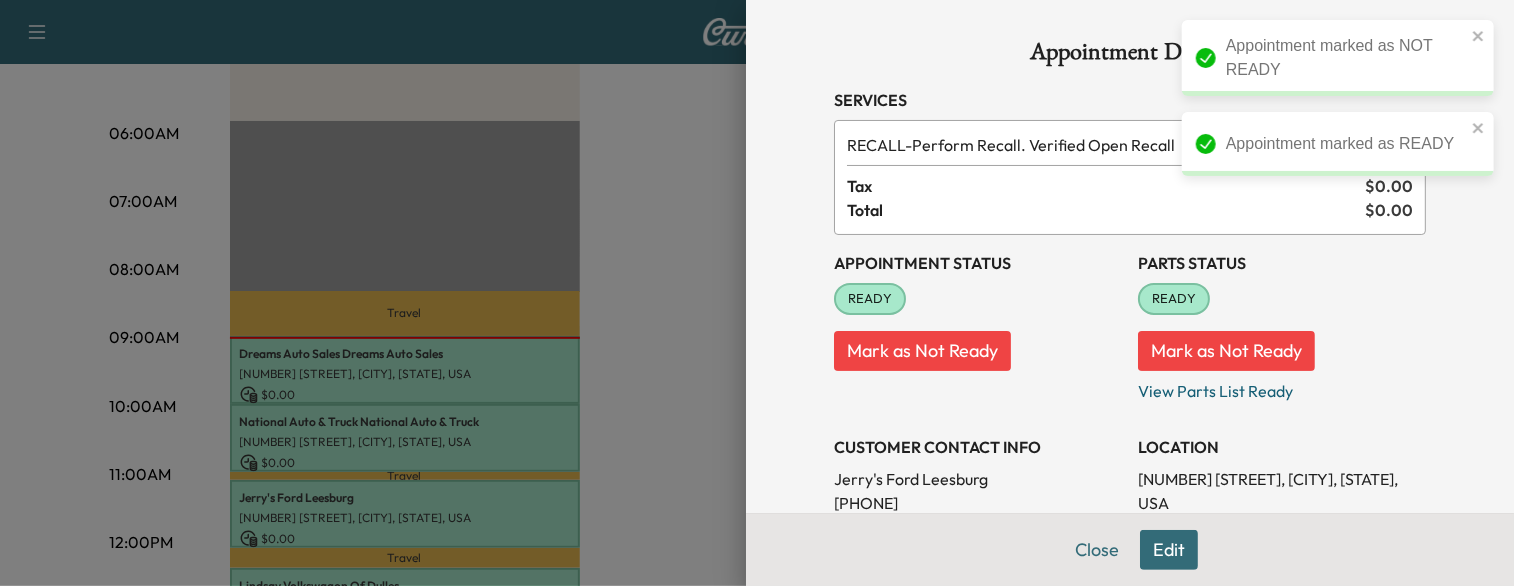 click on "Mark as Not Ready" at bounding box center (922, 351) 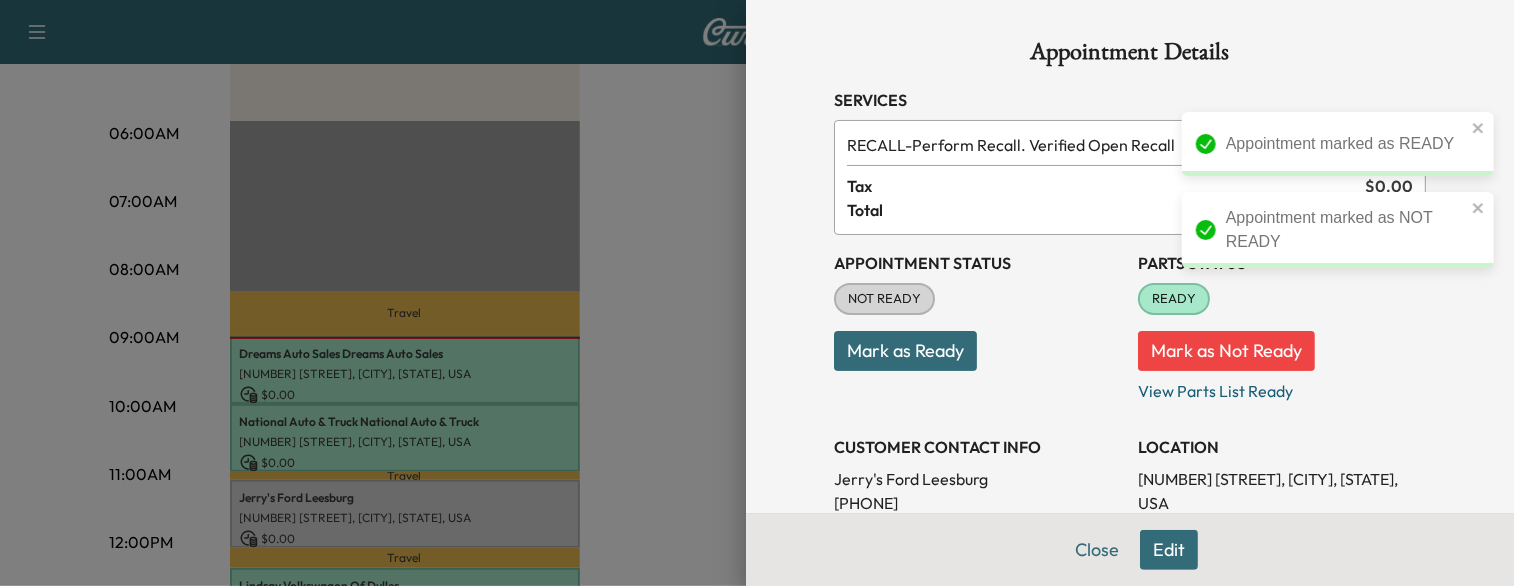 click on "Mark as Ready" at bounding box center (905, 351) 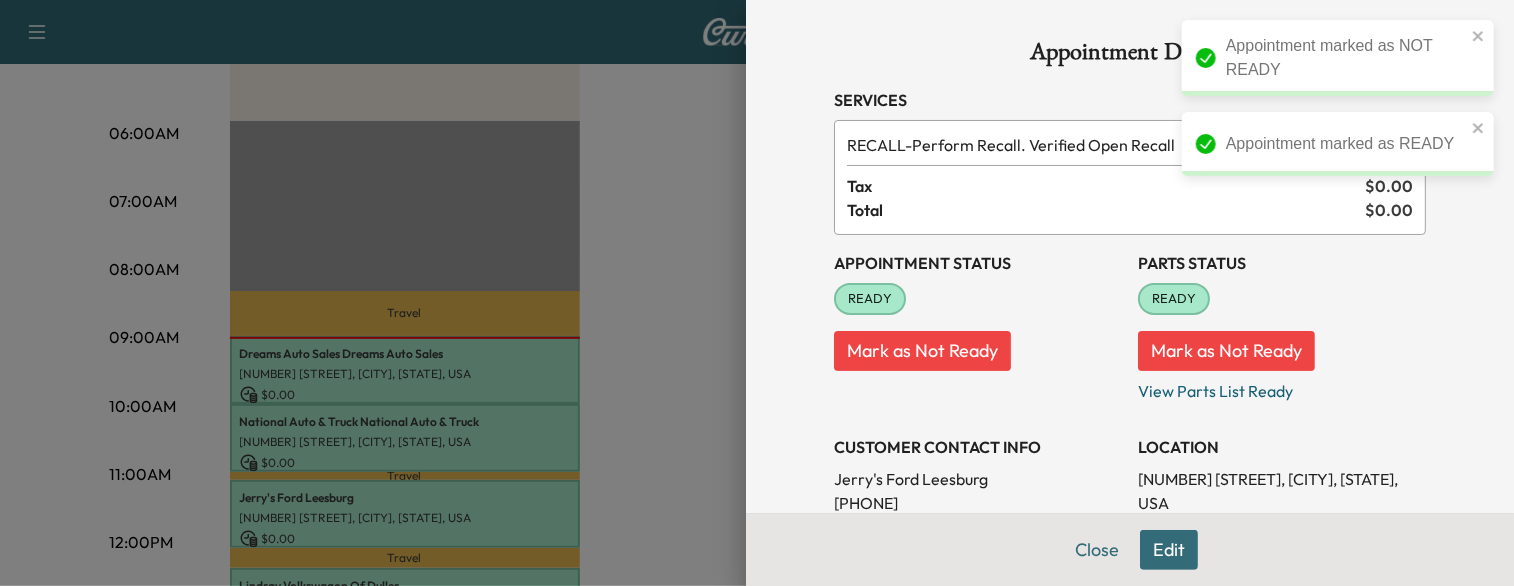 click at bounding box center (757, 293) 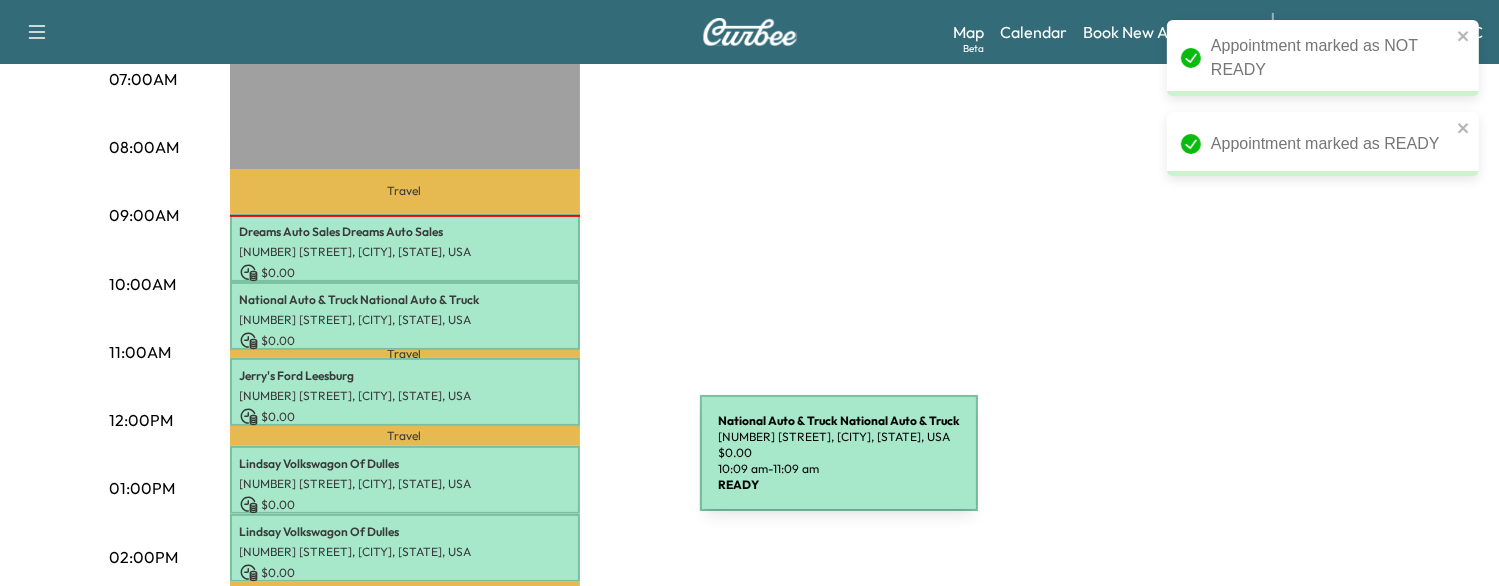 scroll, scrollTop: 483, scrollLeft: 0, axis: vertical 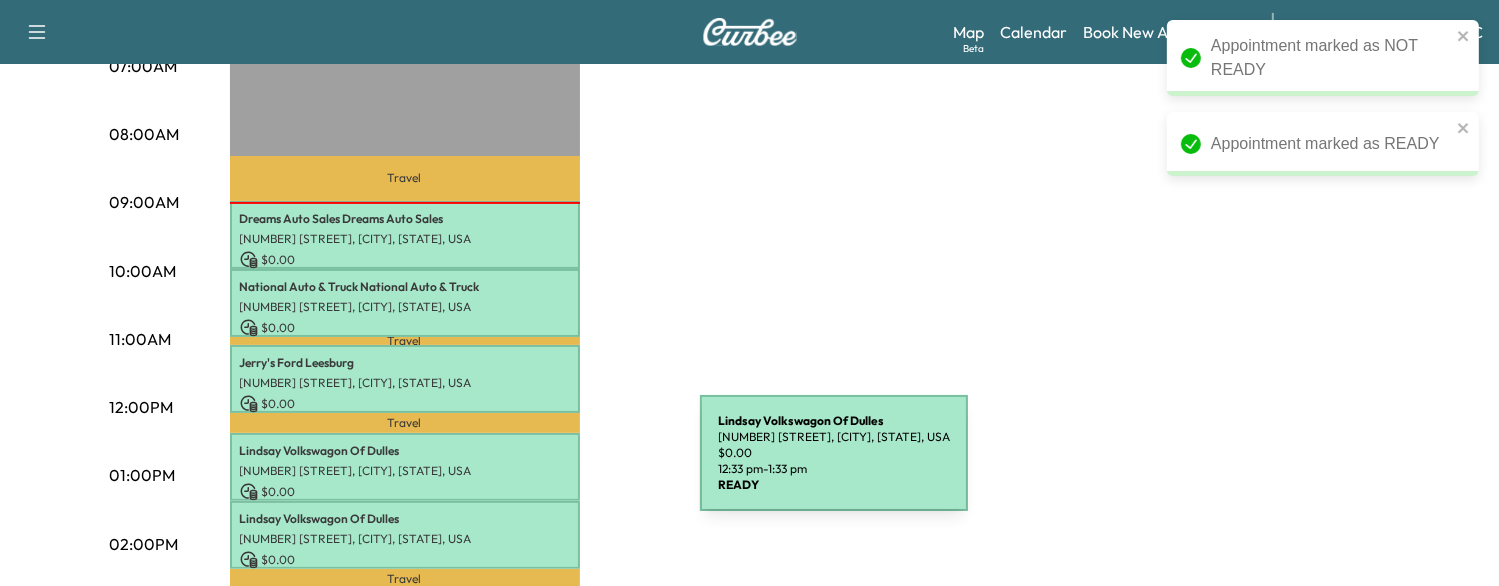 click on "[NUMBER] [STREET], [CITY], [STATE], USA" at bounding box center (405, 471) 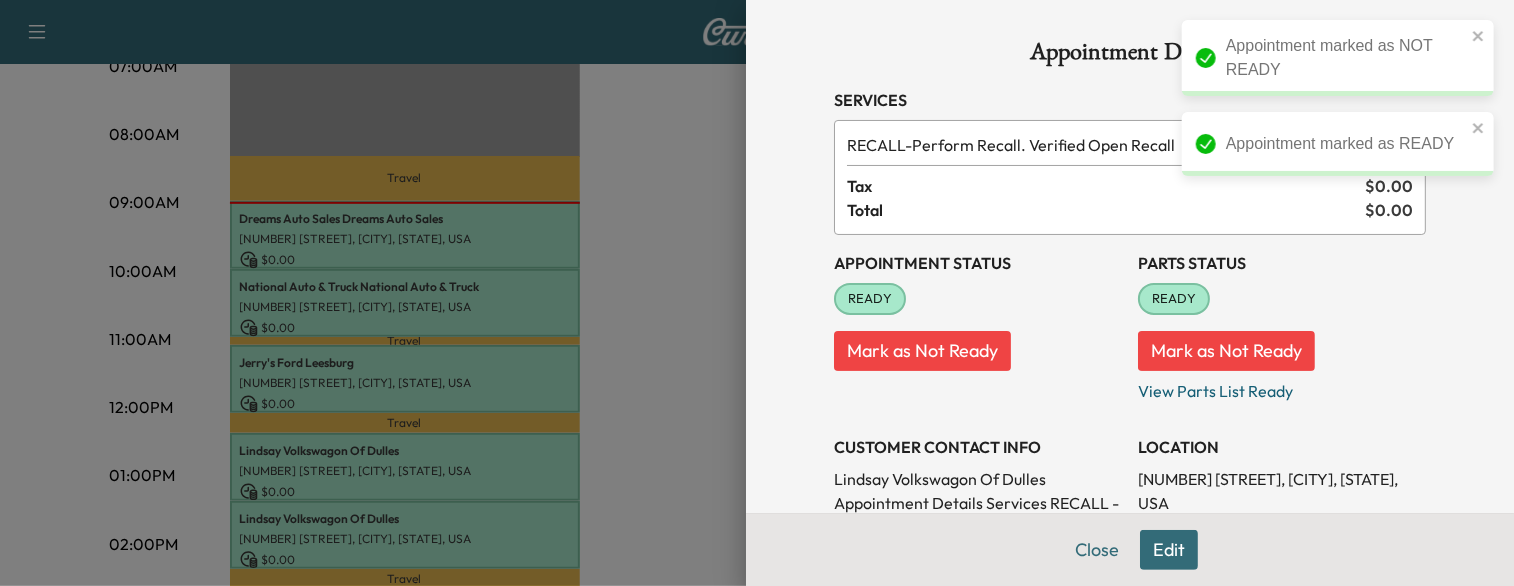 click on "Mark as Not Ready" at bounding box center (922, 351) 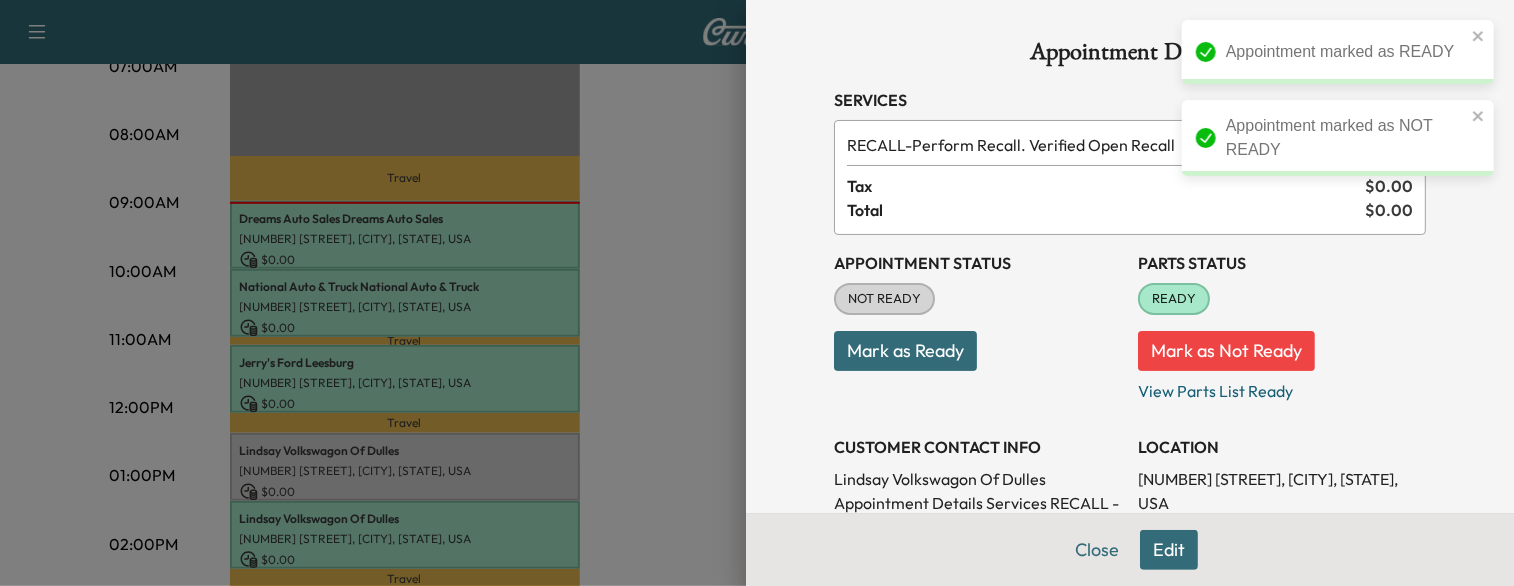 click on "Mark as Ready" at bounding box center [905, 351] 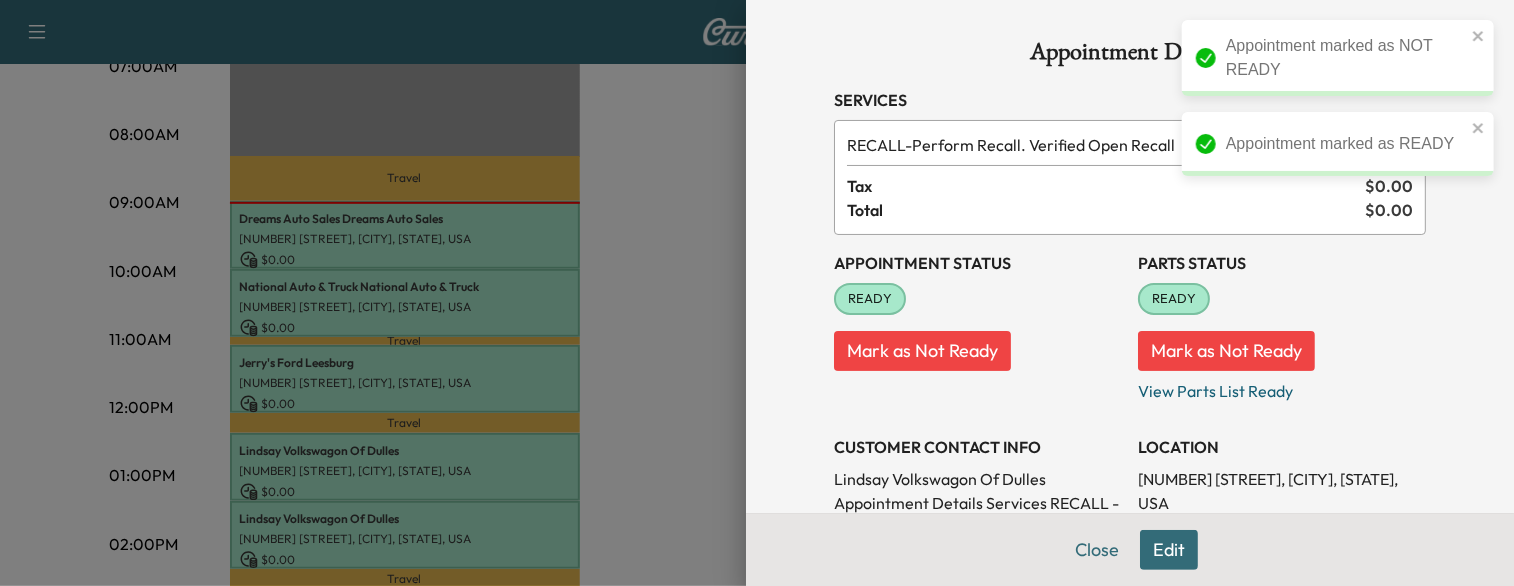 click at bounding box center (757, 293) 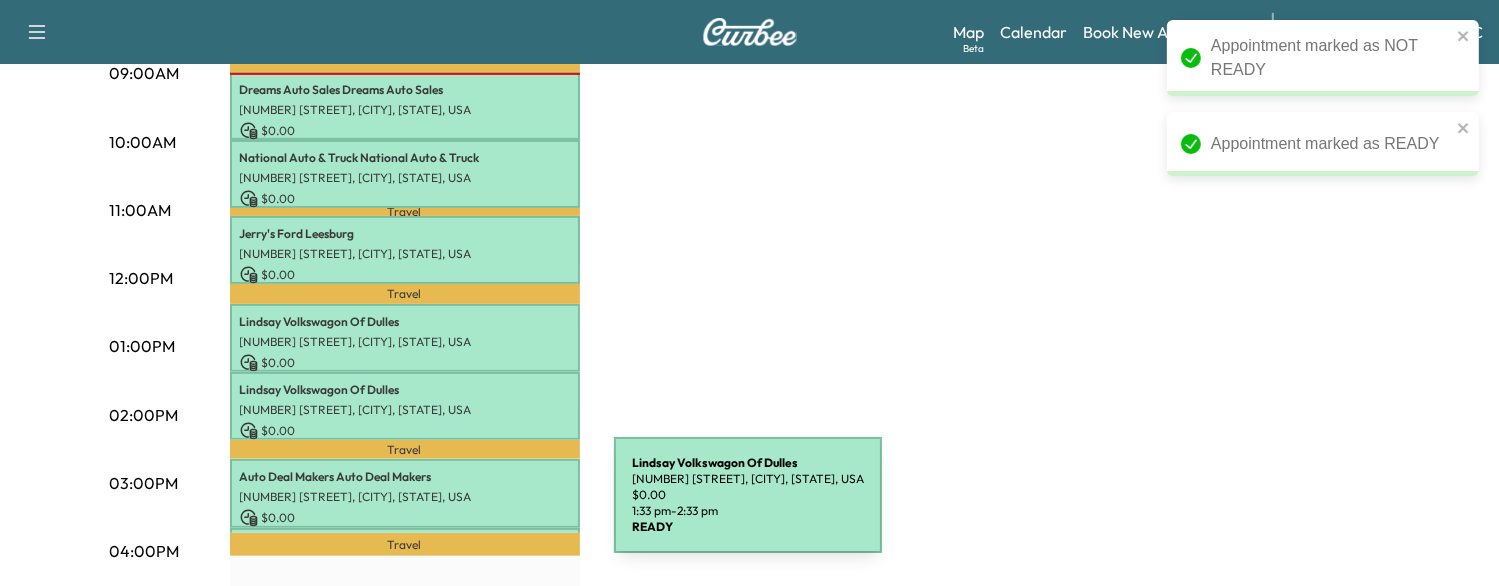 scroll, scrollTop: 612, scrollLeft: 0, axis: vertical 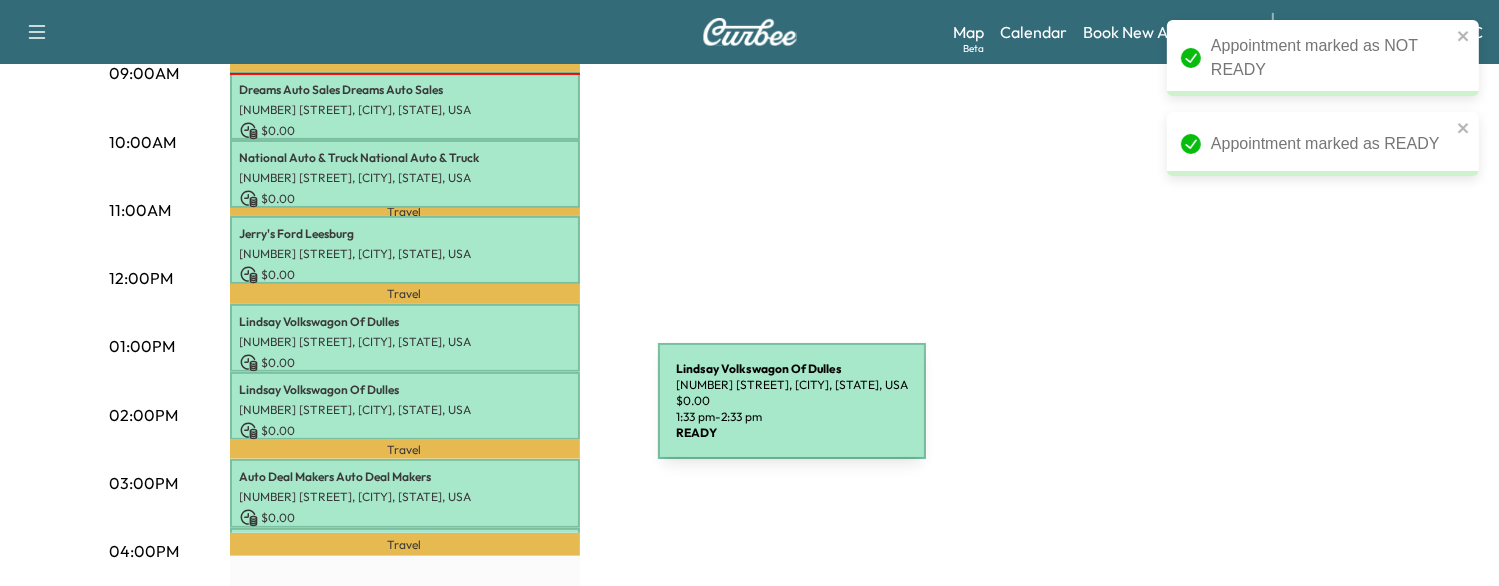 click on "[NUMBER] [STREET], [CITY], [STATE], USA" at bounding box center [405, 410] 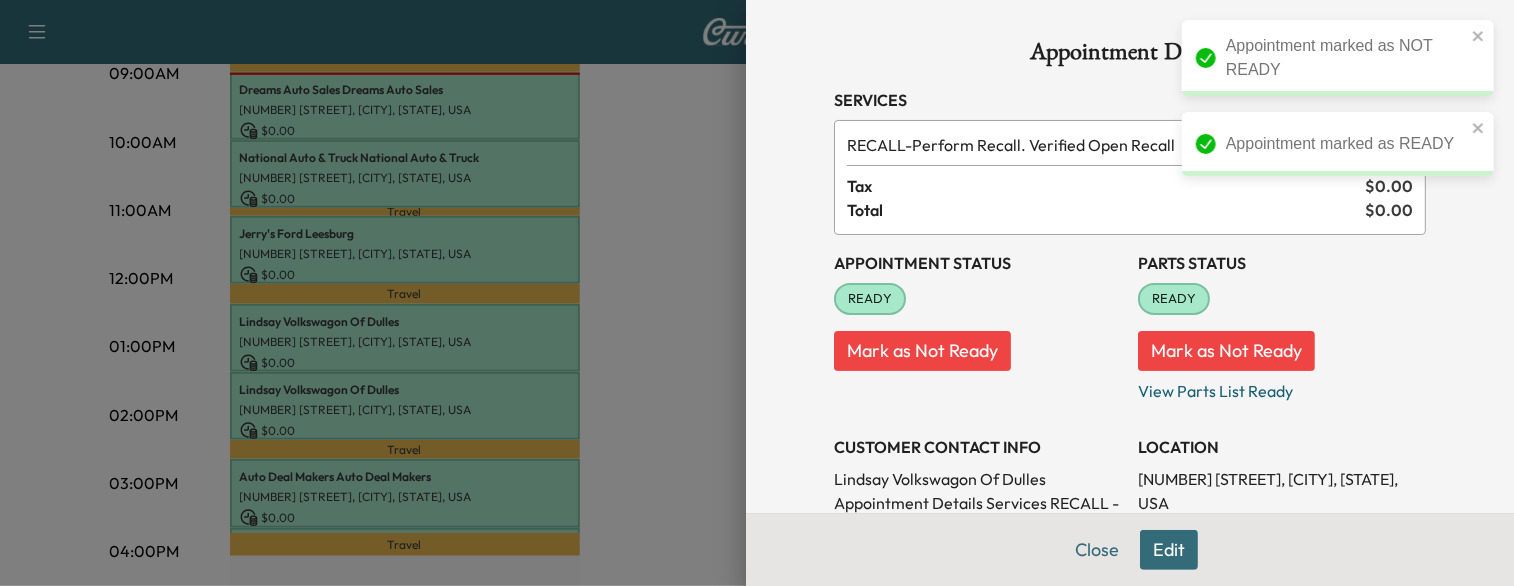 click on "Mark as Not Ready" at bounding box center (922, 351) 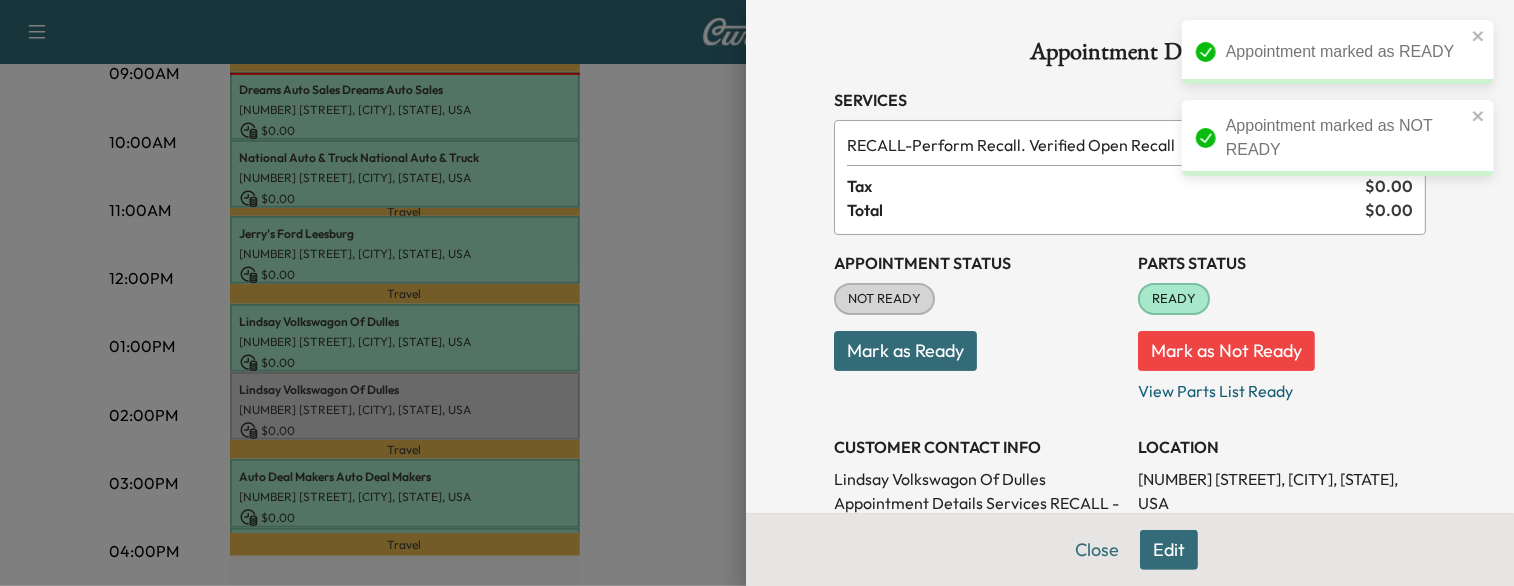 click on "Mark as Ready" at bounding box center [905, 351] 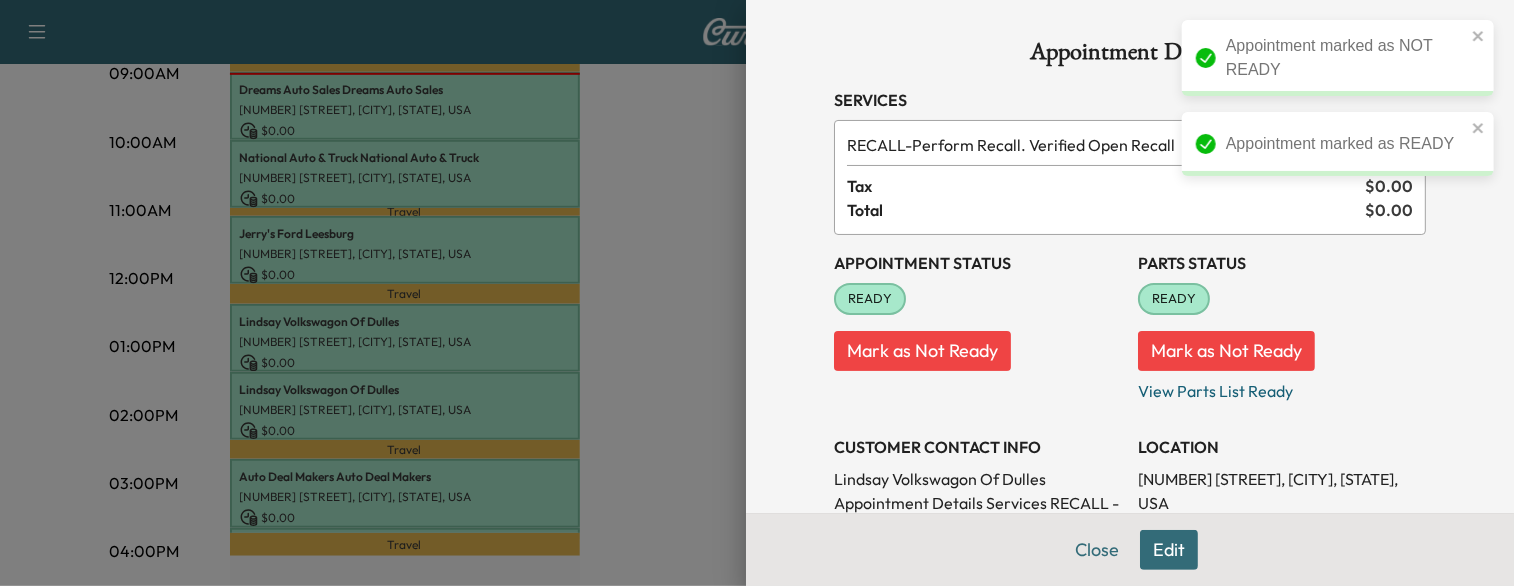 click at bounding box center [757, 293] 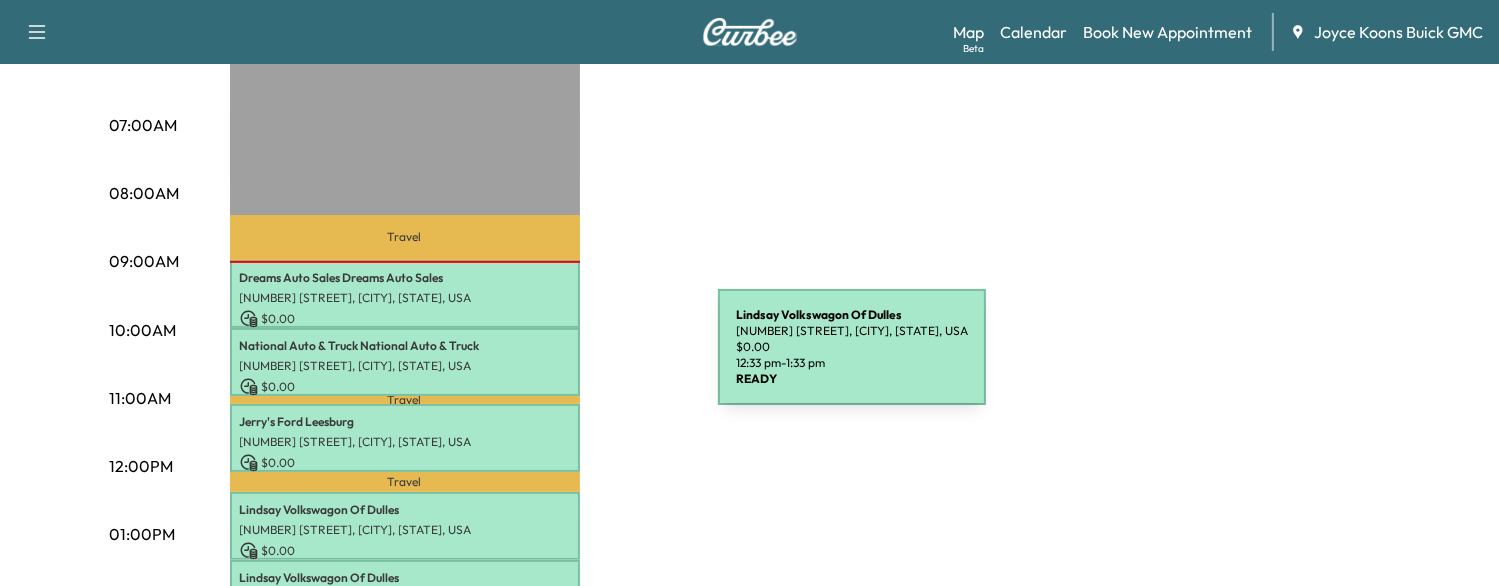 scroll, scrollTop: 360, scrollLeft: 0, axis: vertical 